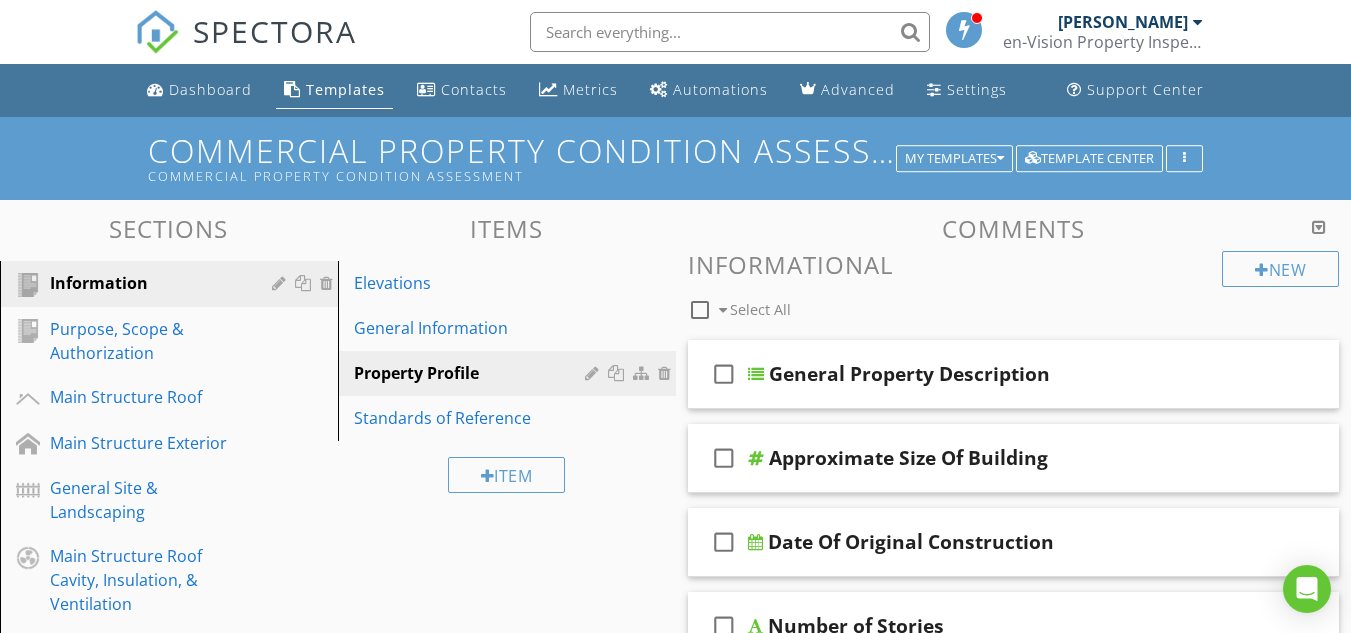 scroll, scrollTop: 416, scrollLeft: 0, axis: vertical 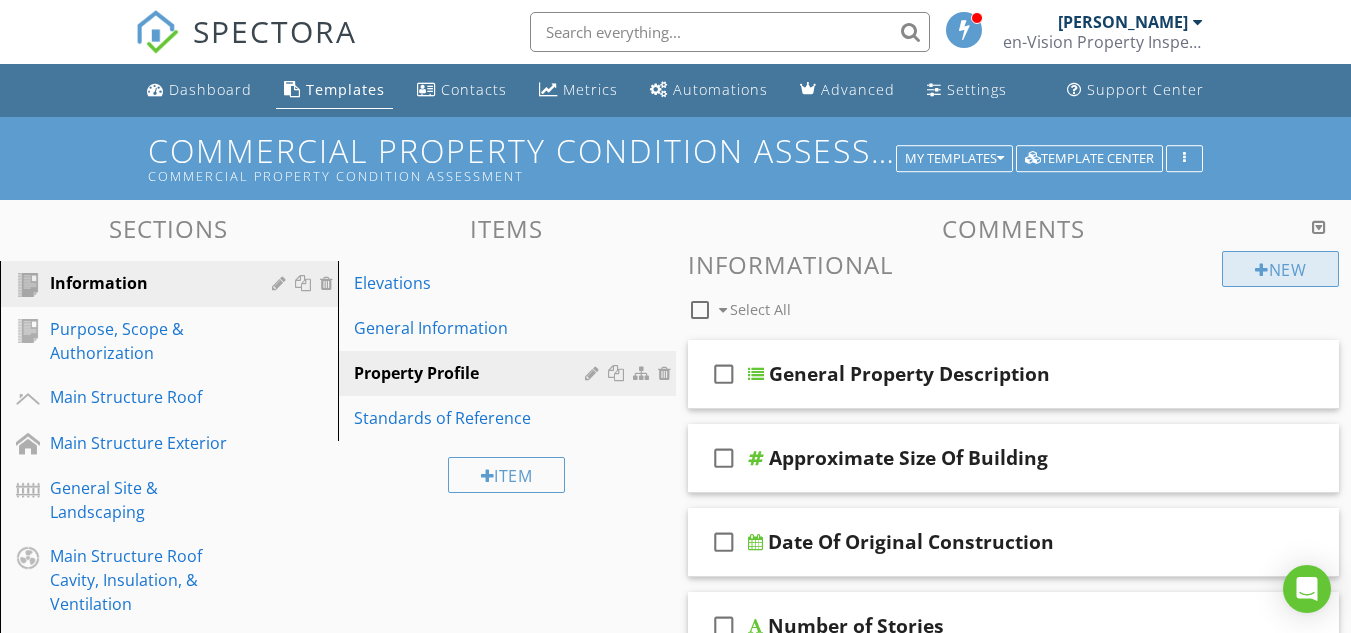 click at bounding box center [1262, 270] 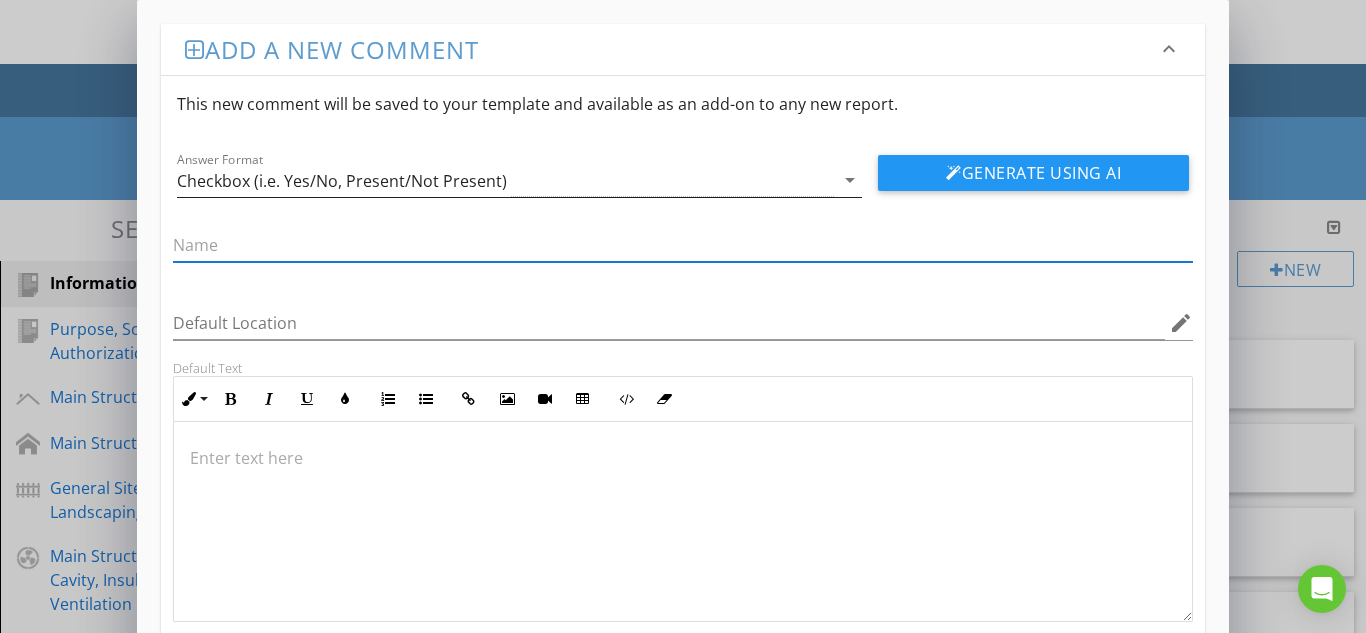 click on "Checkbox (i.e. Yes/No, Present/Not Present)" at bounding box center (342, 181) 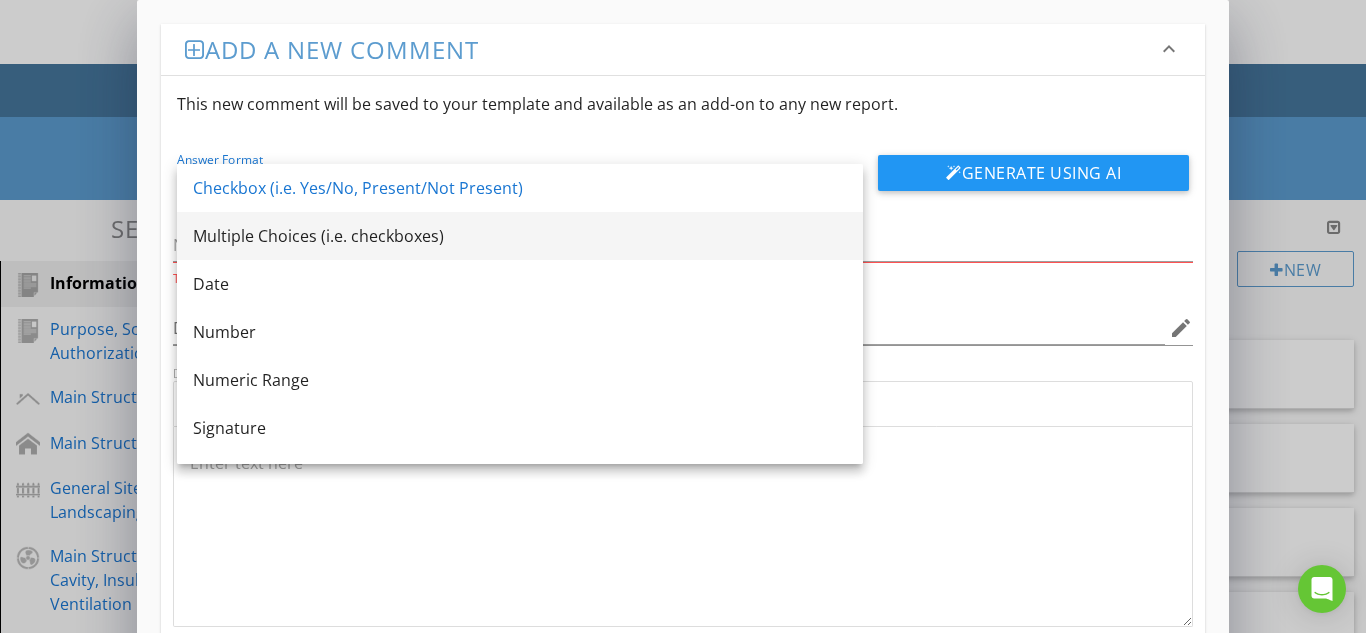 click on "Multiple Choices (i.e. checkboxes)" at bounding box center [520, 236] 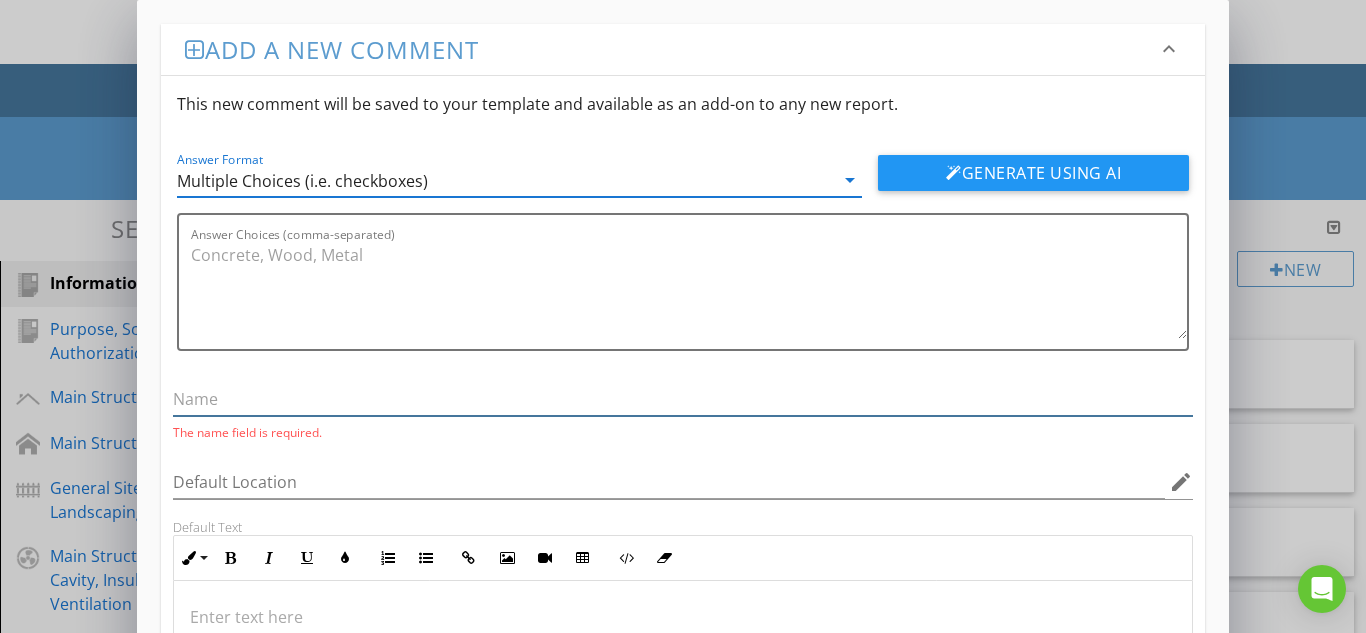 click at bounding box center (683, 399) 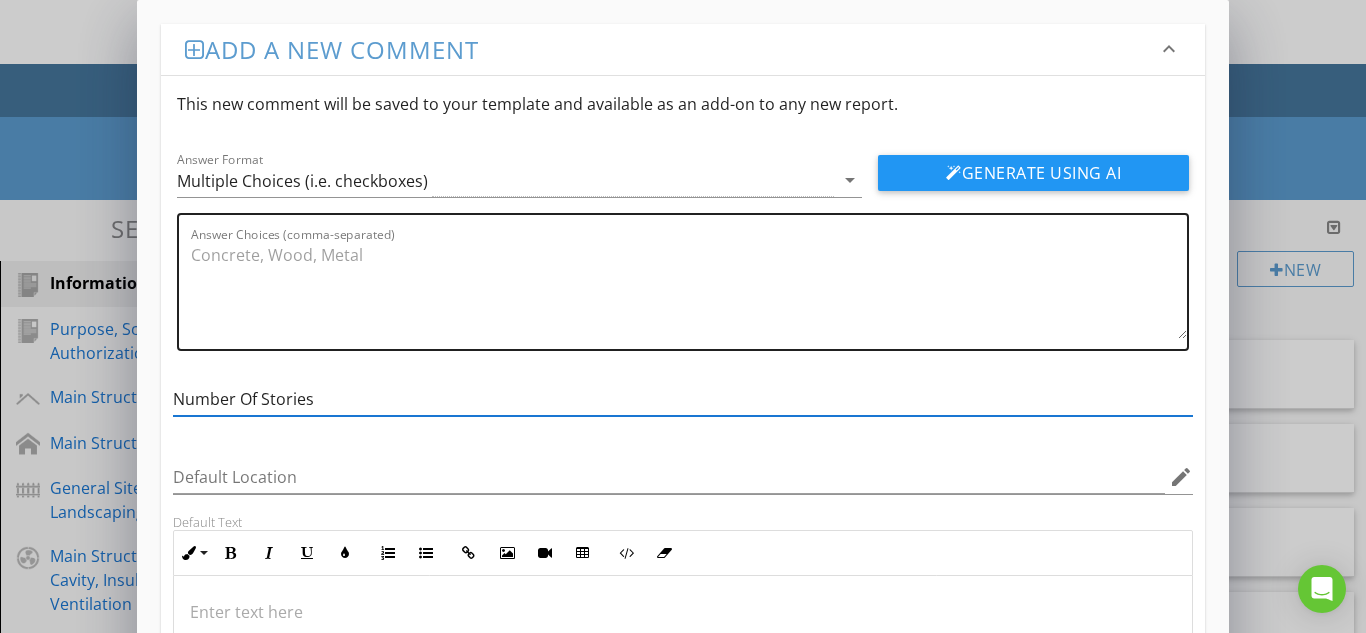 type on "Number Of Stories" 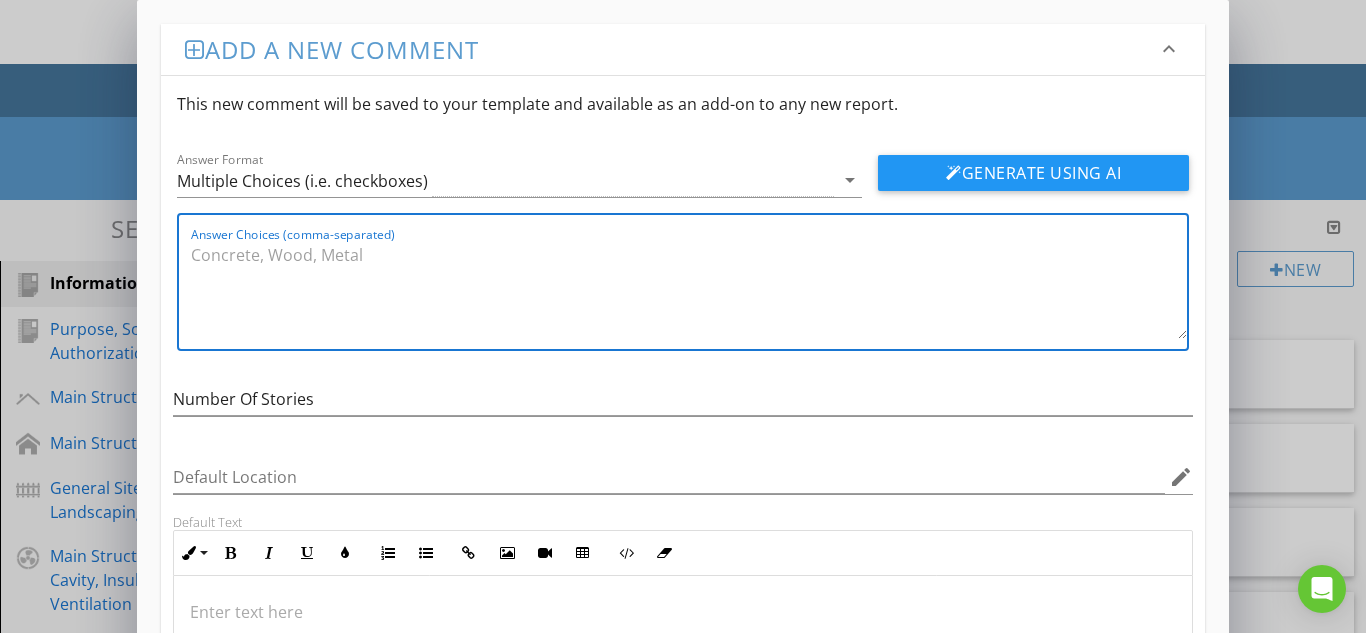 click on "Answer Choices (comma-separated)" at bounding box center (689, 289) 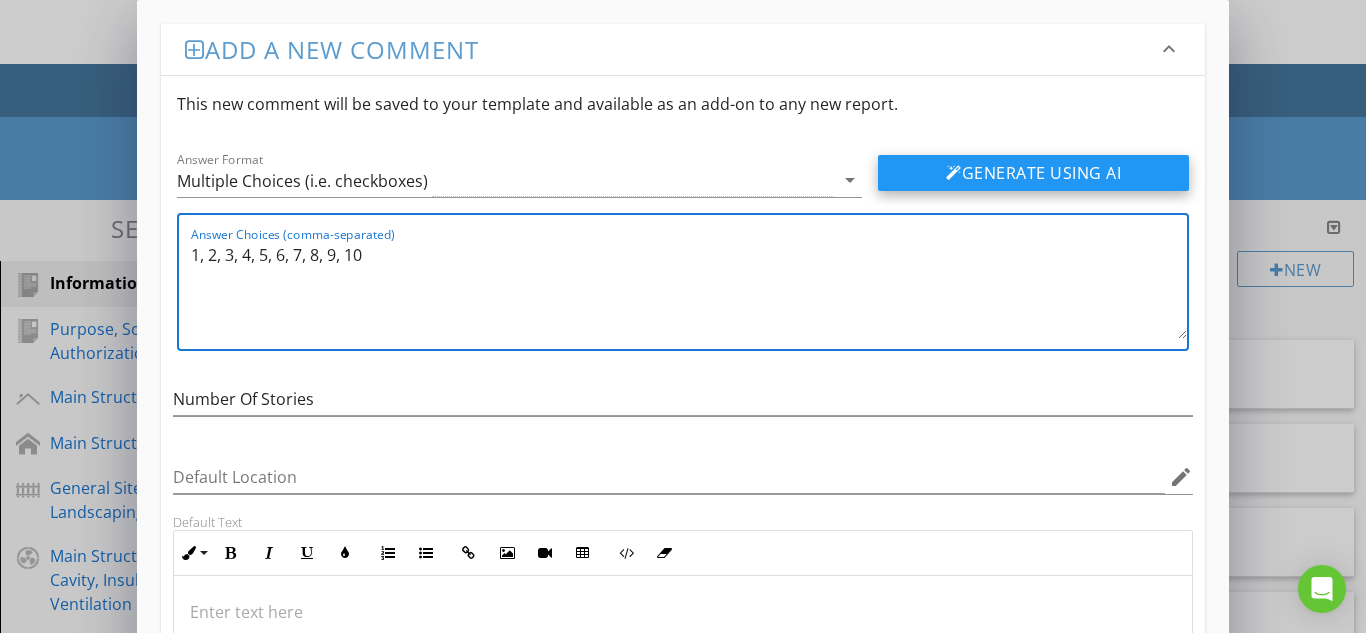 type on "1, 2, 3, 4, 5, 6, 7, 8, 9, 10" 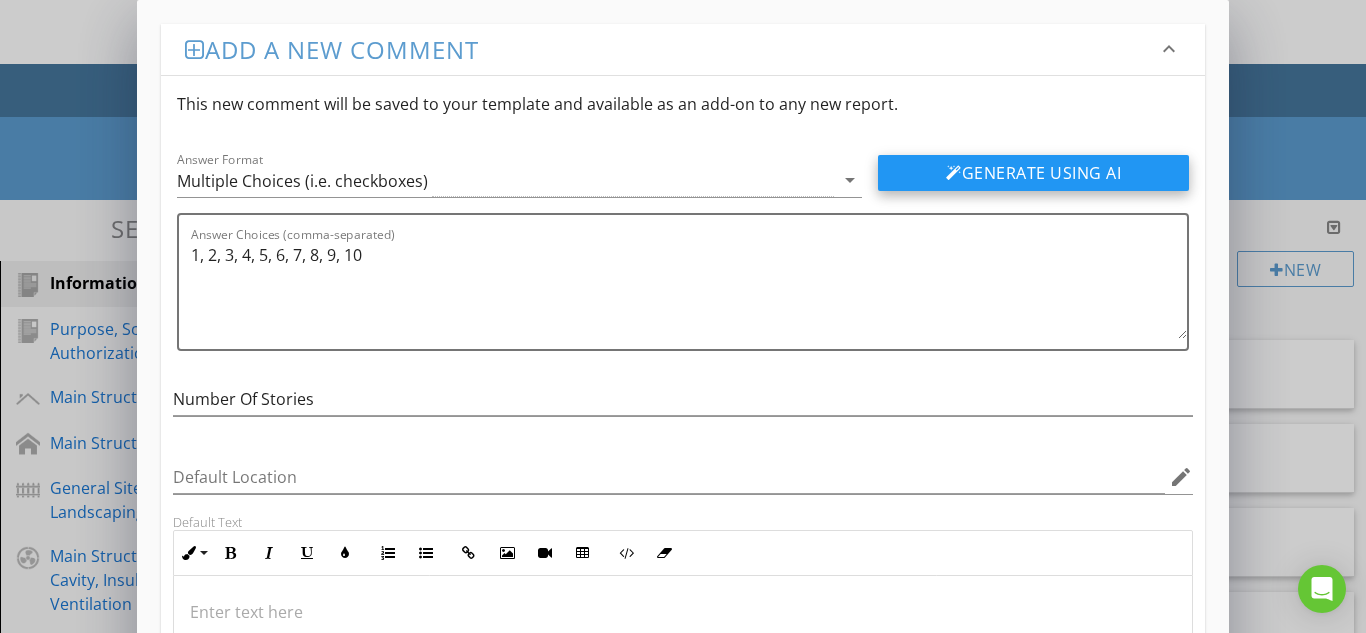 click on "Generate Using AI" at bounding box center [1033, 173] 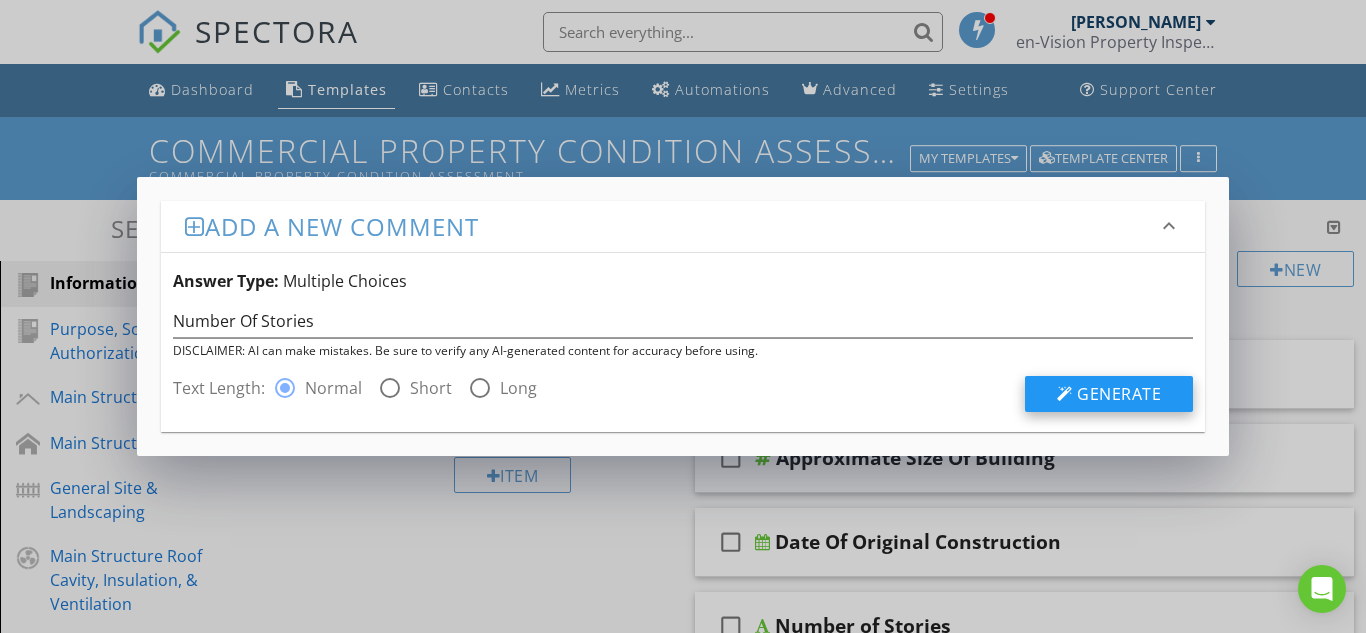 click on "Generate" at bounding box center [1119, 394] 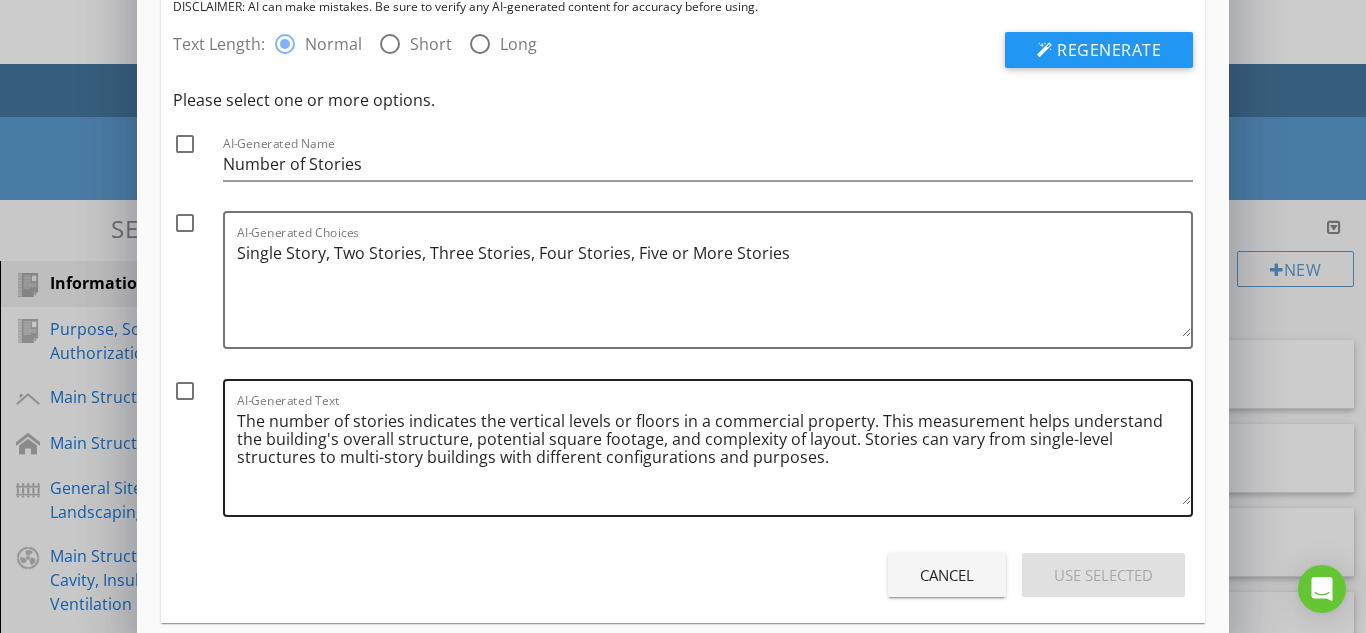 scroll, scrollTop: 193, scrollLeft: 0, axis: vertical 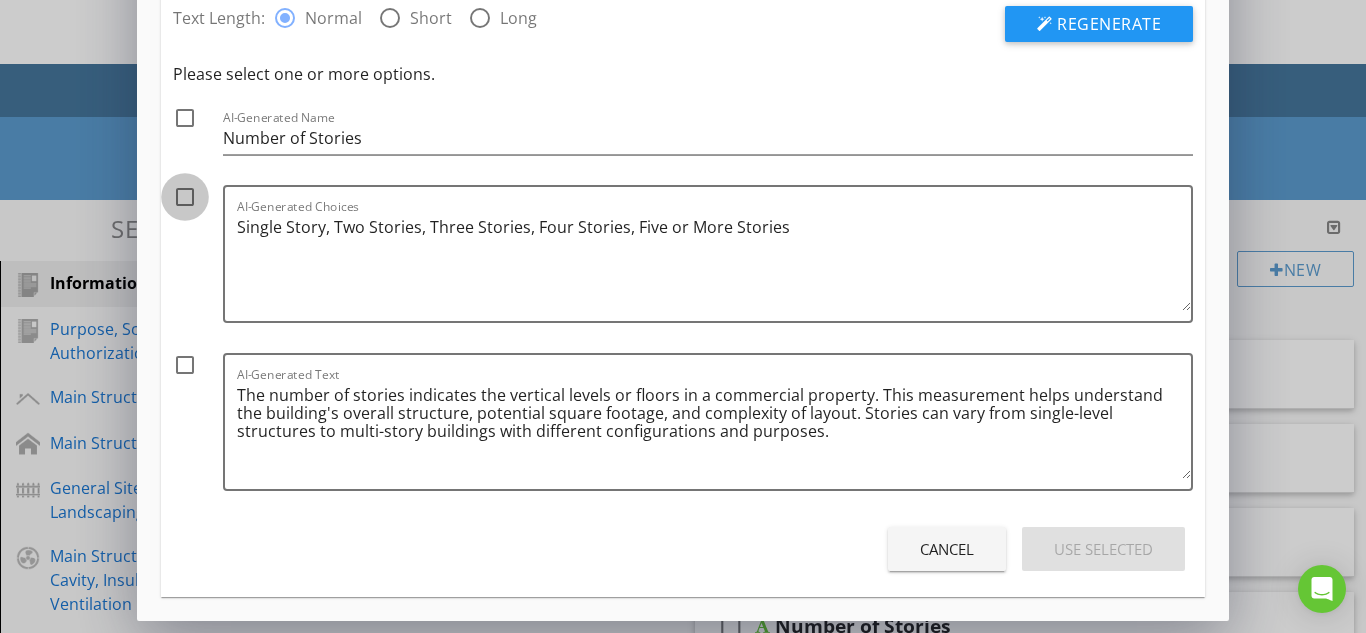 click at bounding box center (185, 197) 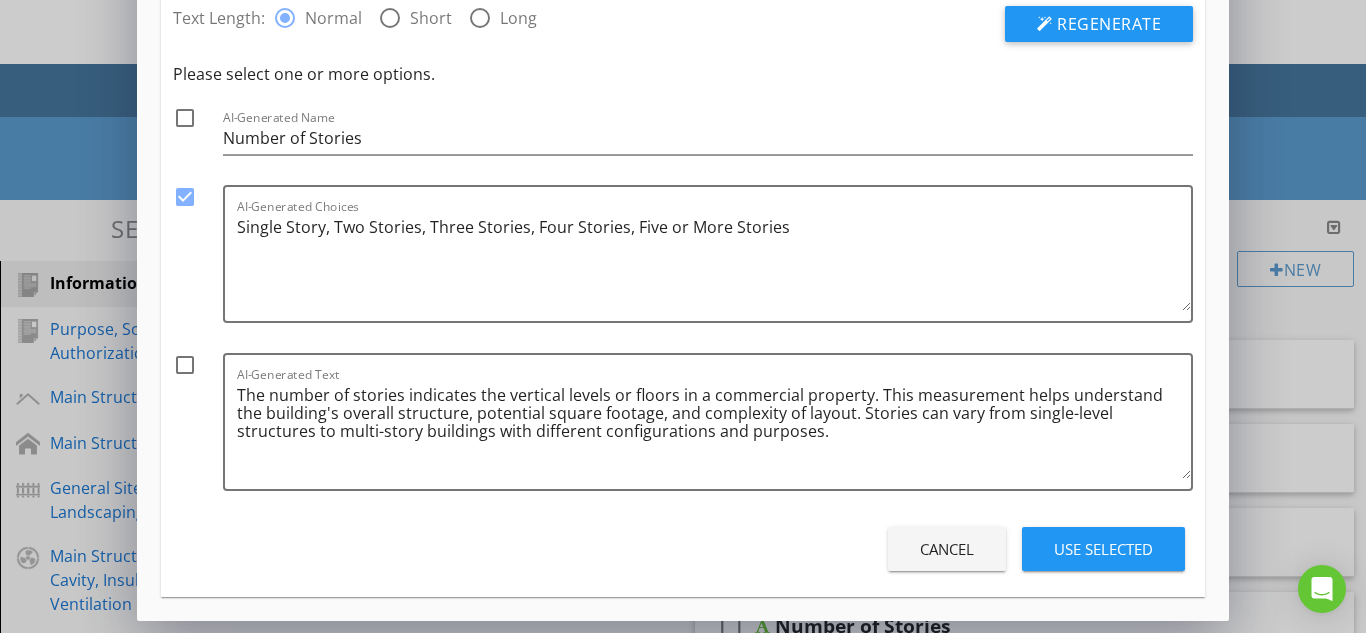 click at bounding box center (185, 365) 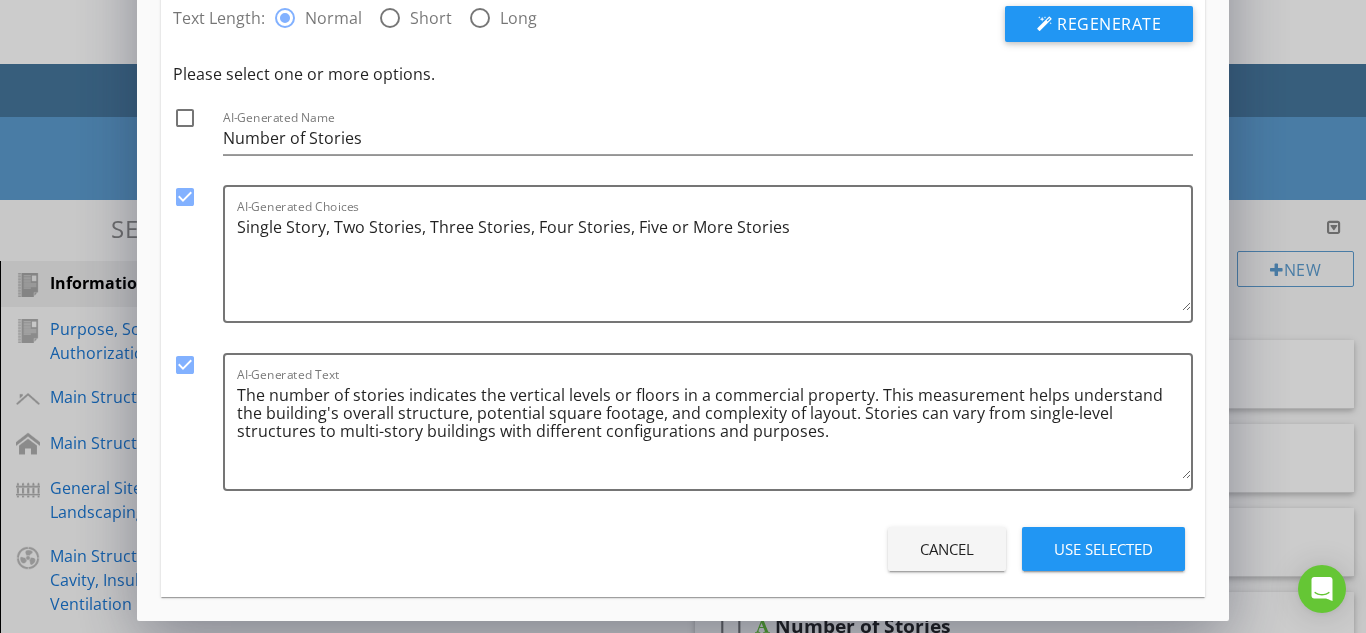 click at bounding box center [185, 118] 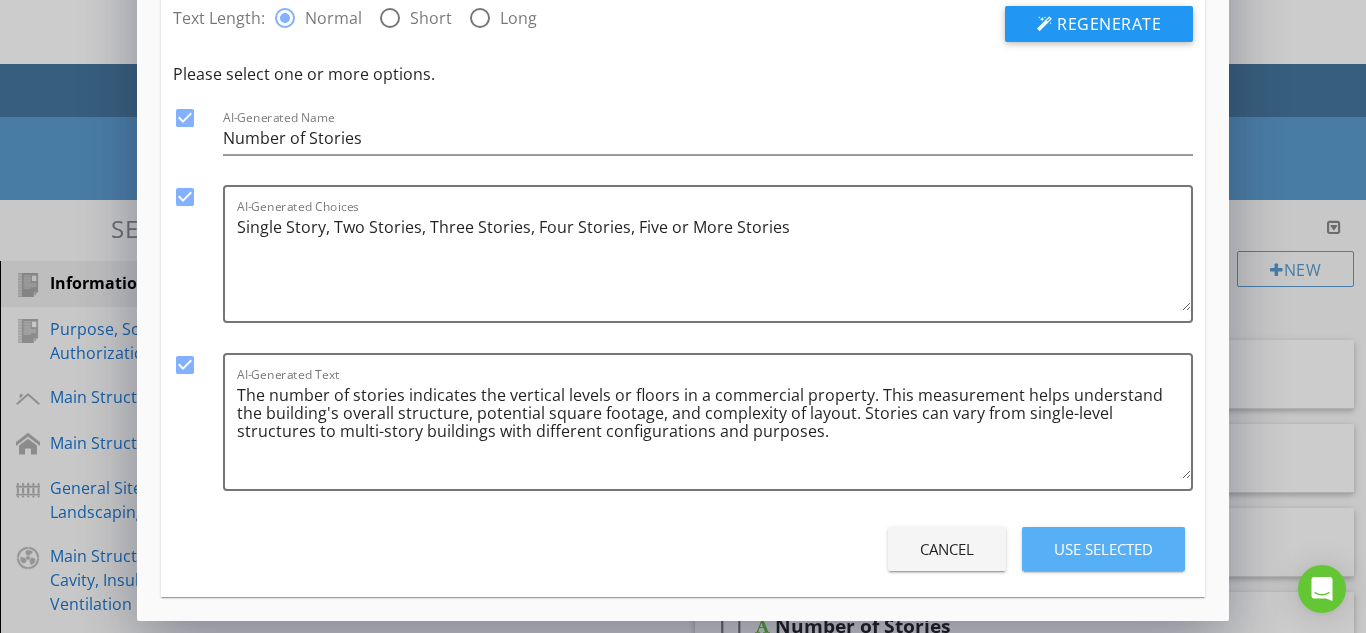 click on "Use Selected" at bounding box center (1103, 549) 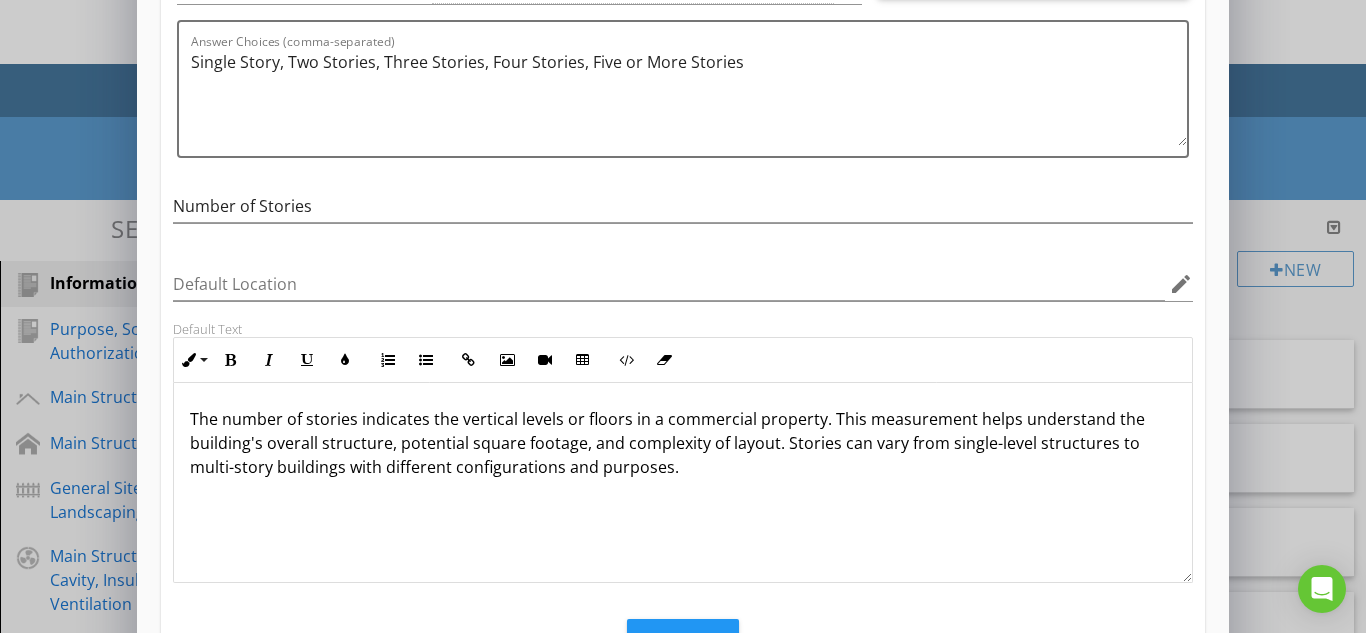 scroll, scrollTop: 1, scrollLeft: 0, axis: vertical 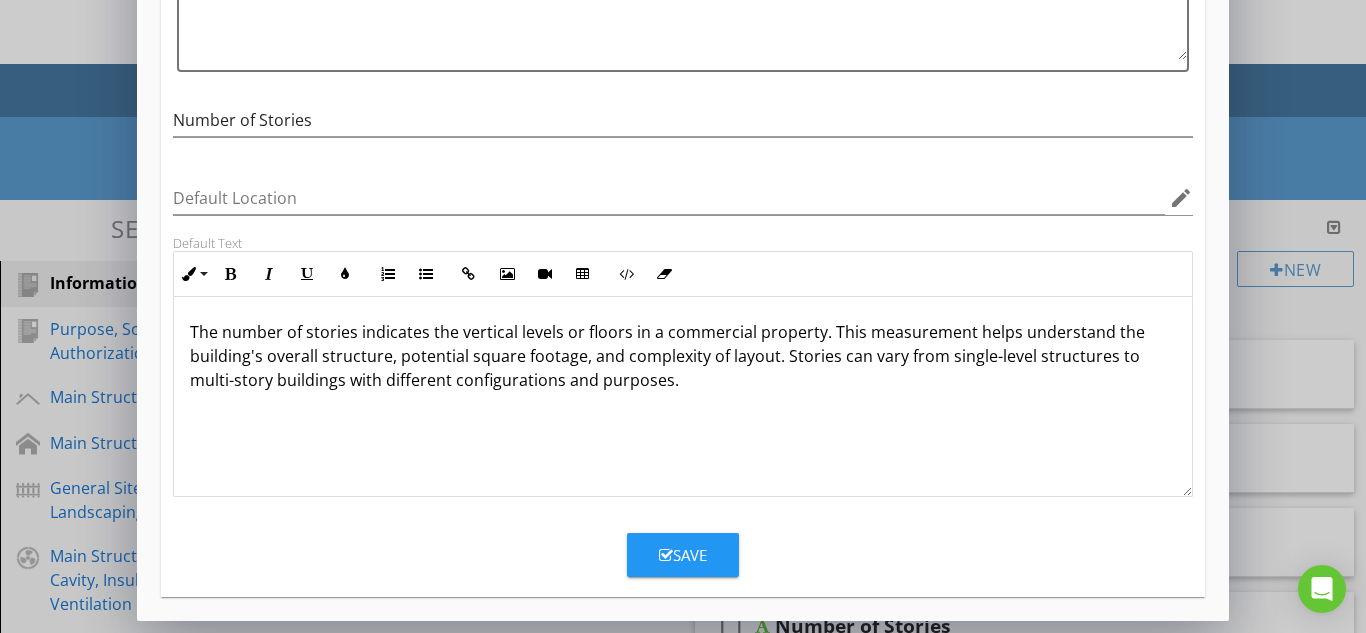 click on "Save" at bounding box center [683, 555] 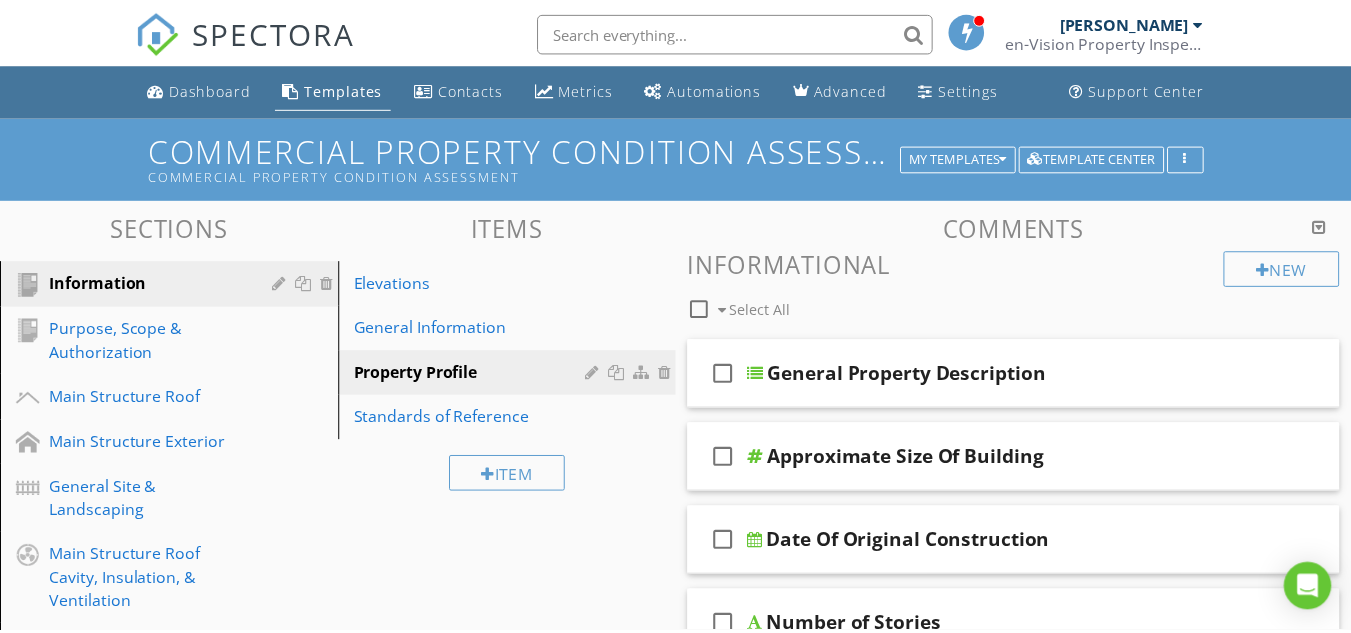 scroll, scrollTop: 182, scrollLeft: 0, axis: vertical 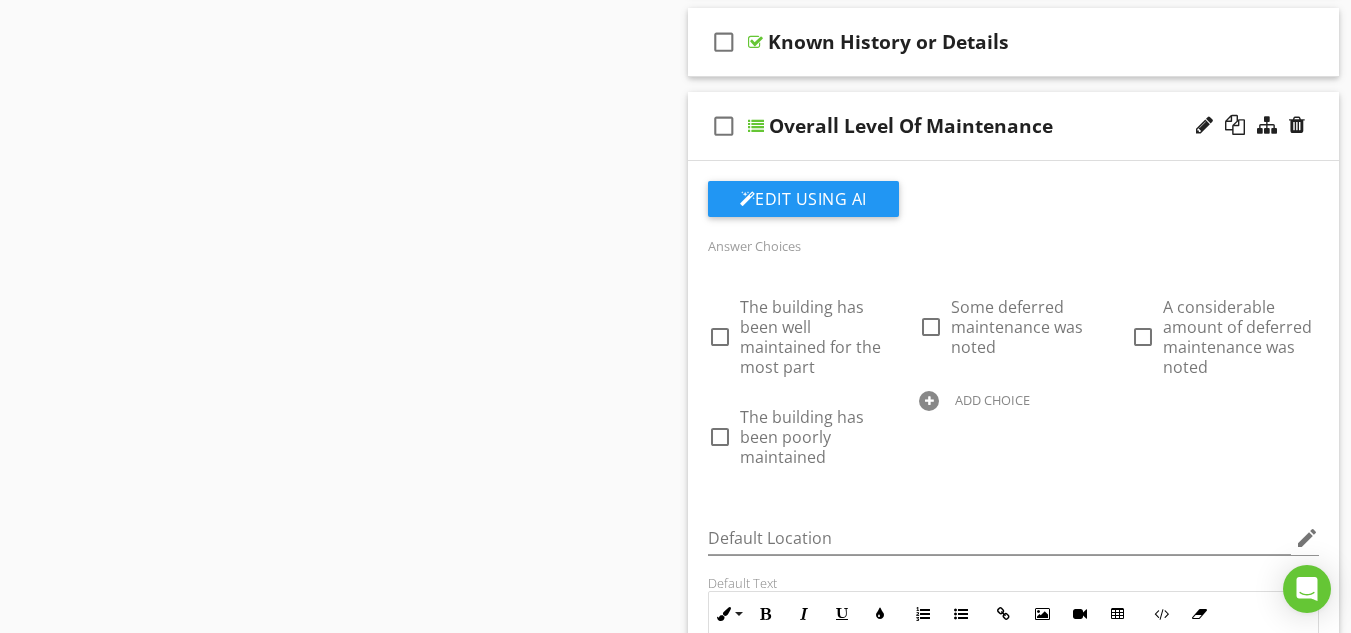 click at bounding box center (756, 126) 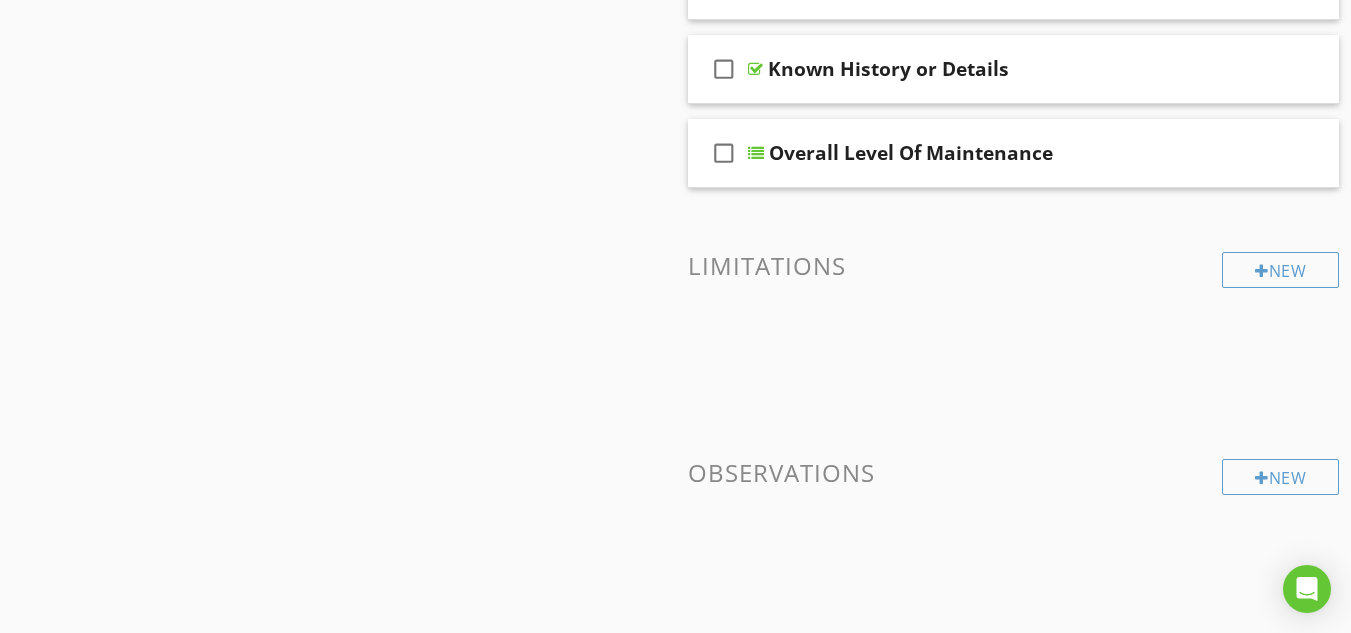 scroll, scrollTop: 2333, scrollLeft: 0, axis: vertical 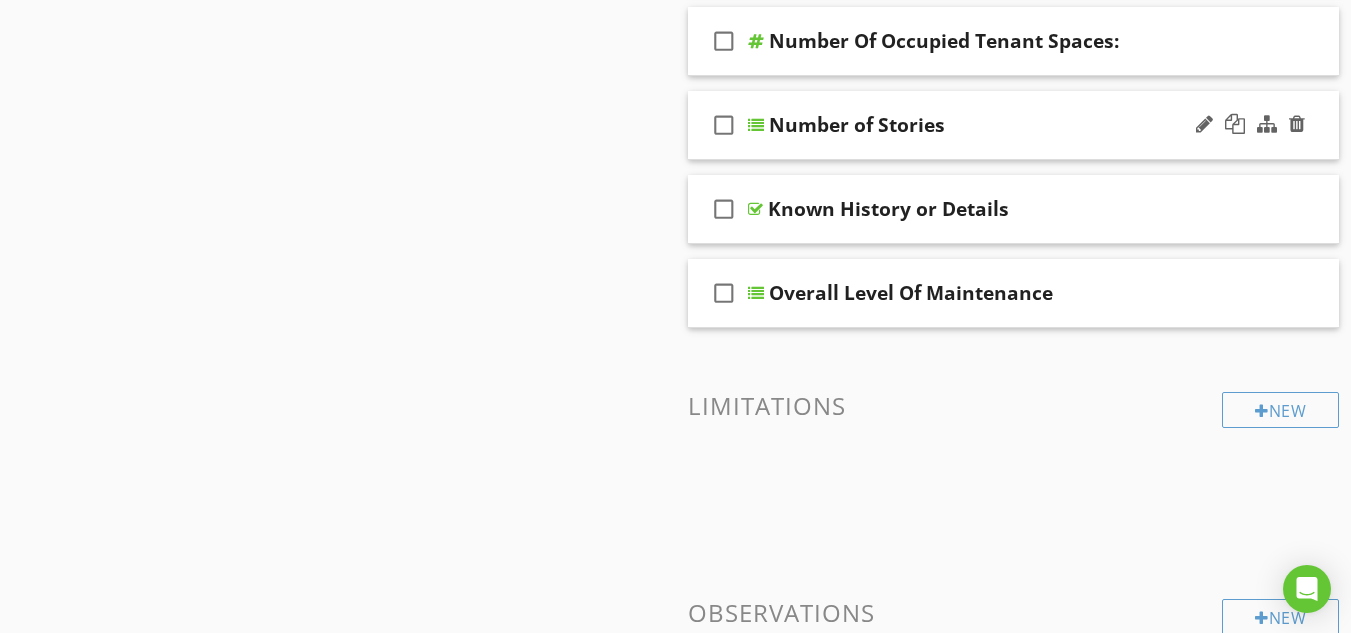 click at bounding box center (756, 125) 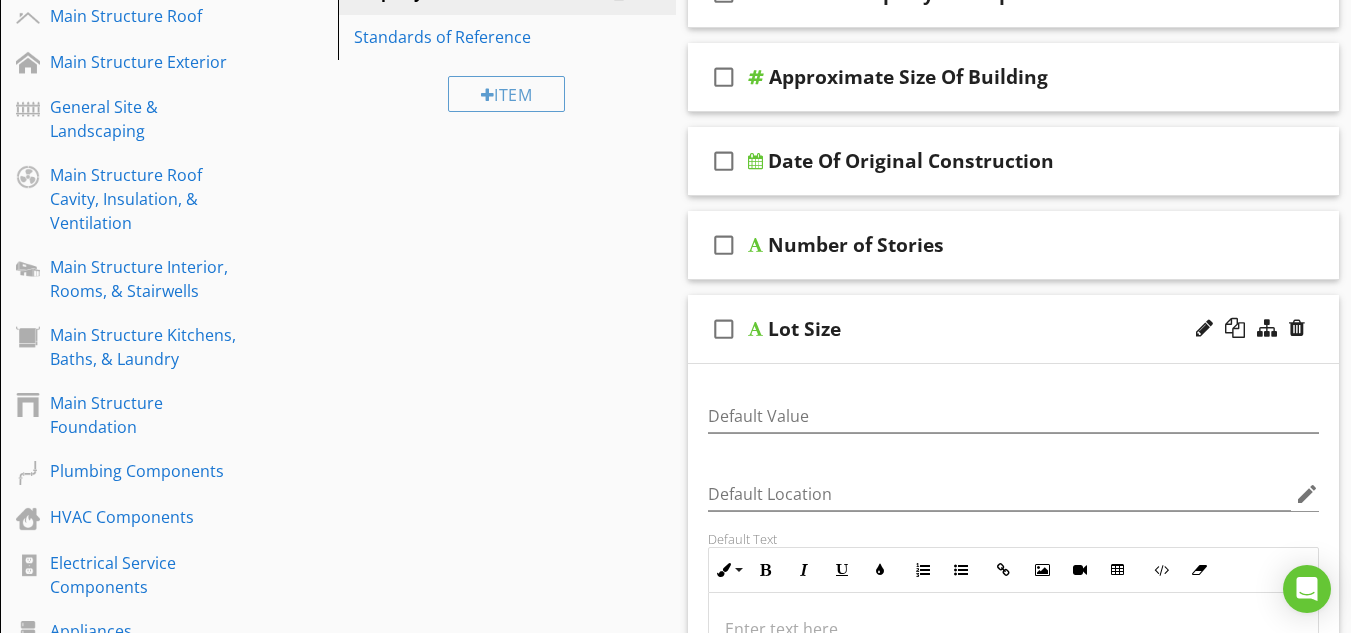 scroll, scrollTop: 333, scrollLeft: 0, axis: vertical 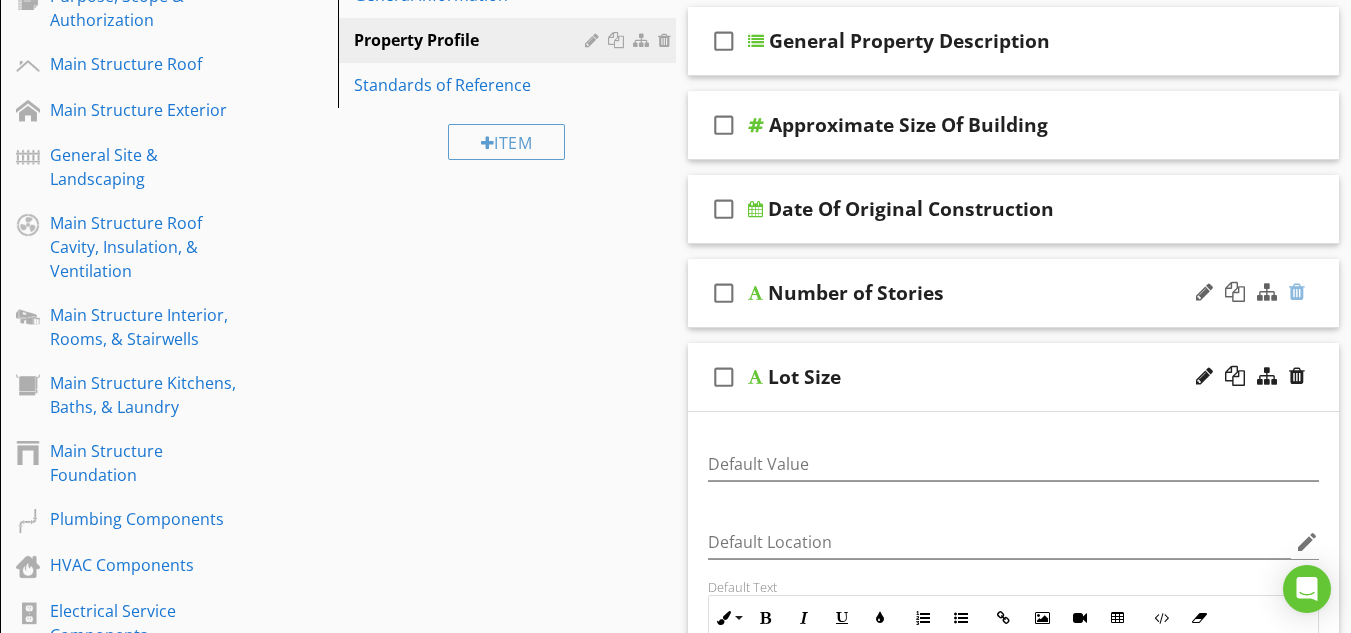 click at bounding box center [1297, 292] 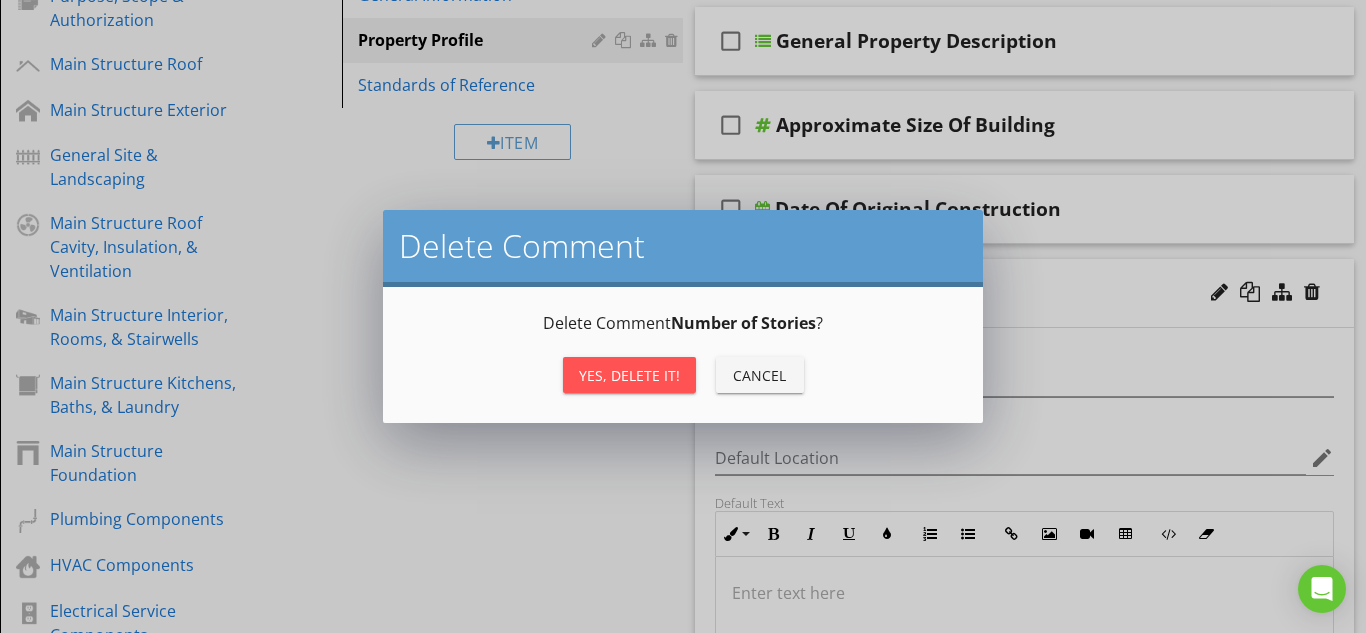 click on "Yes, Delete it!" at bounding box center [629, 375] 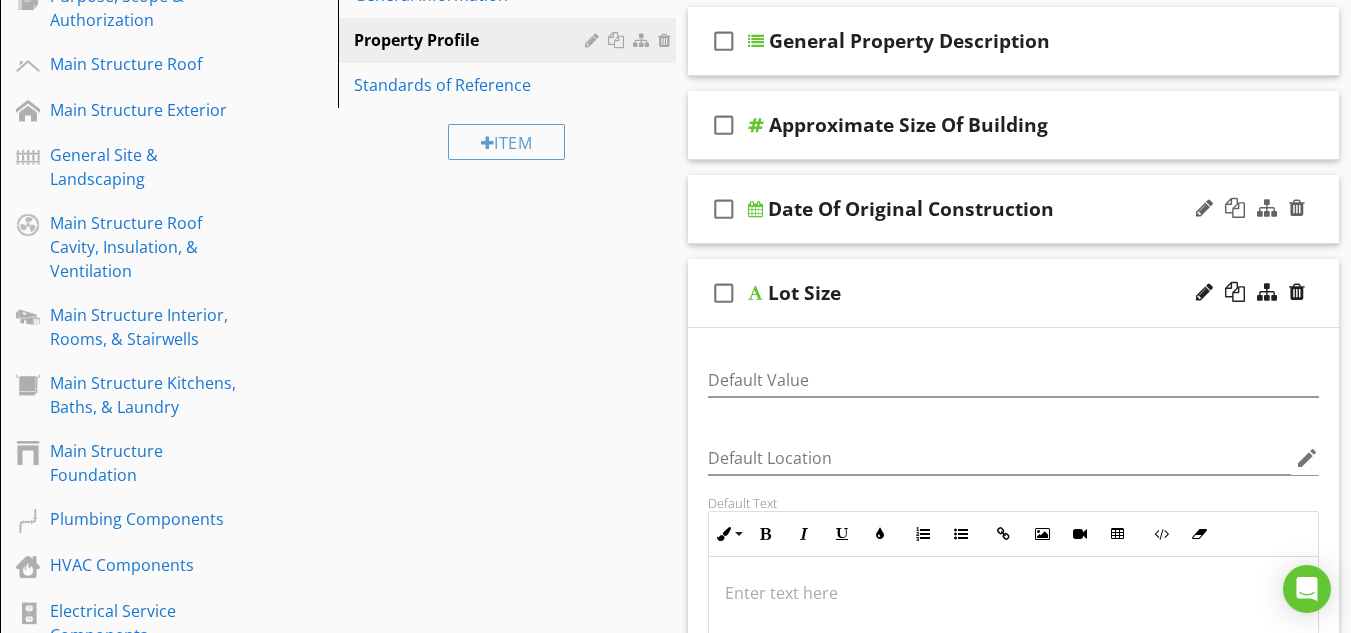 click on "check_box_outline_blank
Date Of Original Construction" at bounding box center (1014, 209) 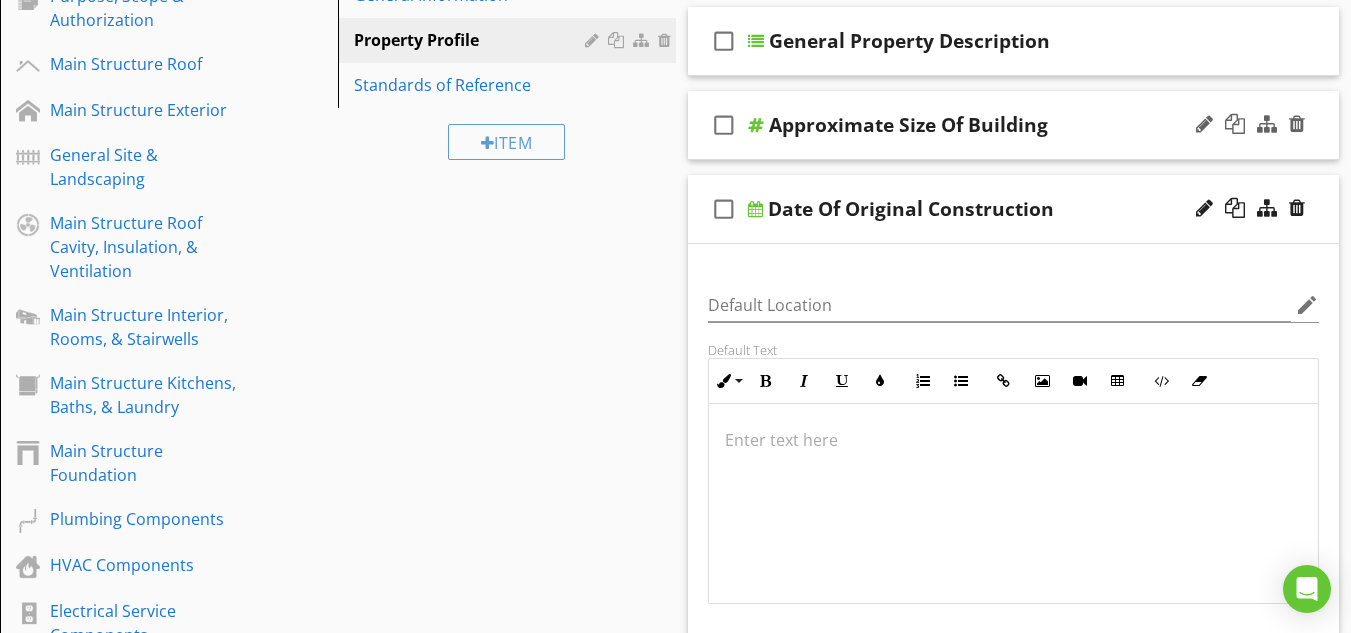 click at bounding box center (756, 125) 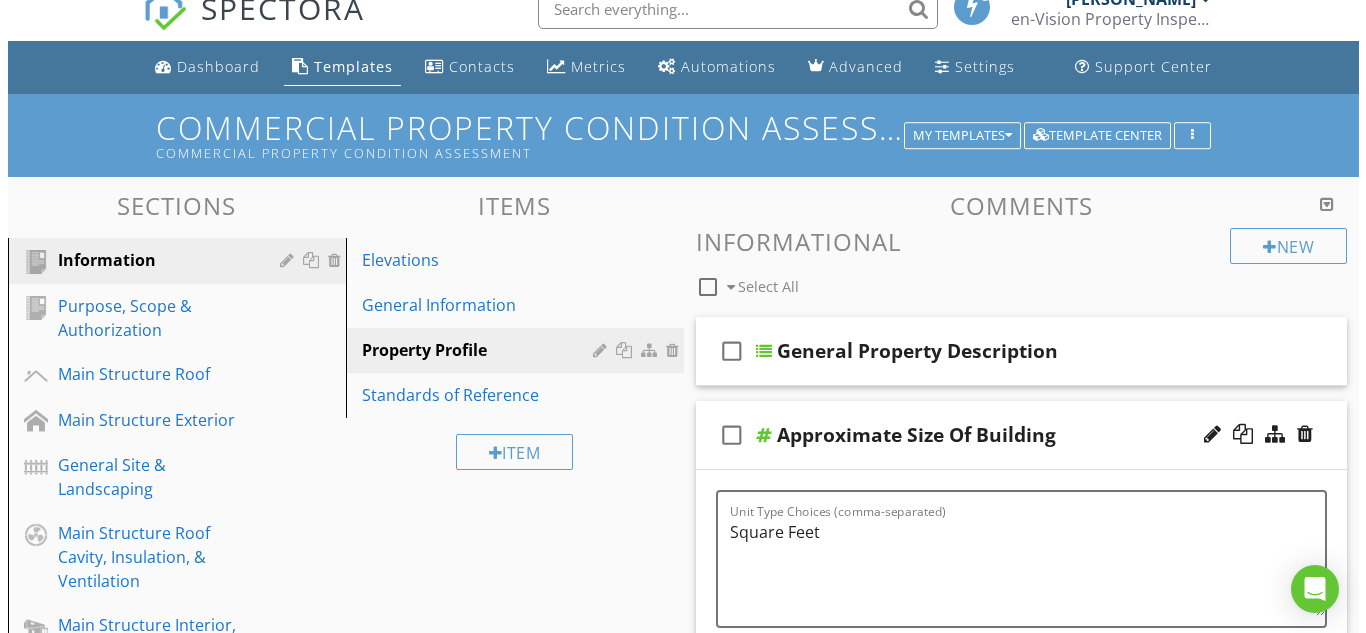 scroll, scrollTop: 0, scrollLeft: 0, axis: both 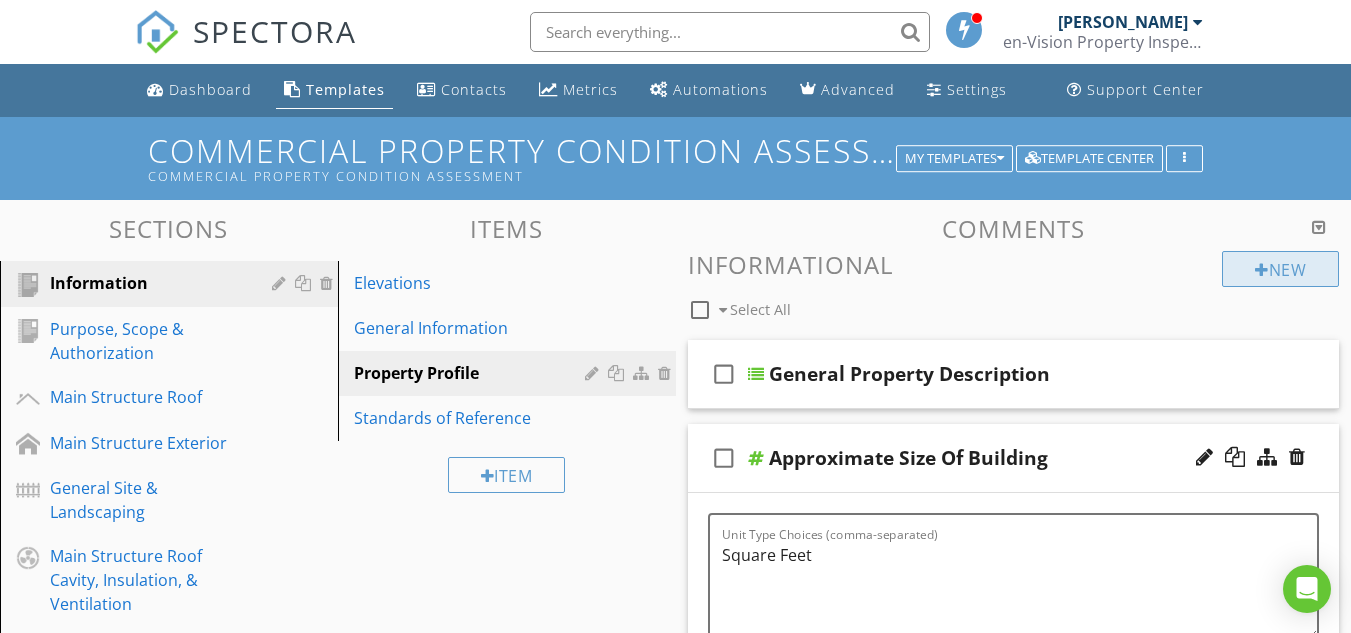 click at bounding box center (1262, 270) 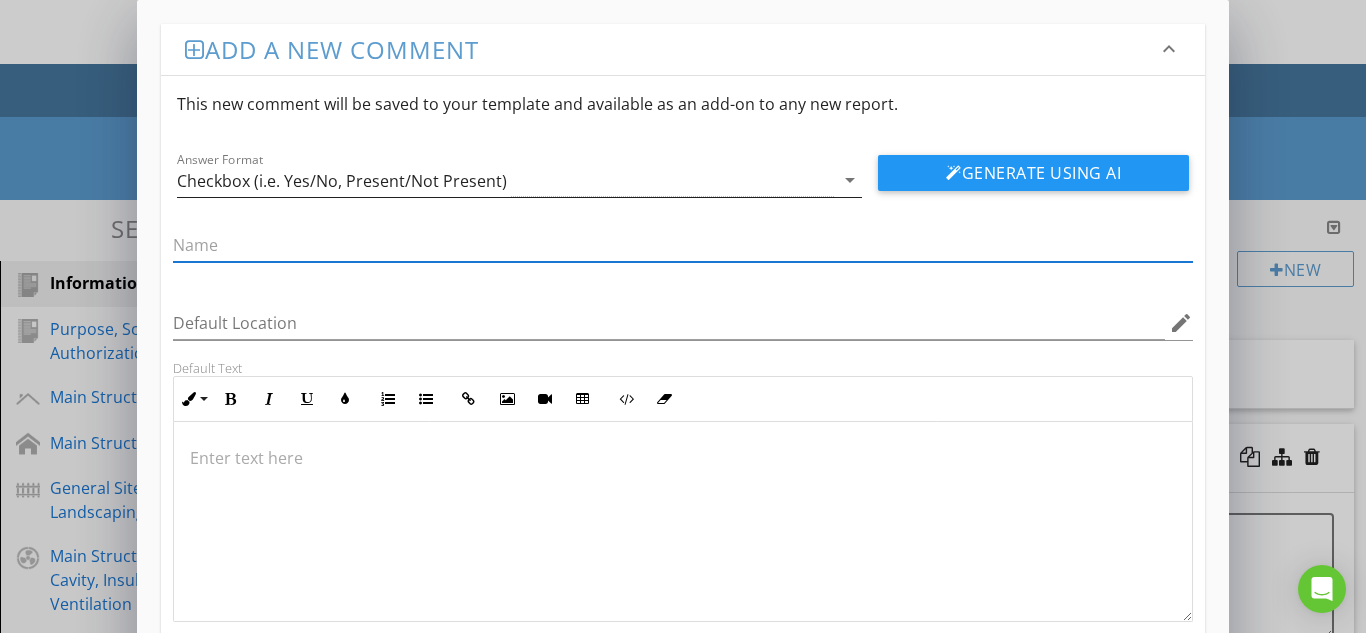 click on "Checkbox (i.e. Yes/No, Present/Not Present)" at bounding box center (342, 181) 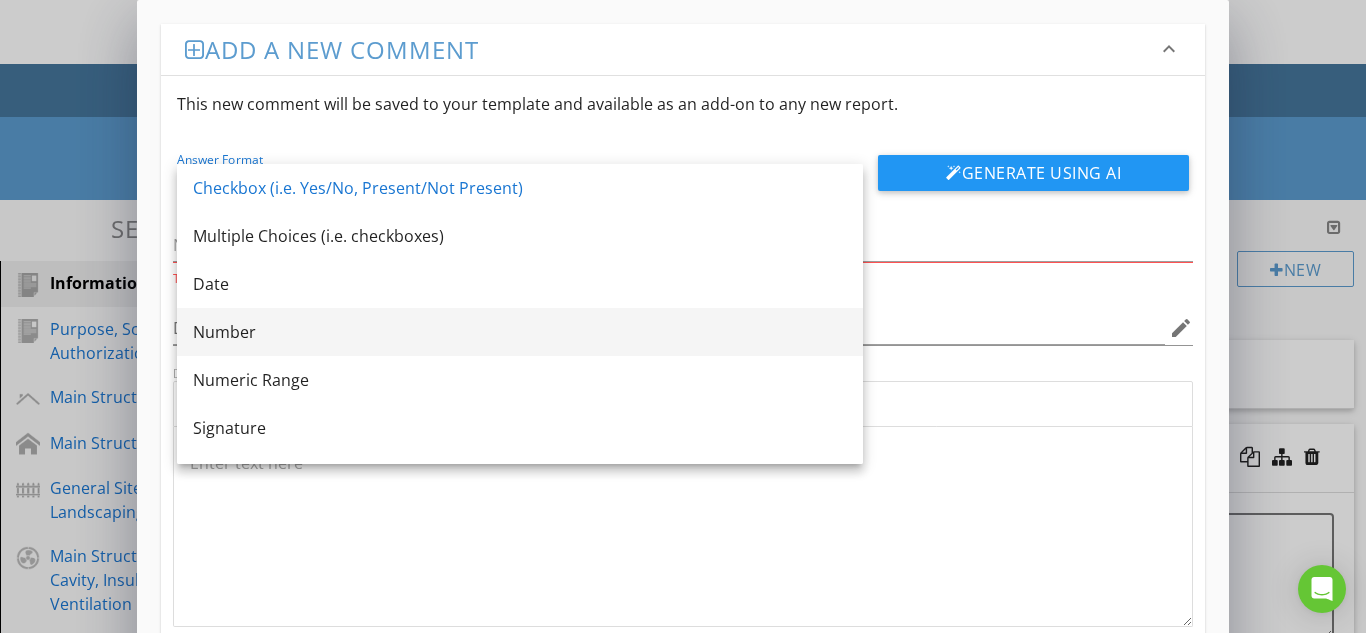 click on "Number" at bounding box center (520, 332) 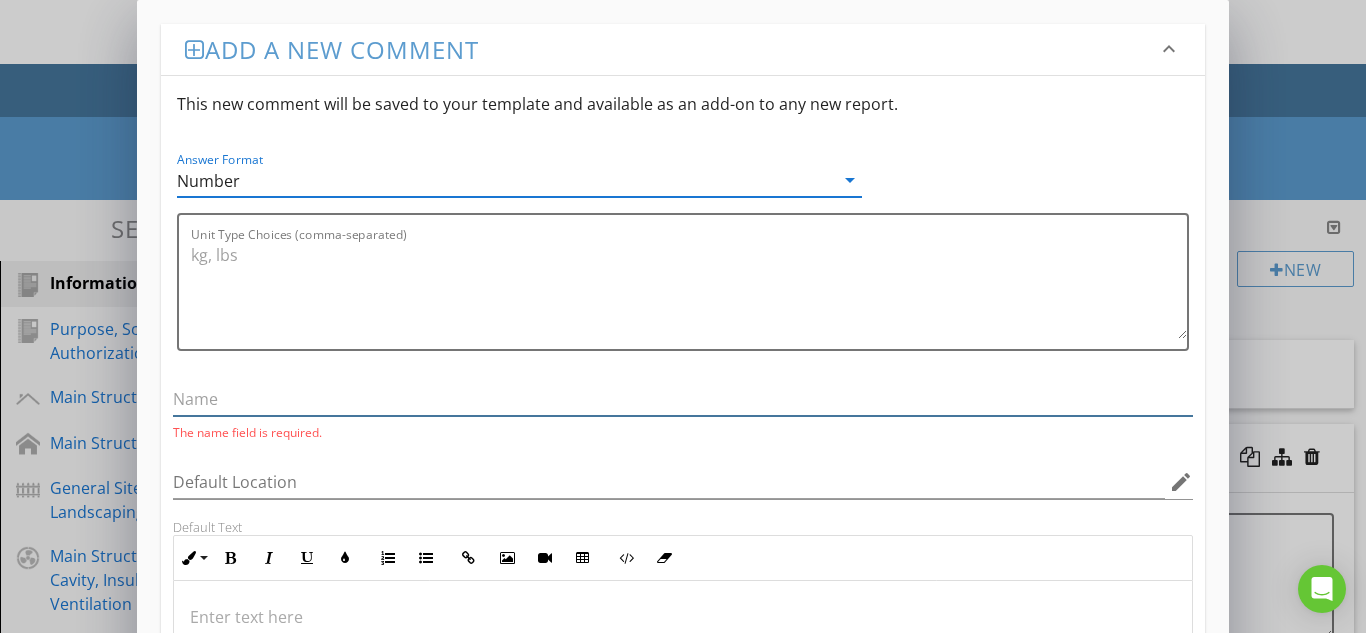 click at bounding box center [683, 399] 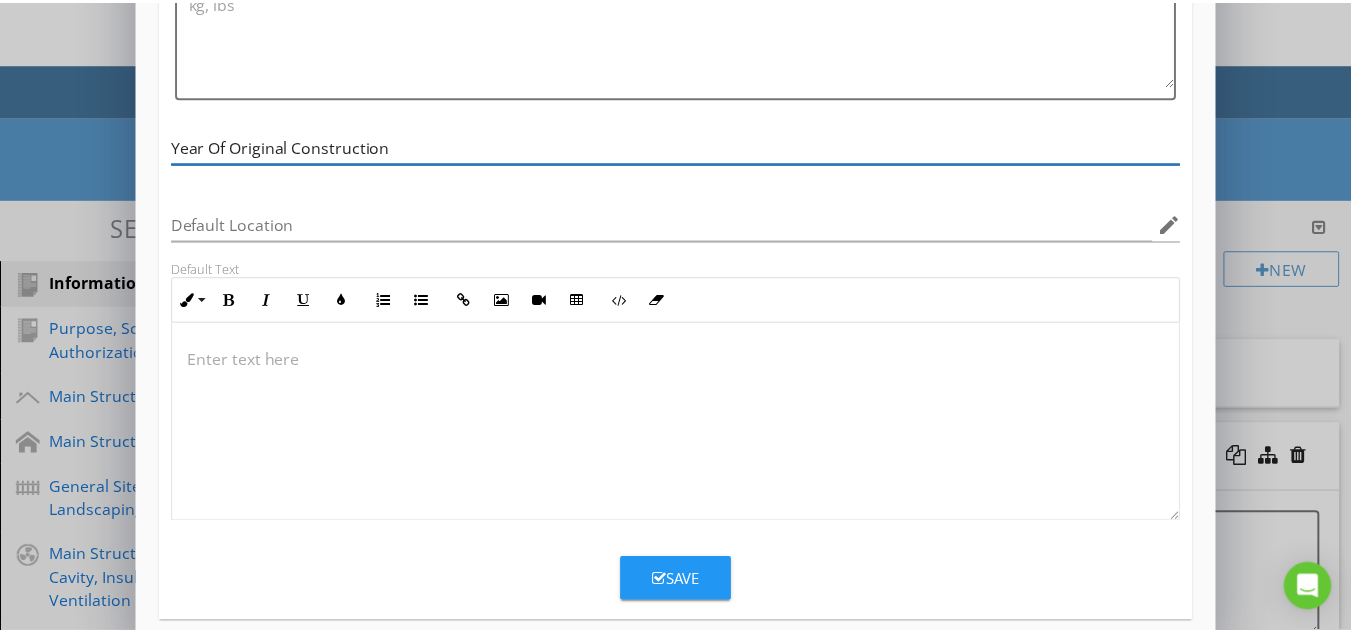 scroll, scrollTop: 279, scrollLeft: 0, axis: vertical 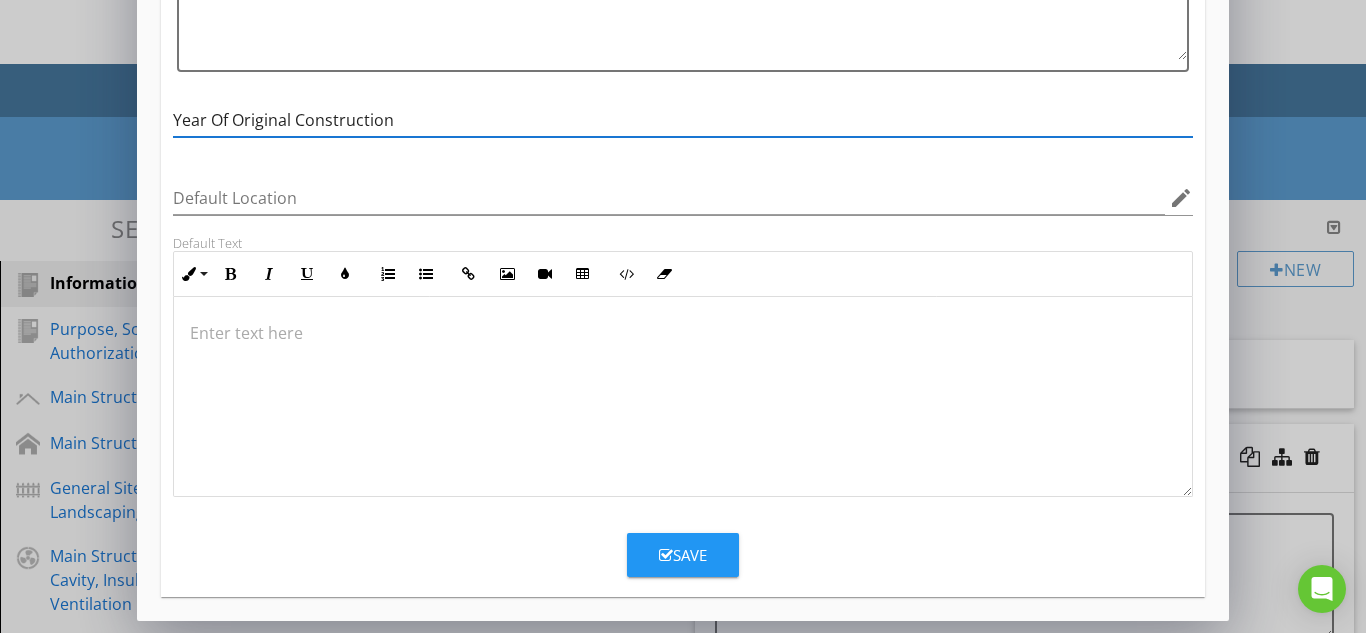 type on "Year Of Original Construction" 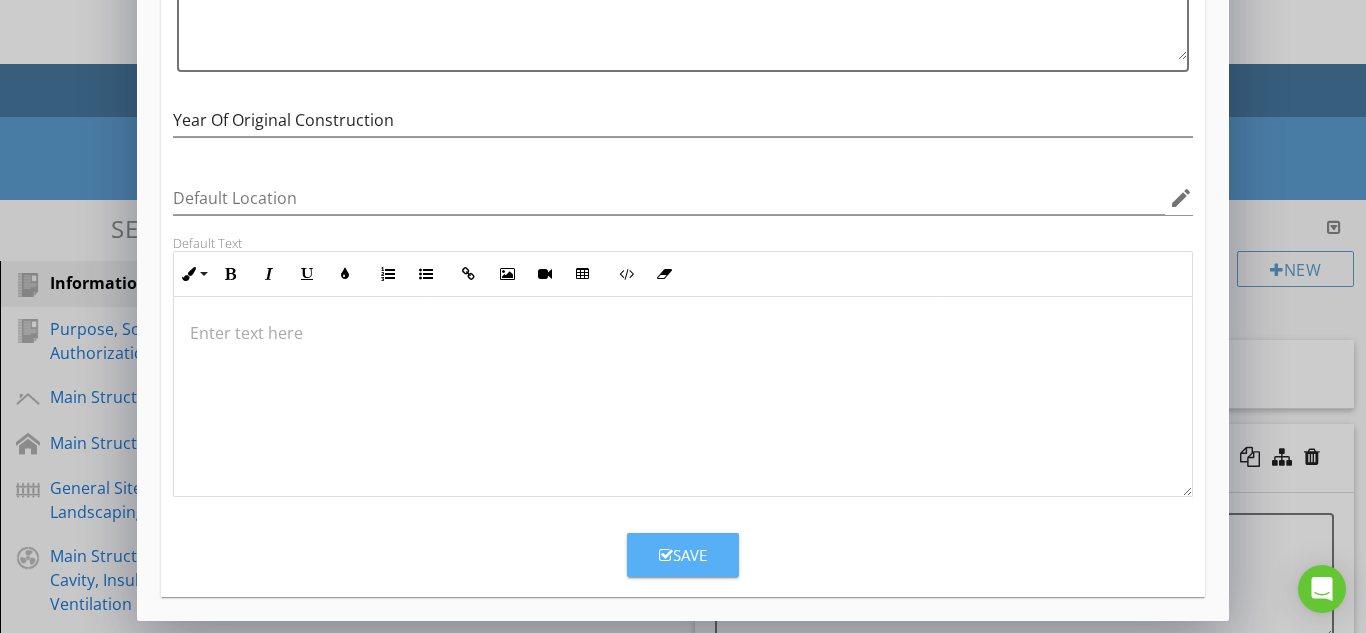 click on "Save" at bounding box center (683, 555) 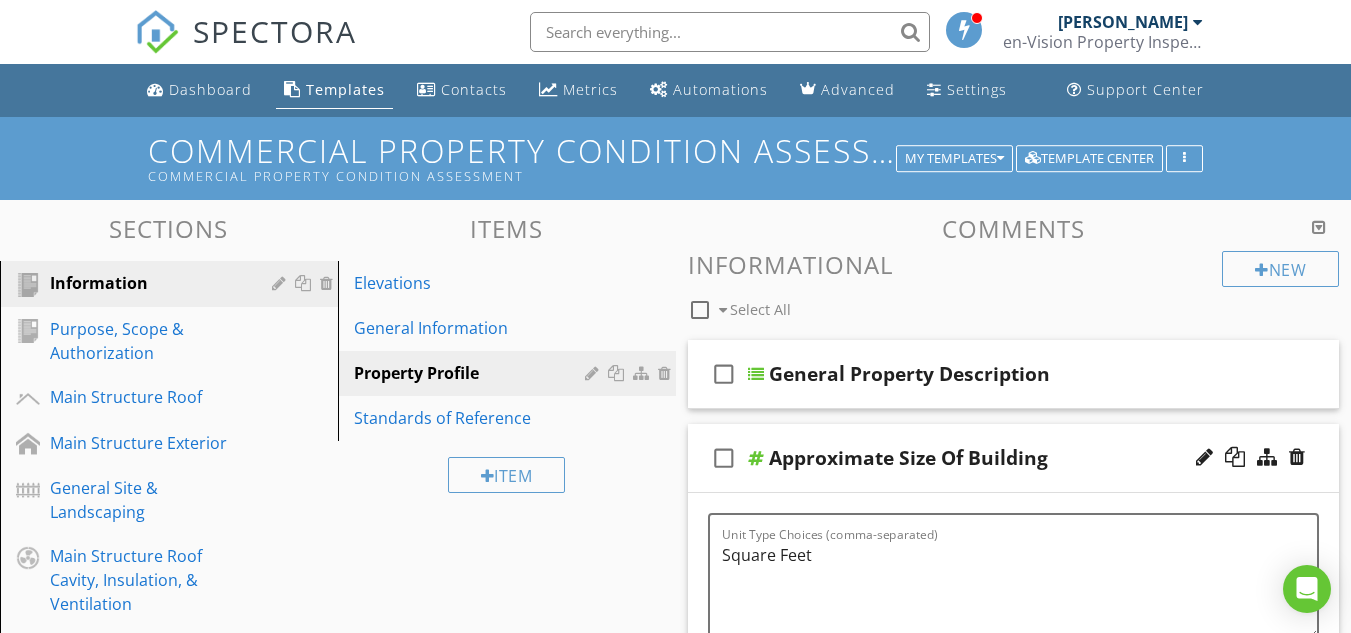 scroll, scrollTop: 182, scrollLeft: 0, axis: vertical 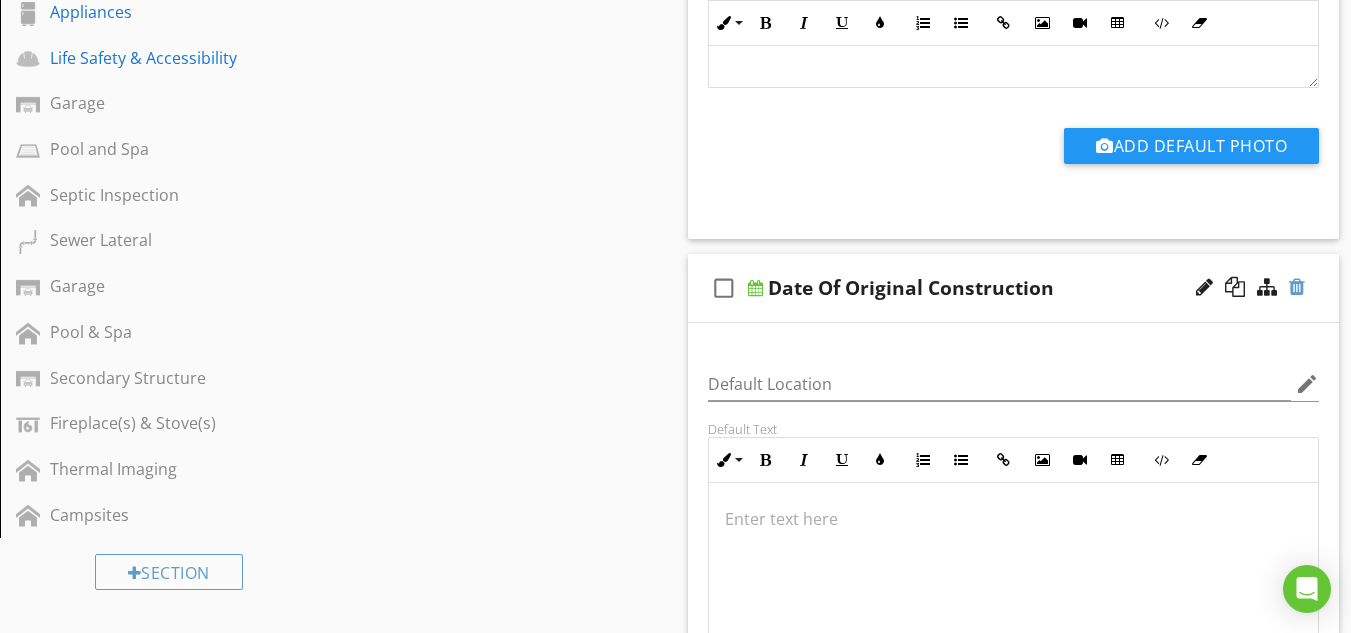 click at bounding box center (1297, 287) 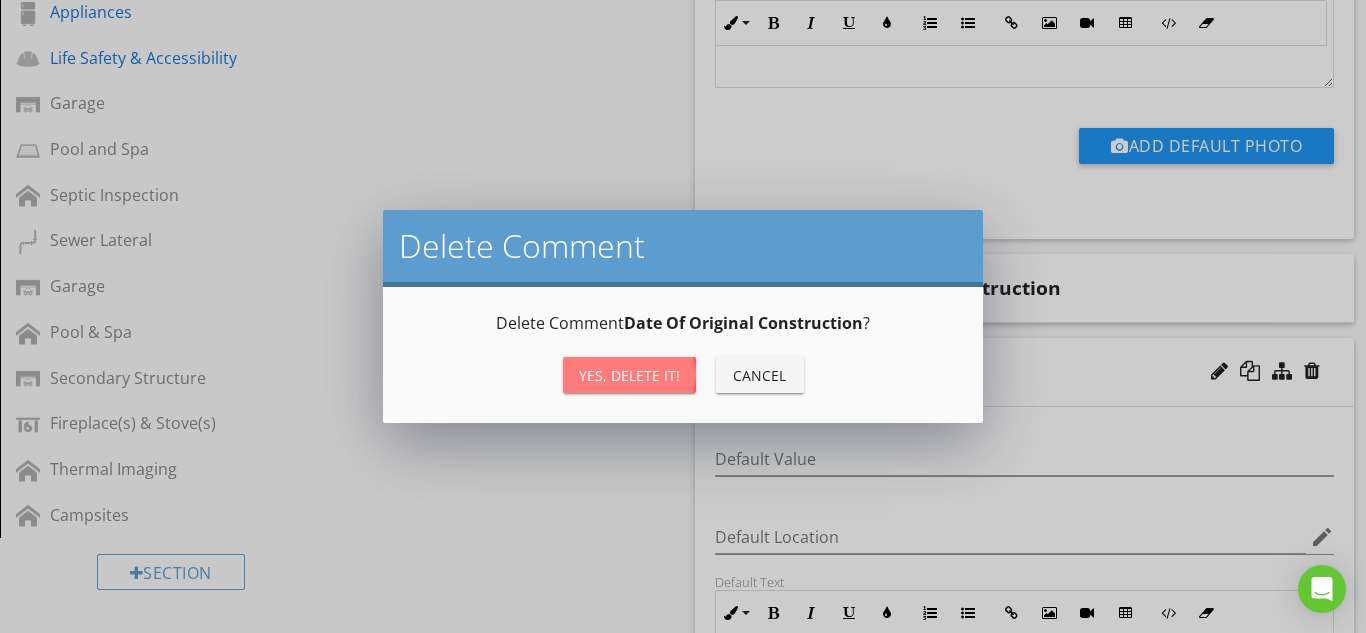click on "Yes, Delete it!" at bounding box center [629, 375] 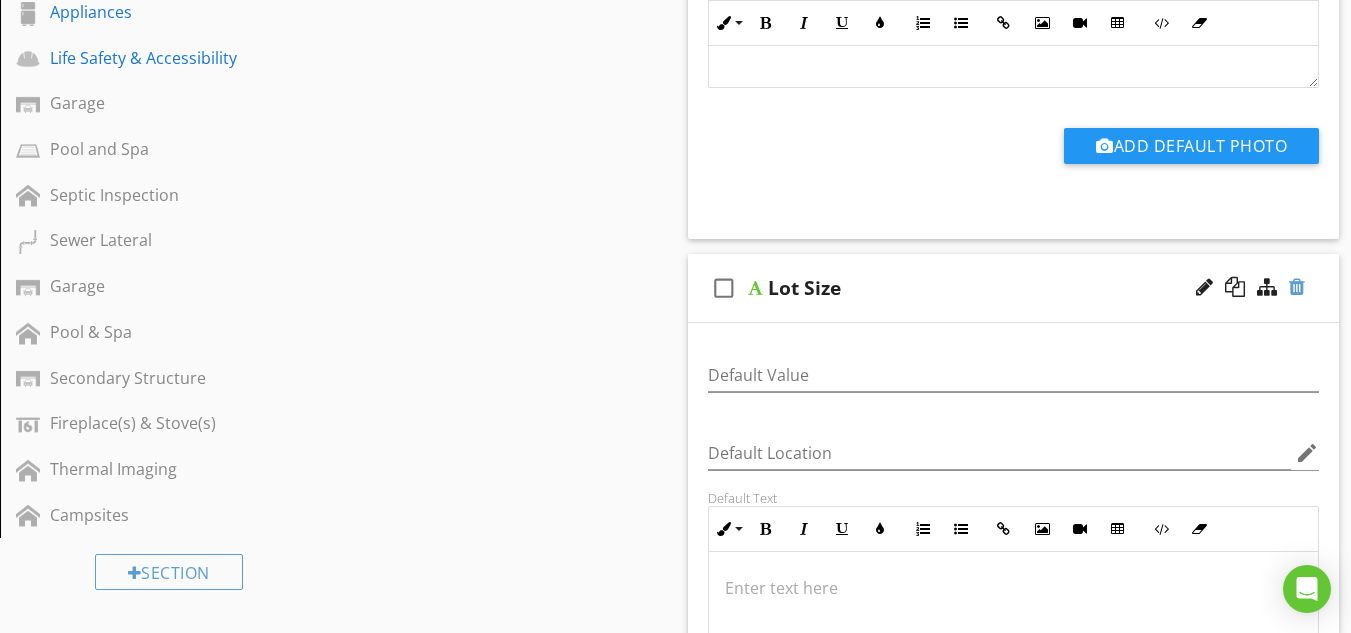 click at bounding box center (1297, 287) 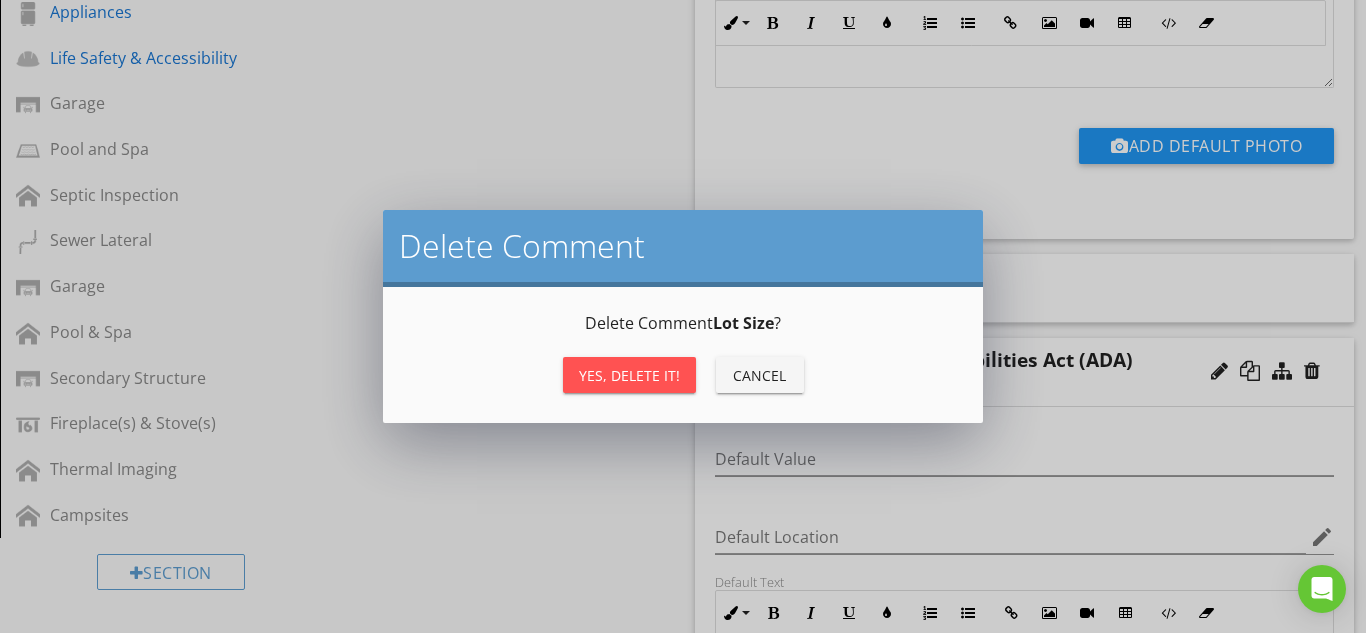 click on "Yes, Delete it!" at bounding box center (629, 375) 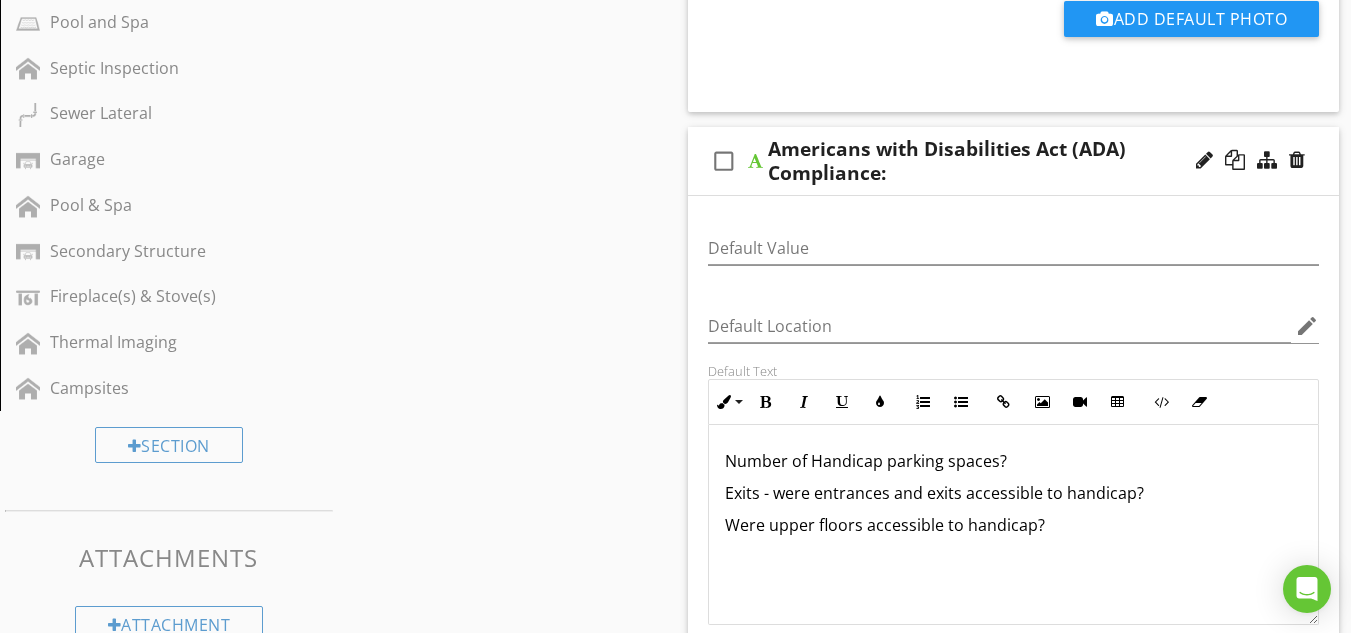 scroll, scrollTop: 1167, scrollLeft: 0, axis: vertical 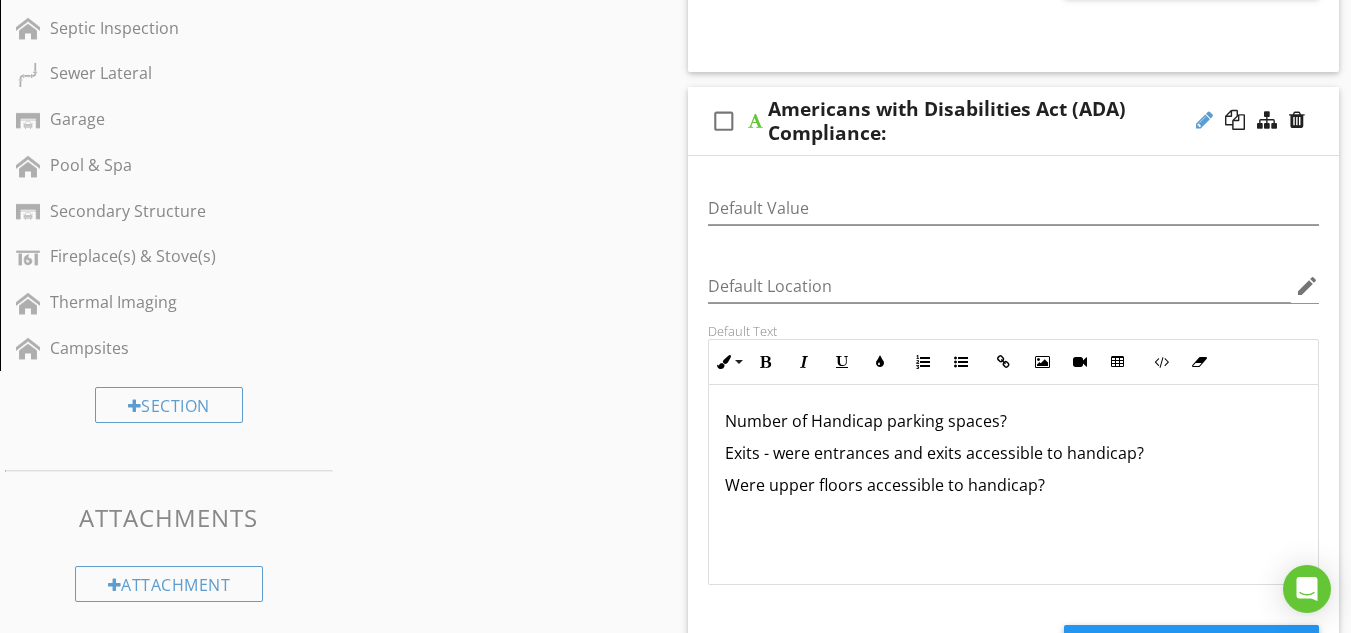 click at bounding box center (1204, 120) 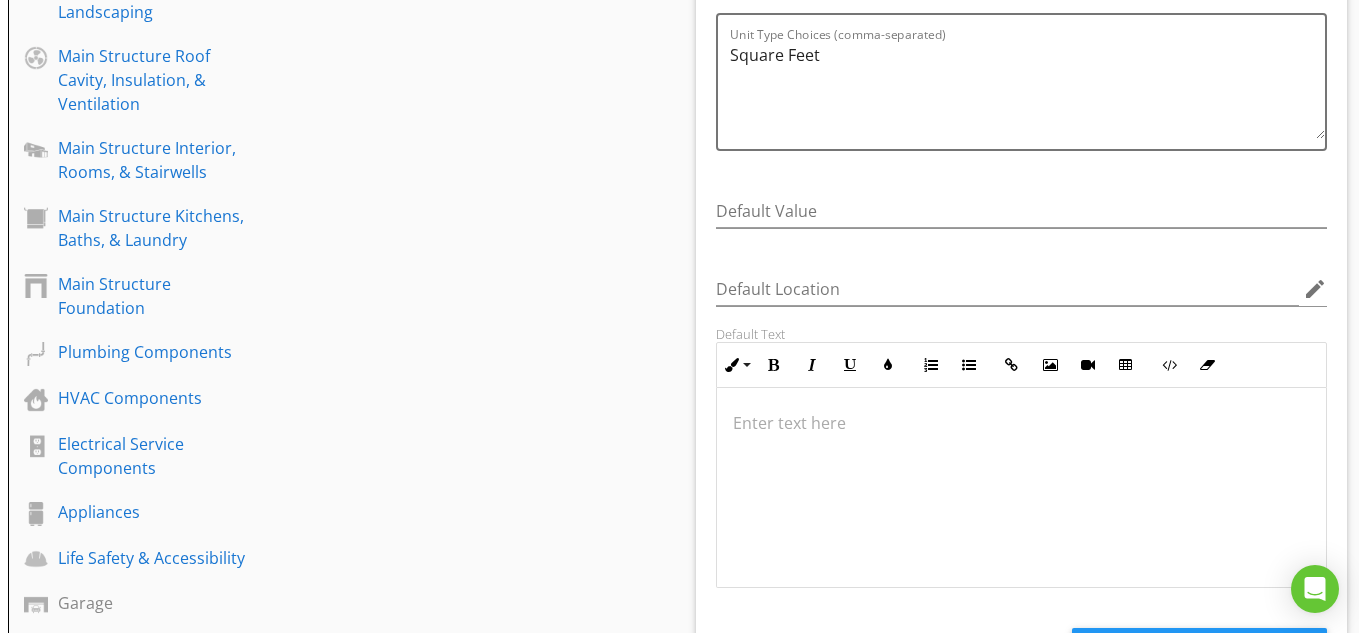 scroll, scrollTop: 0, scrollLeft: 0, axis: both 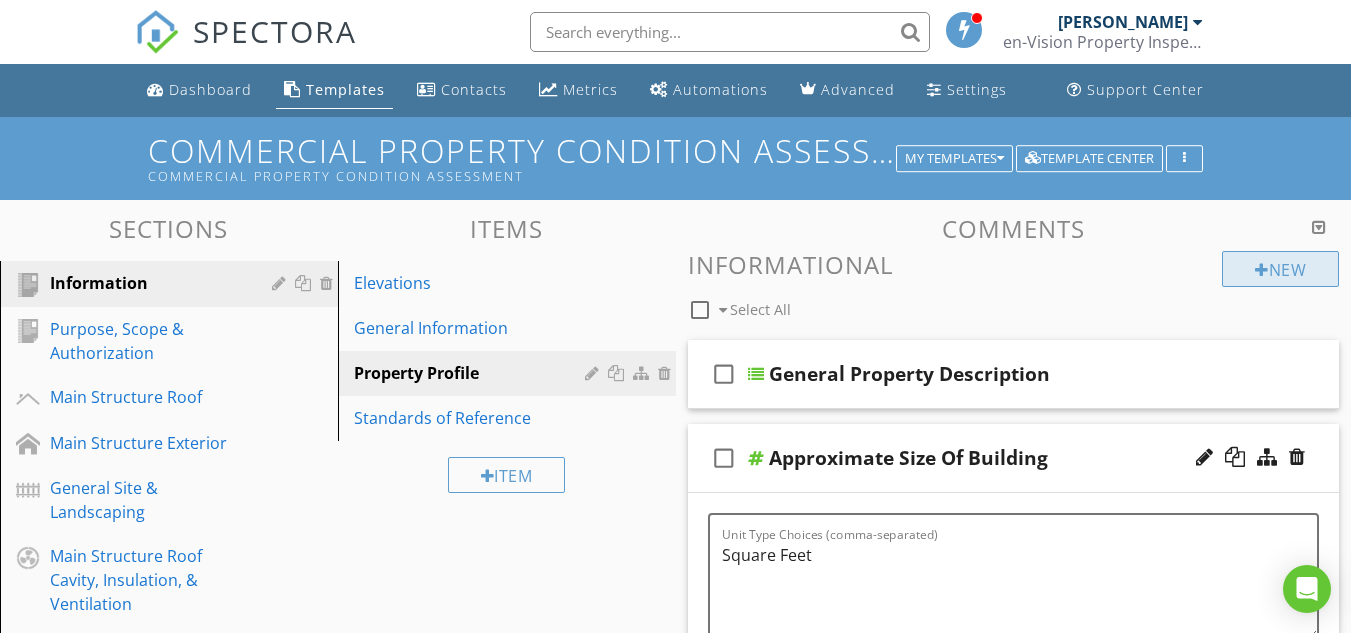 click on "New" at bounding box center [1280, 269] 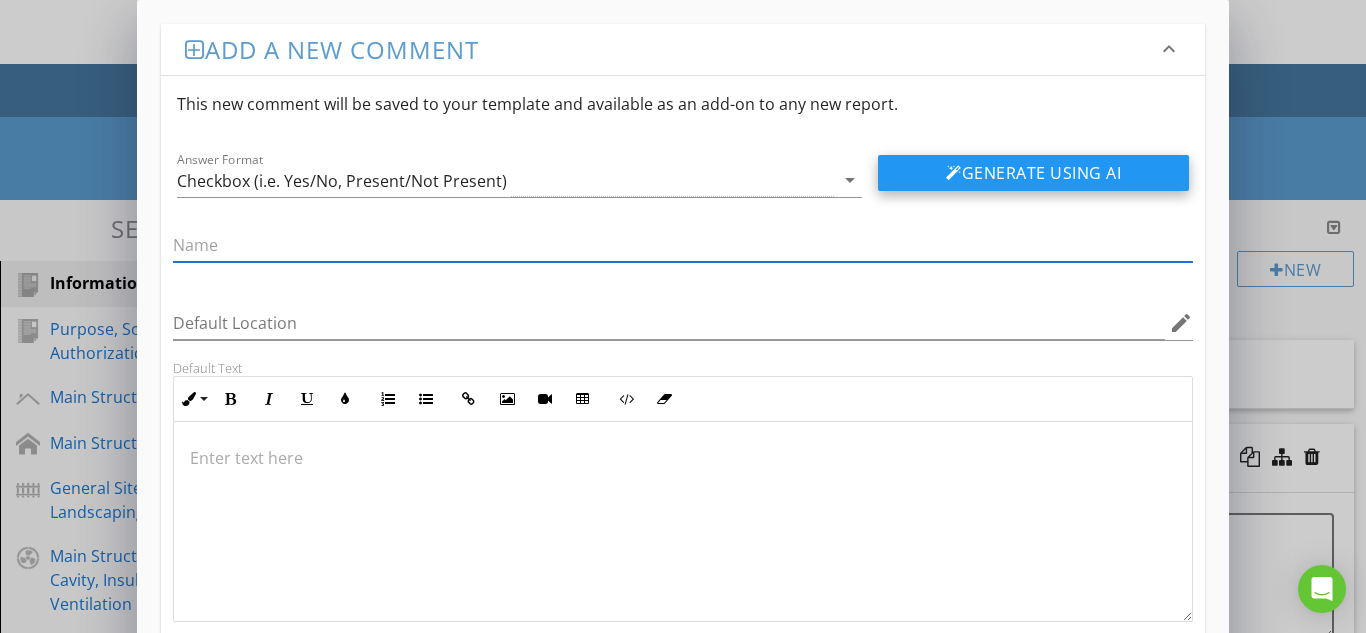 click on "Generate Using AI" at bounding box center (1033, 173) 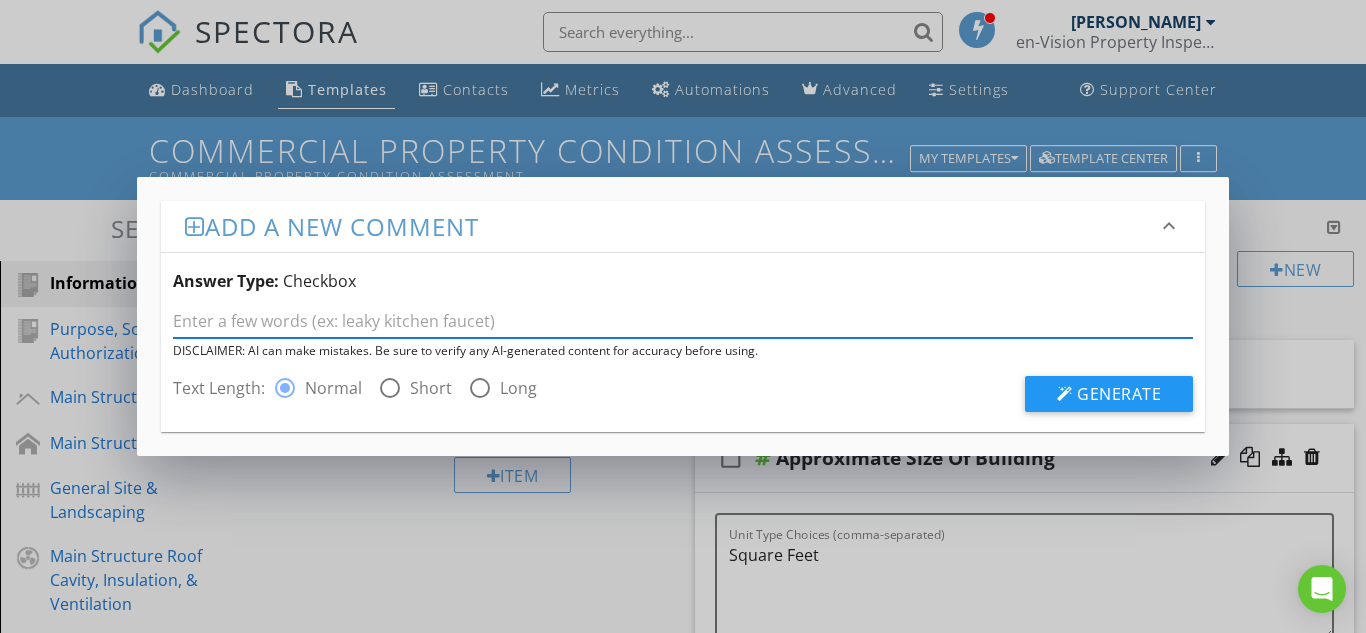 paste on "Americans with Disabilities Act (ADA) Compliance:" 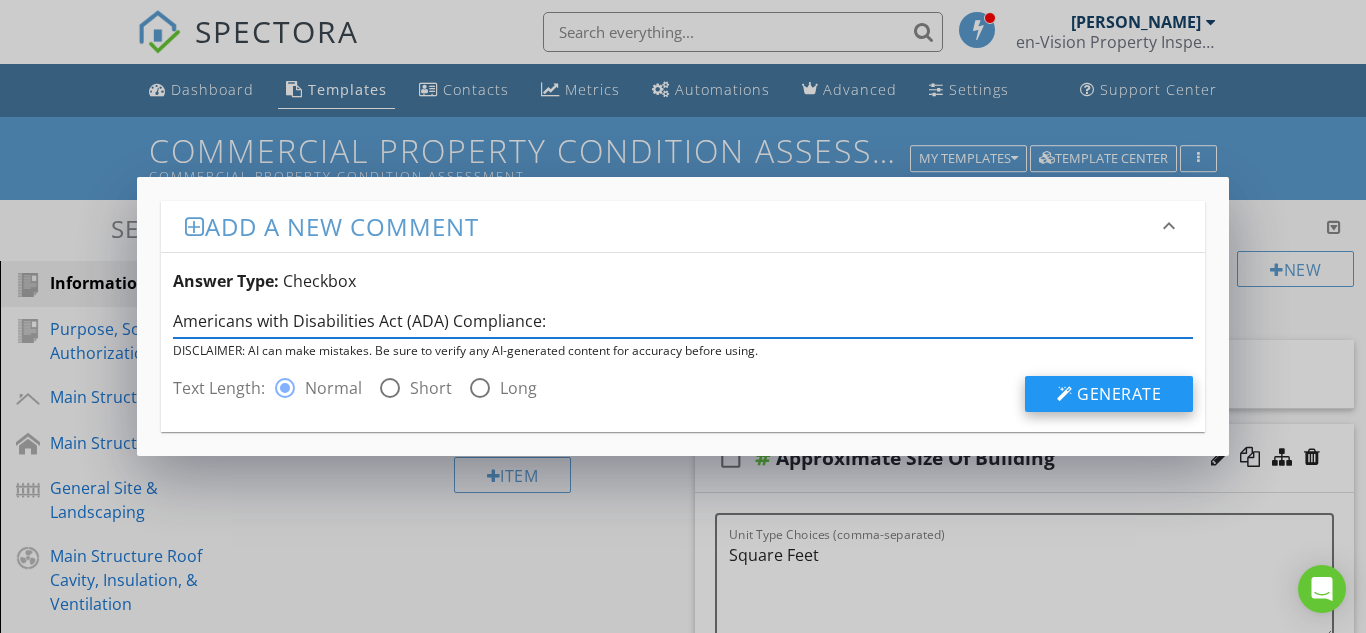 type on "Americans with Disabilities Act (ADA) Compliance:" 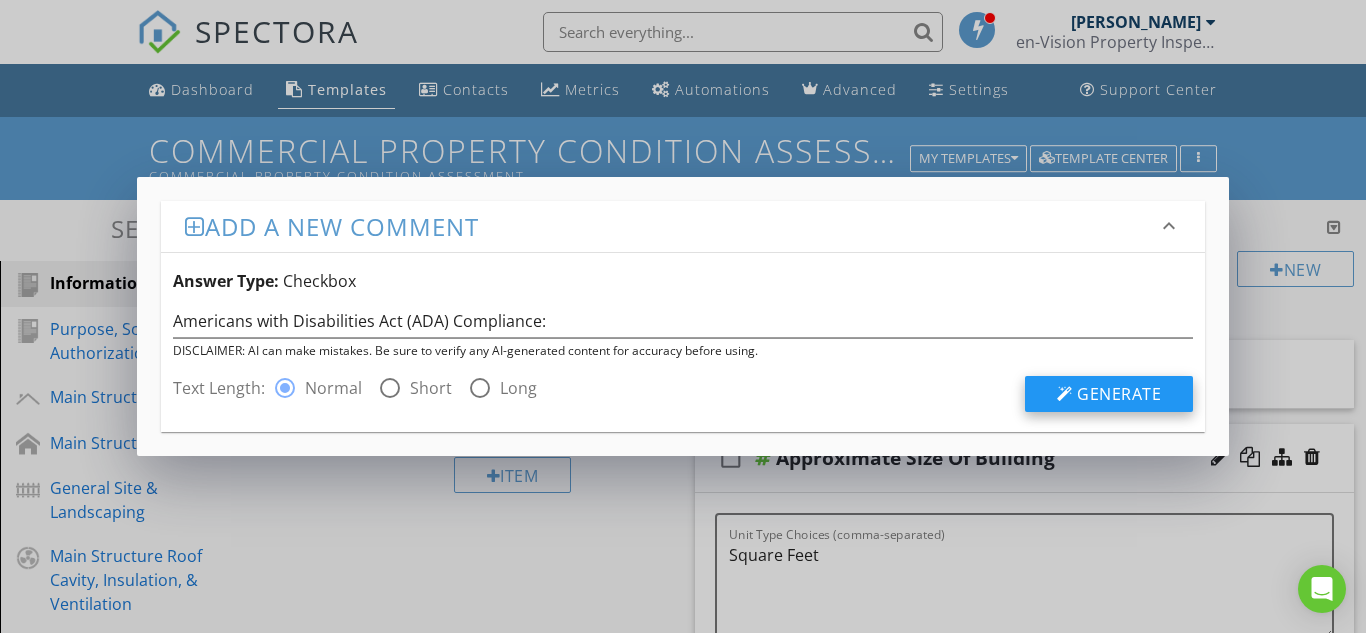 click on "Generate" at bounding box center (1119, 394) 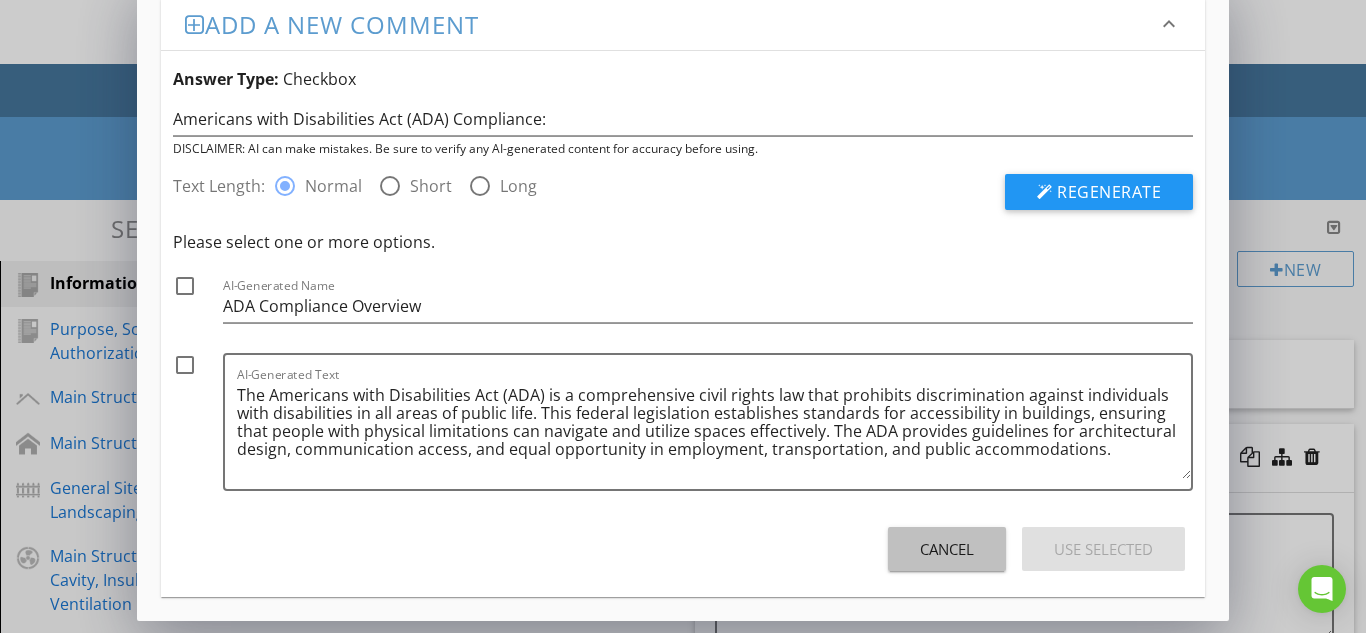 click on "Cancel" at bounding box center (947, 549) 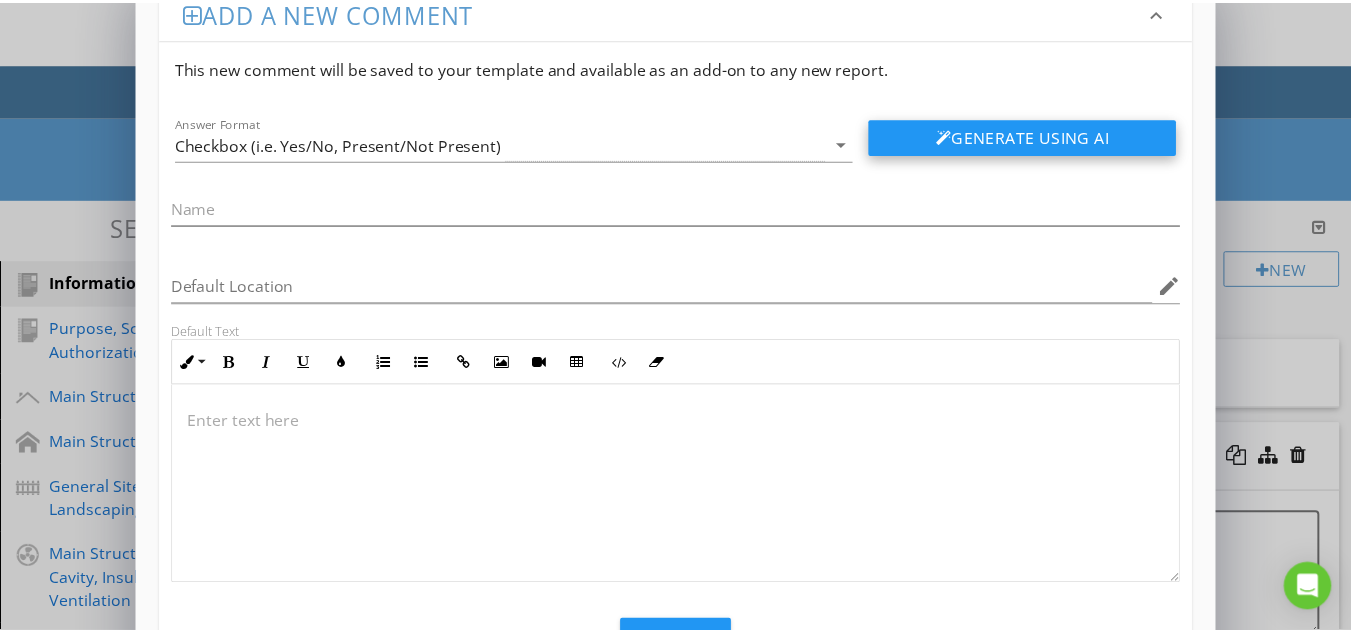 scroll, scrollTop: 0, scrollLeft: 0, axis: both 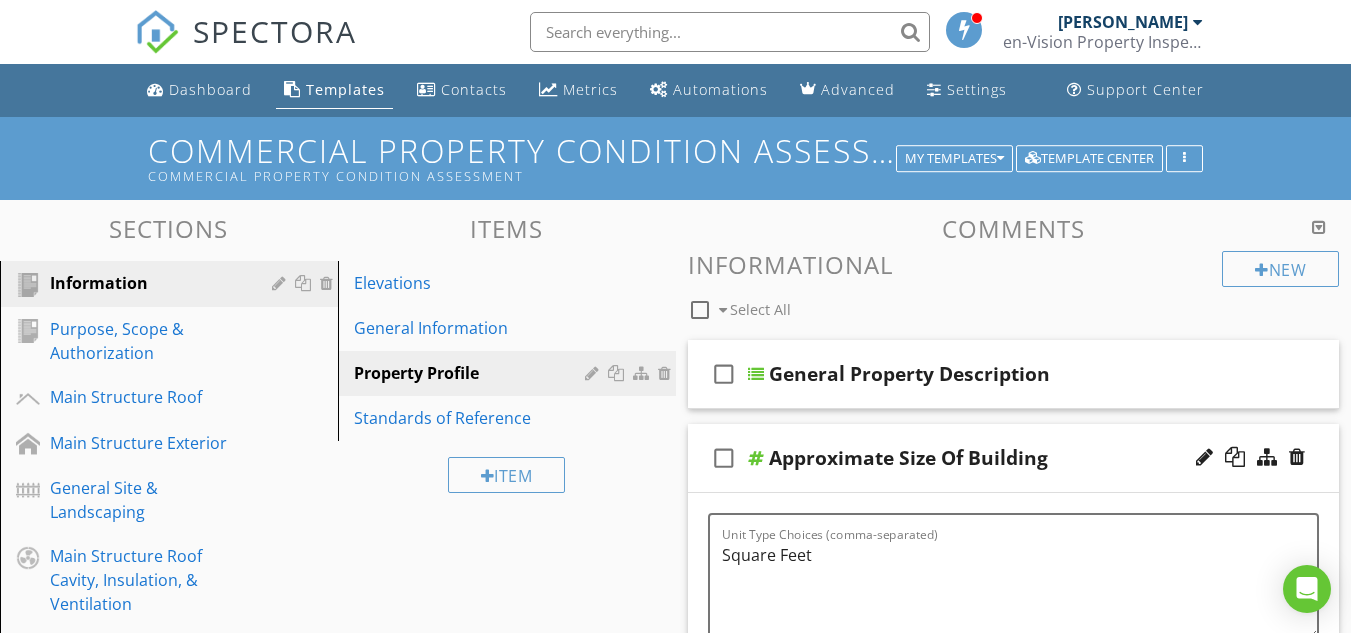 click at bounding box center (675, 316) 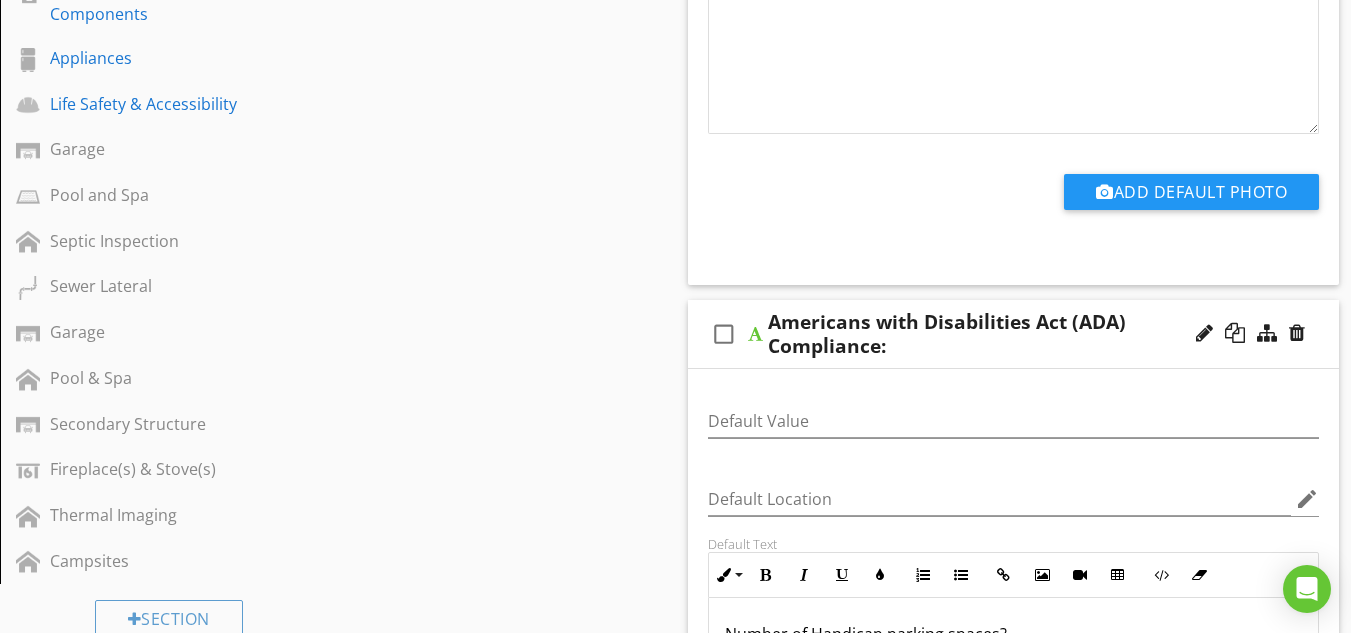 scroll, scrollTop: 1167, scrollLeft: 0, axis: vertical 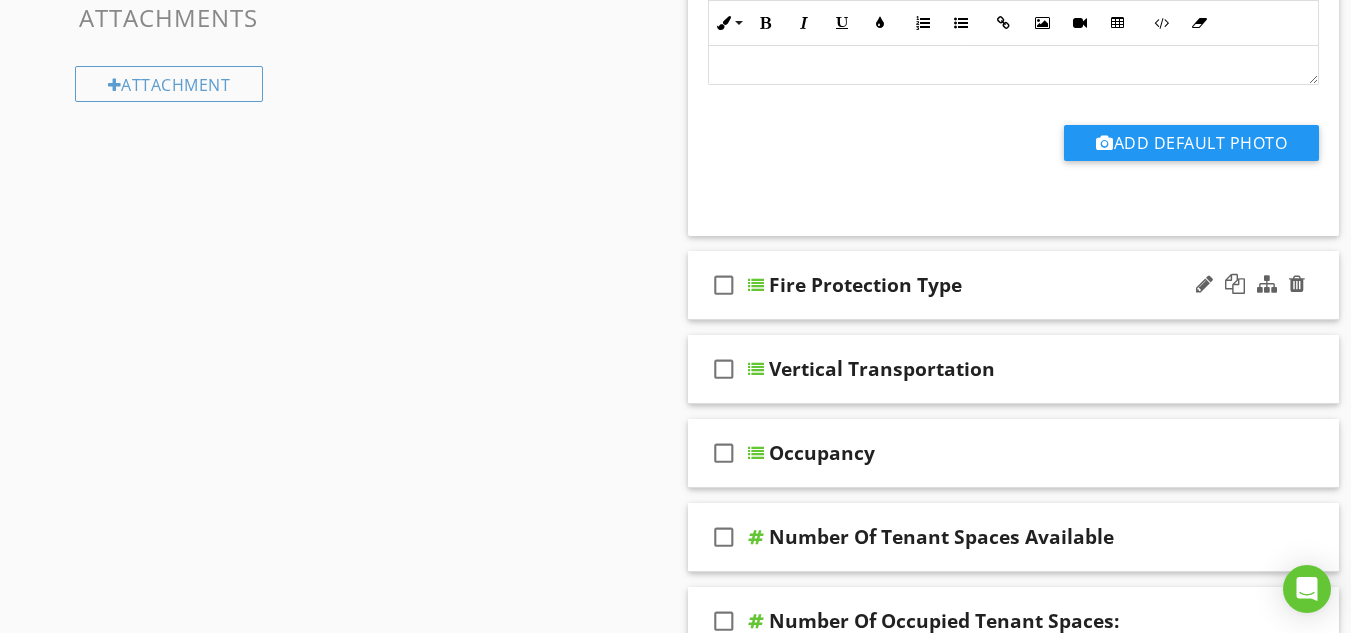 click at bounding box center [756, 285] 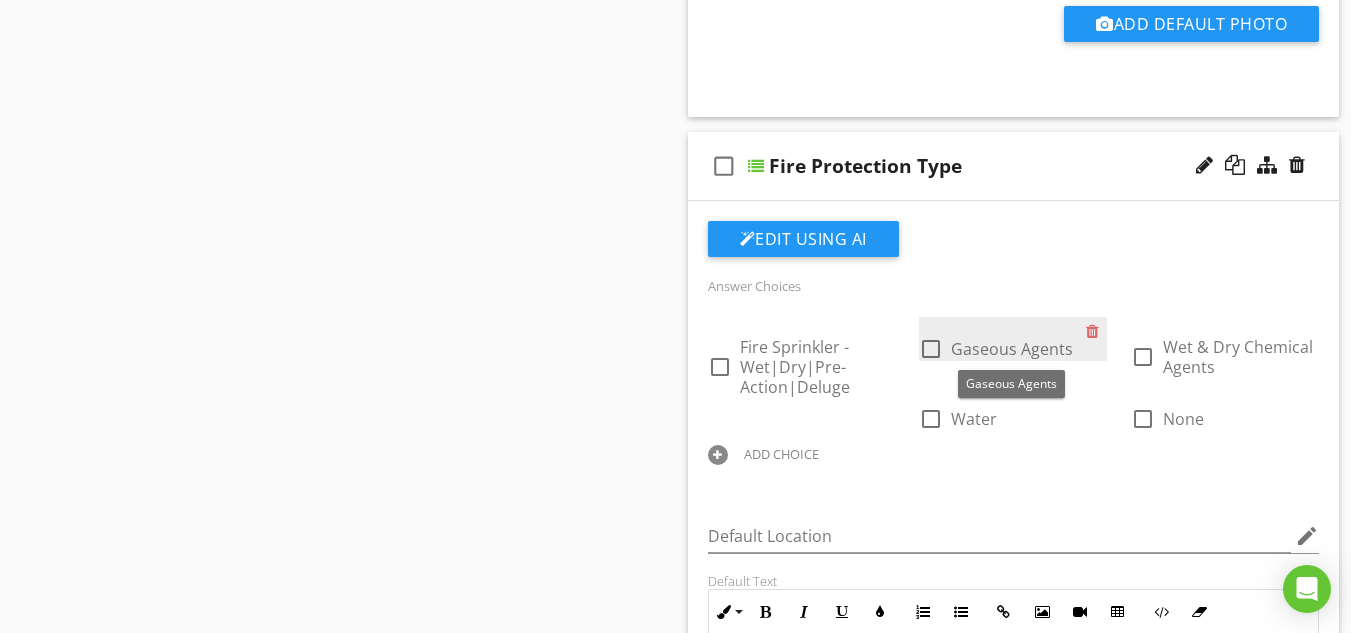 scroll, scrollTop: 2000, scrollLeft: 0, axis: vertical 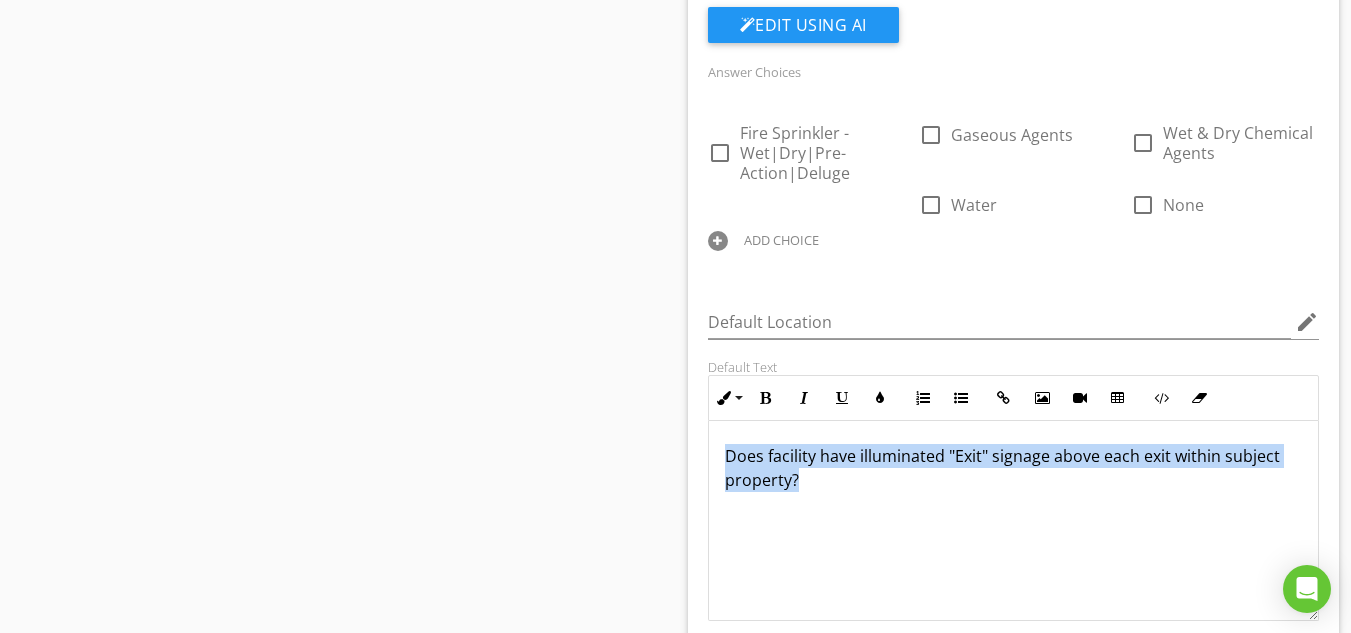 drag, startPoint x: 814, startPoint y: 475, endPoint x: 728, endPoint y: 458, distance: 87.66413 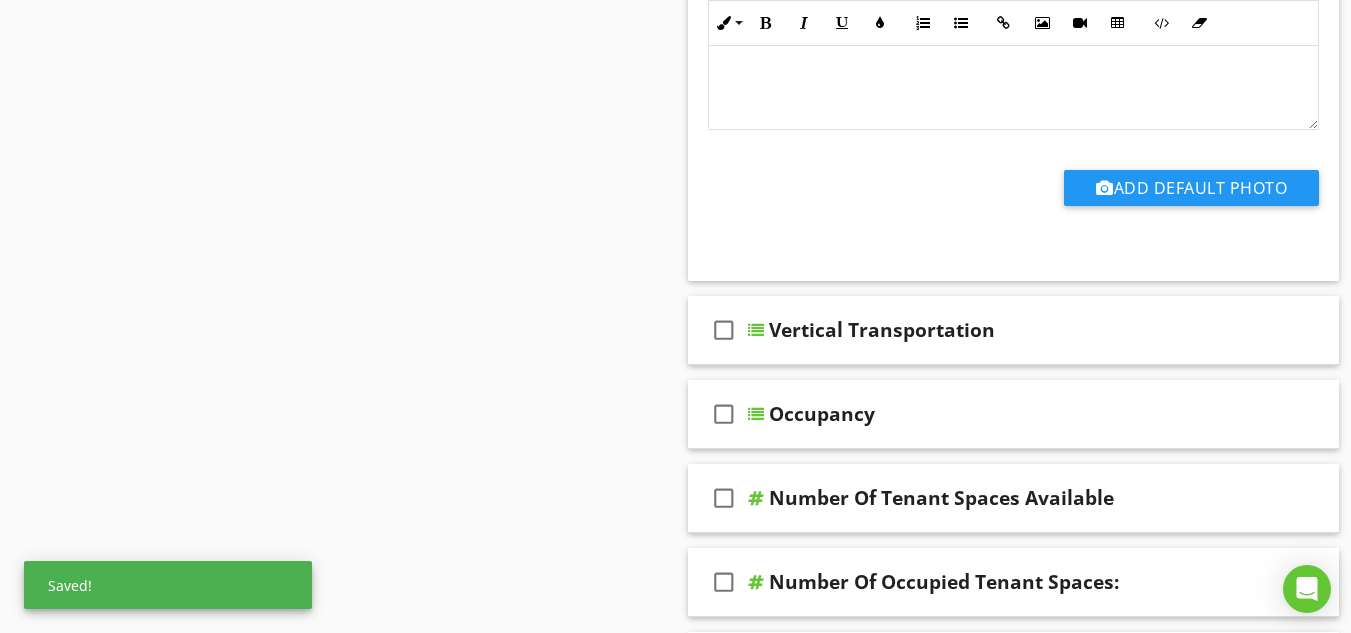 scroll, scrollTop: 2500, scrollLeft: 0, axis: vertical 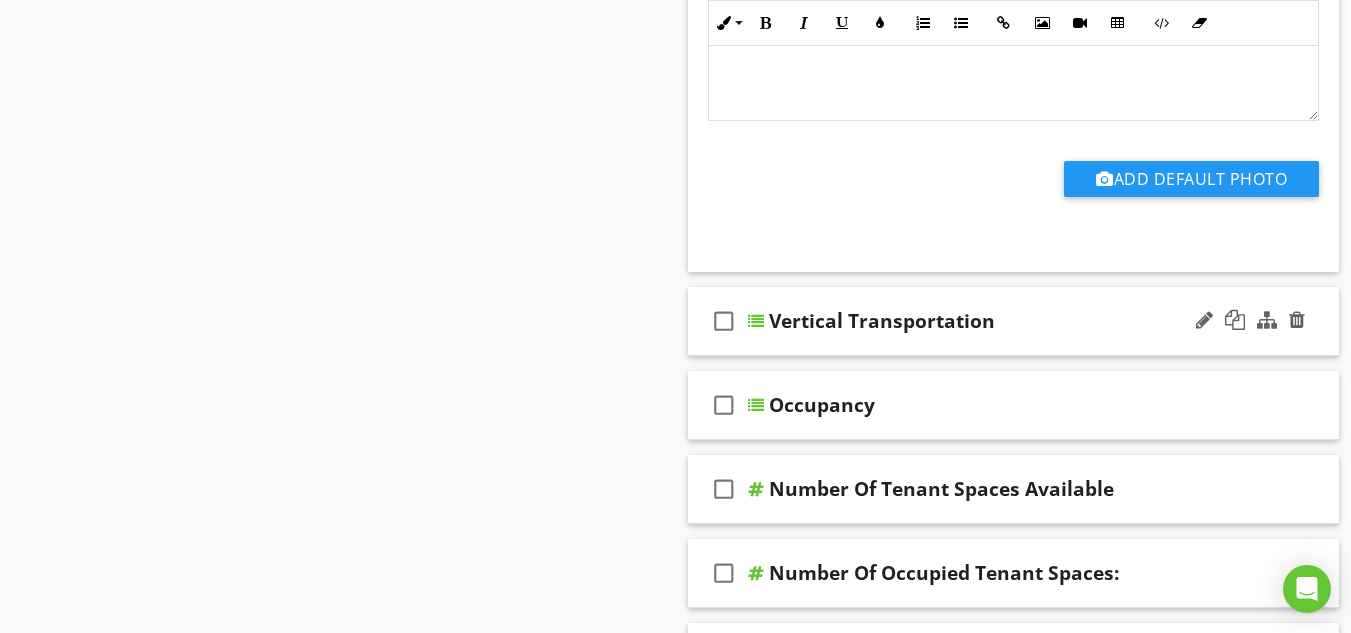 click at bounding box center (756, 321) 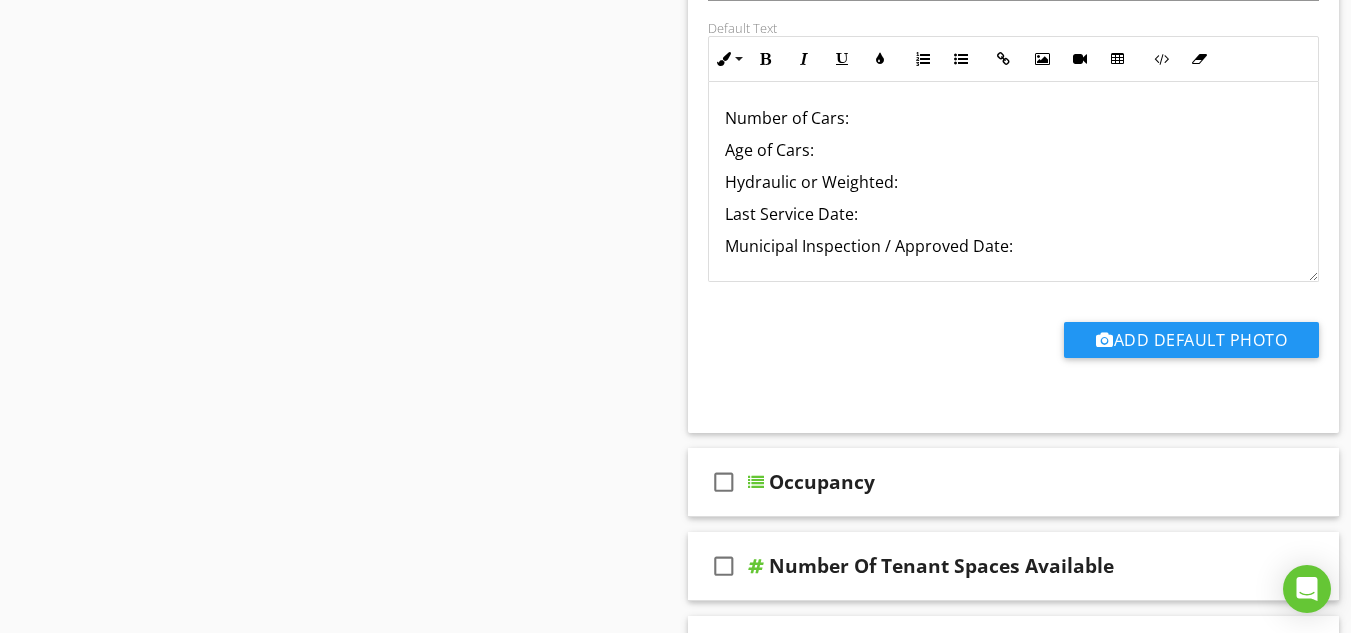 scroll, scrollTop: 3167, scrollLeft: 0, axis: vertical 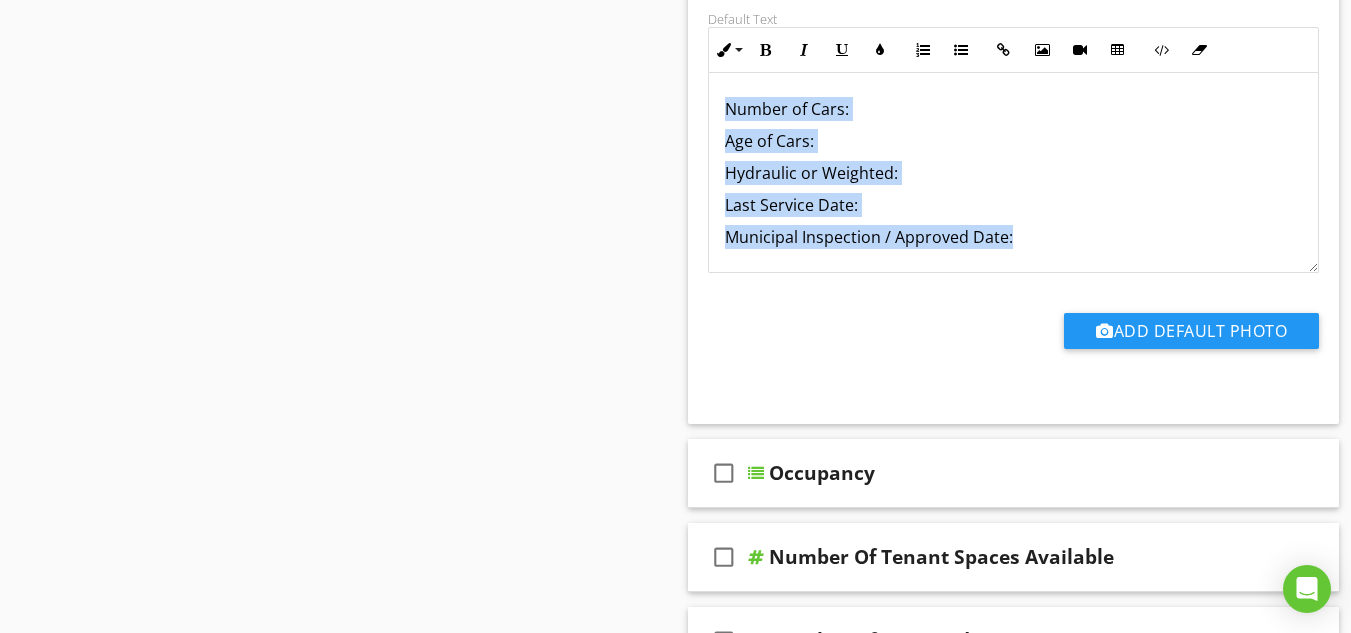 drag, startPoint x: 1032, startPoint y: 240, endPoint x: 713, endPoint y: 89, distance: 352.9334 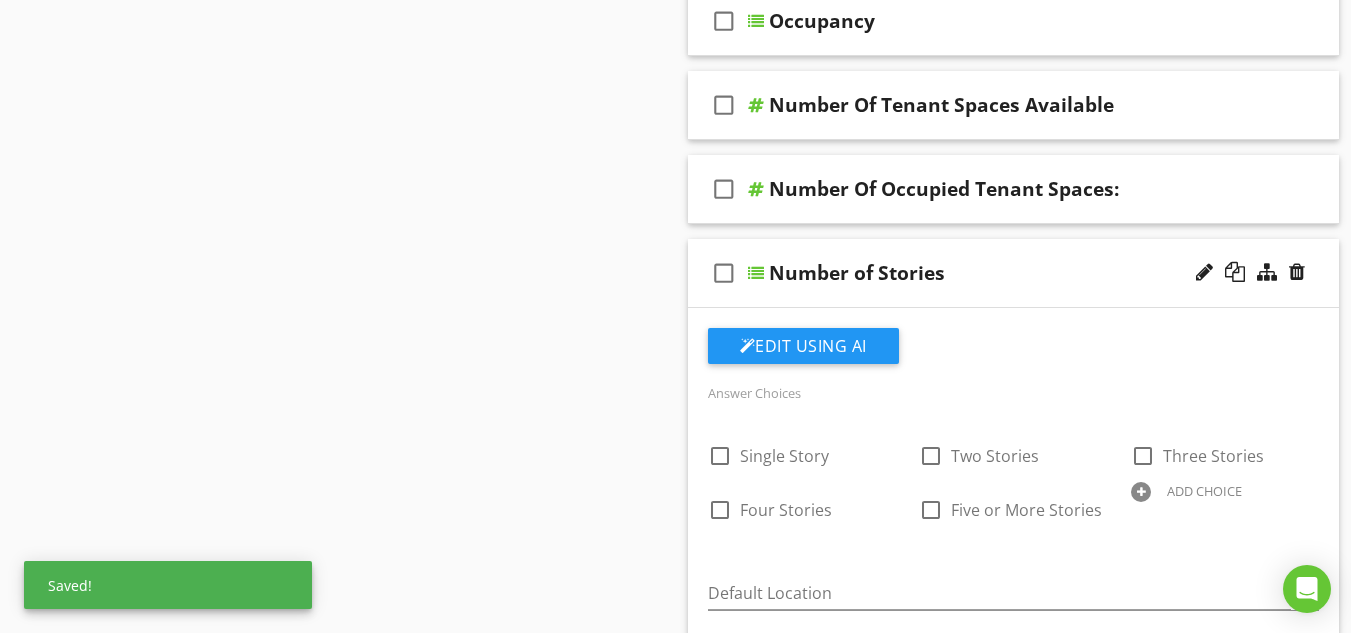 scroll, scrollTop: 3667, scrollLeft: 0, axis: vertical 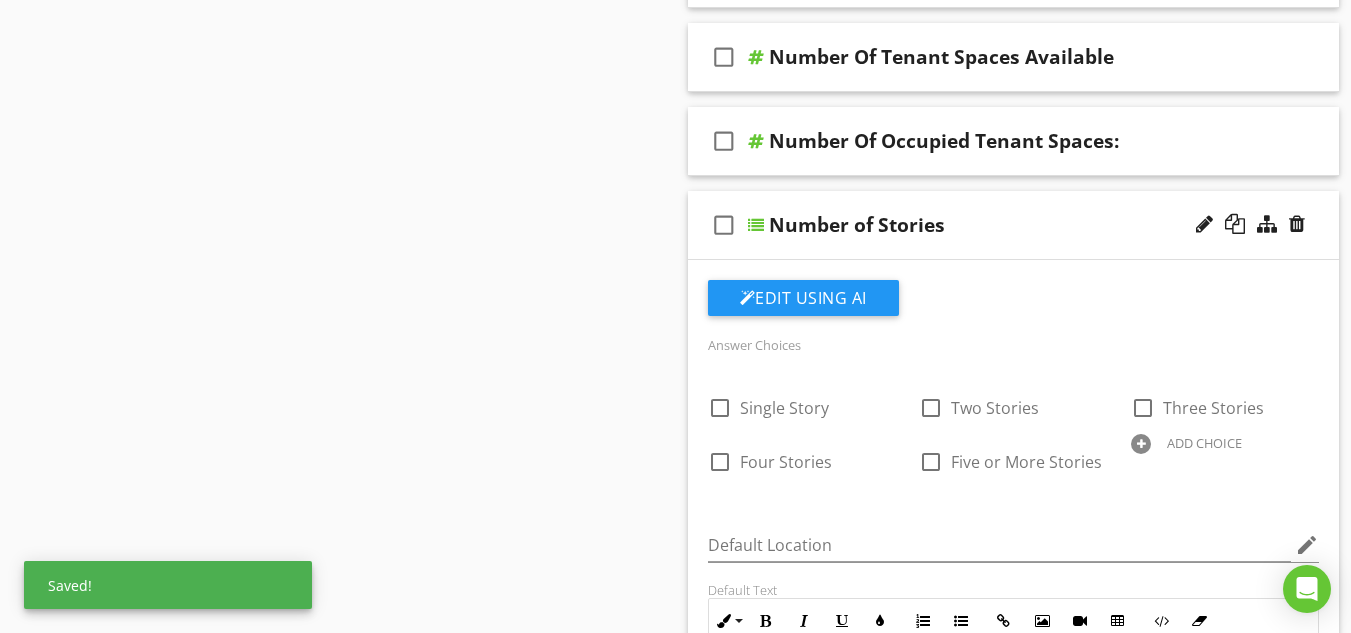 click at bounding box center [756, 225] 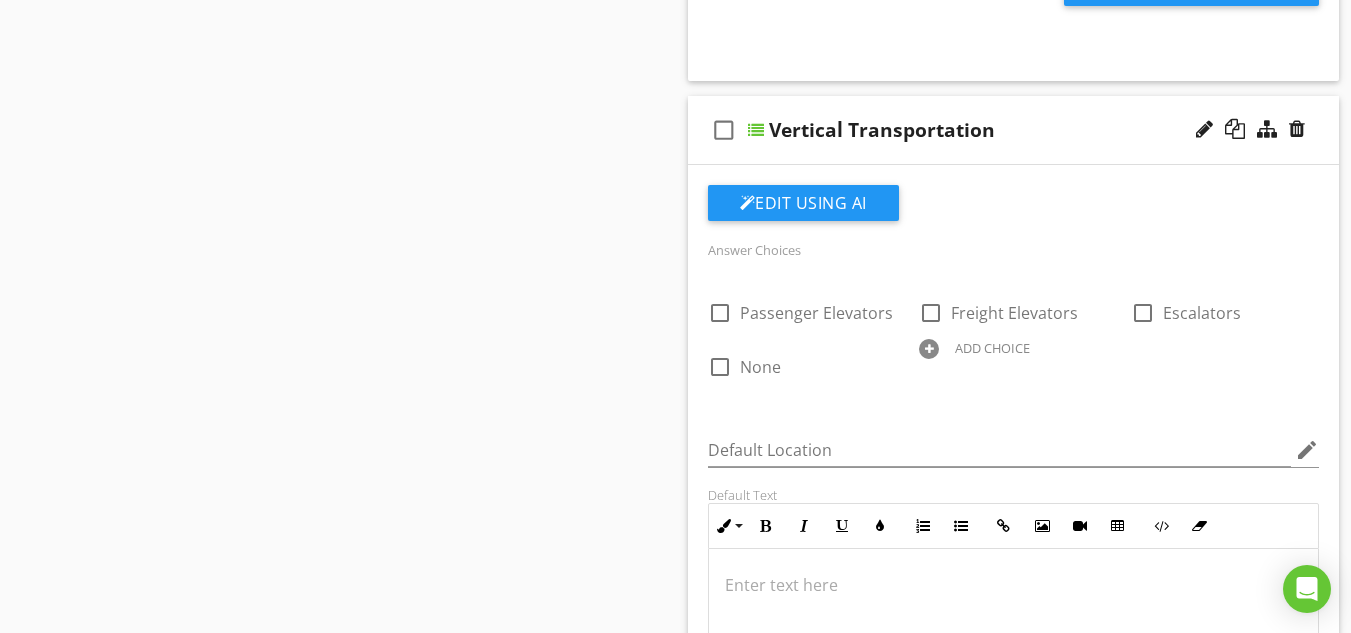 scroll, scrollTop: 2667, scrollLeft: 0, axis: vertical 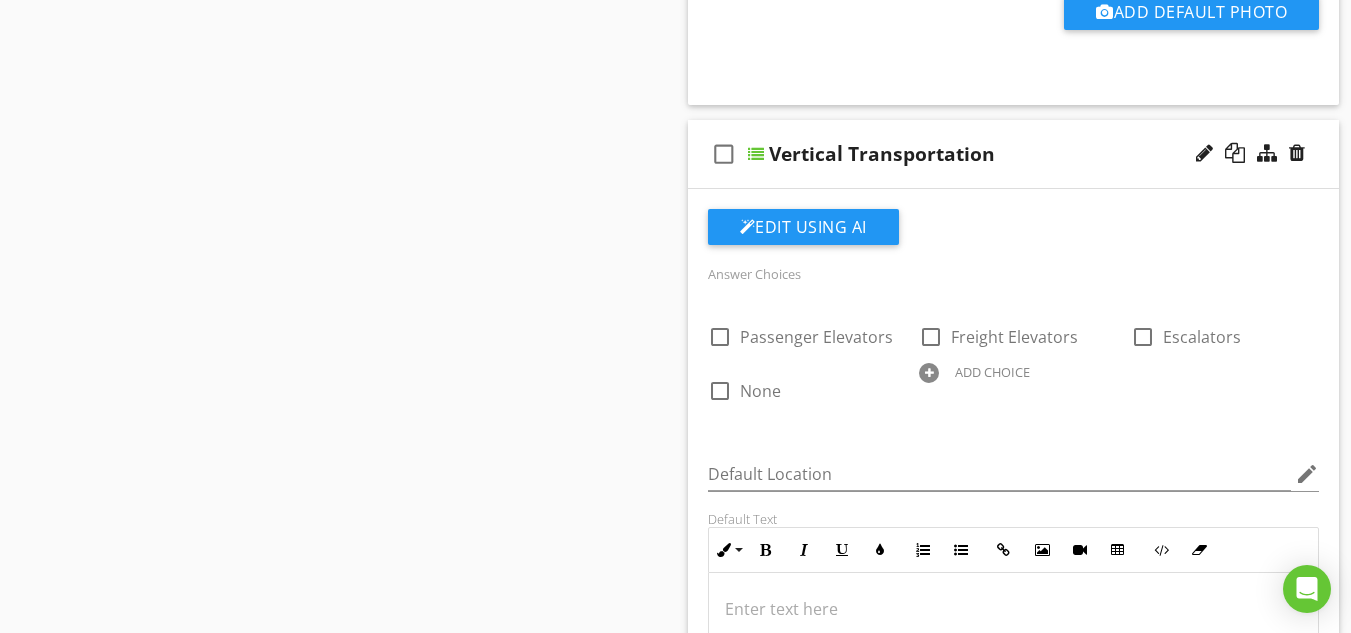 click at bounding box center [756, 154] 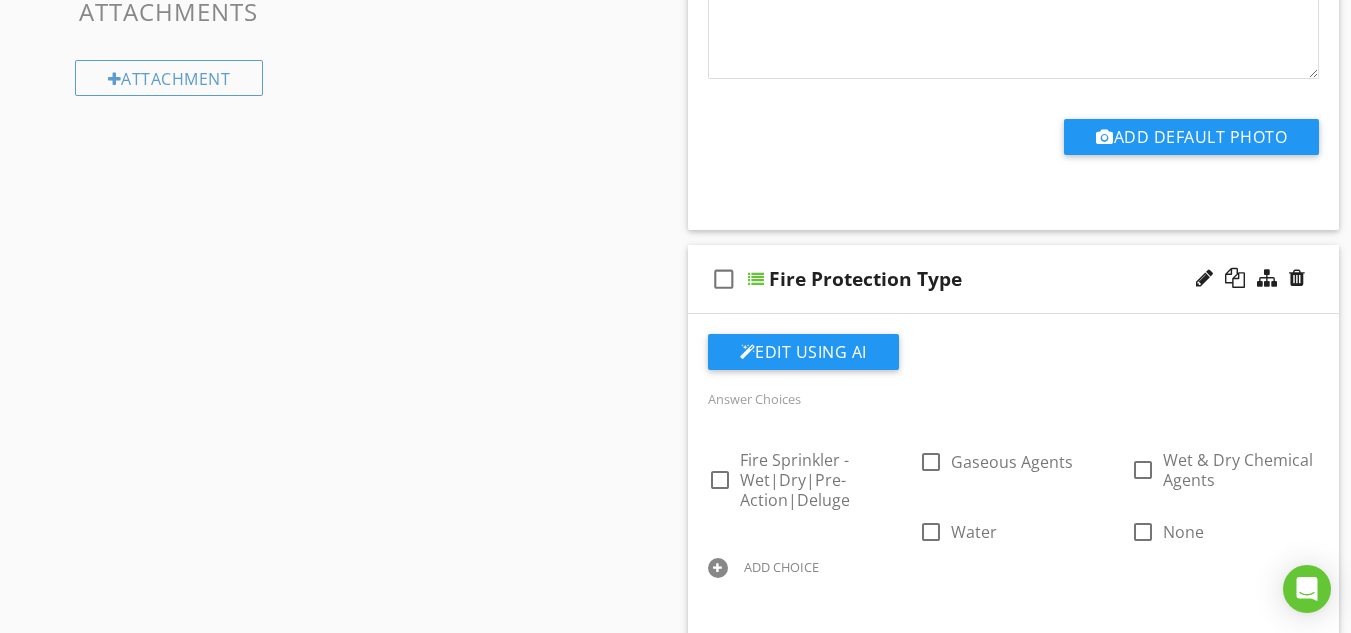 scroll, scrollTop: 1667, scrollLeft: 0, axis: vertical 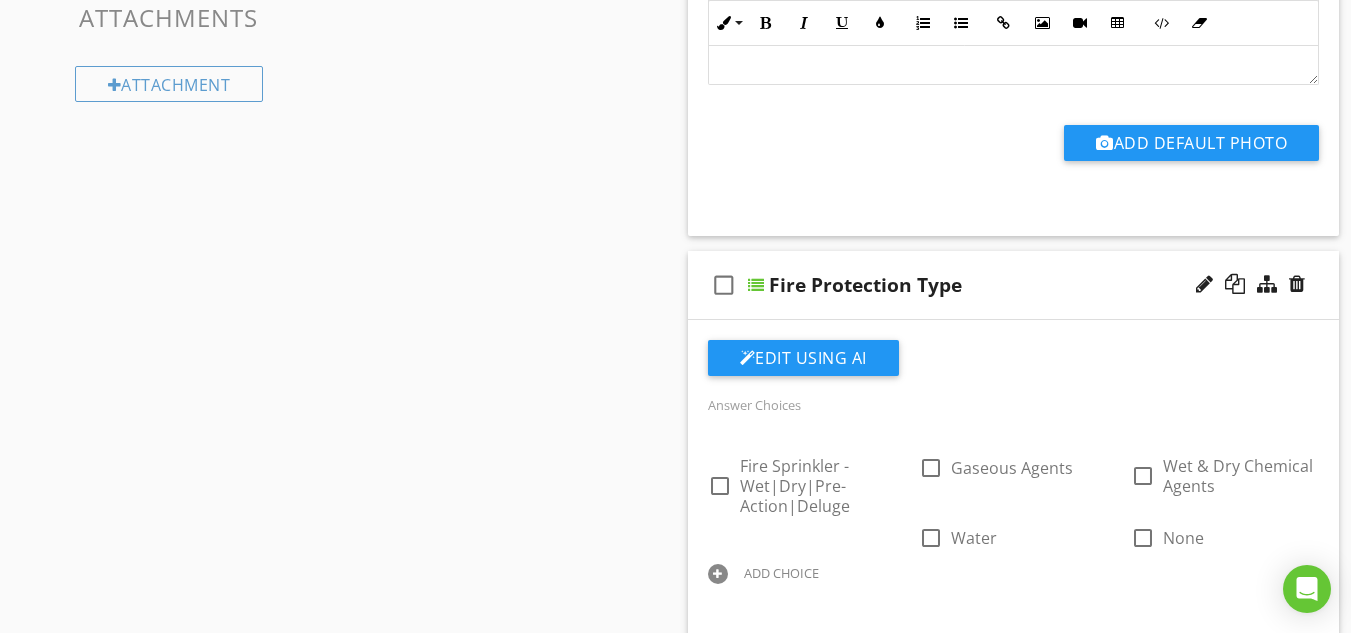 click at bounding box center (756, 285) 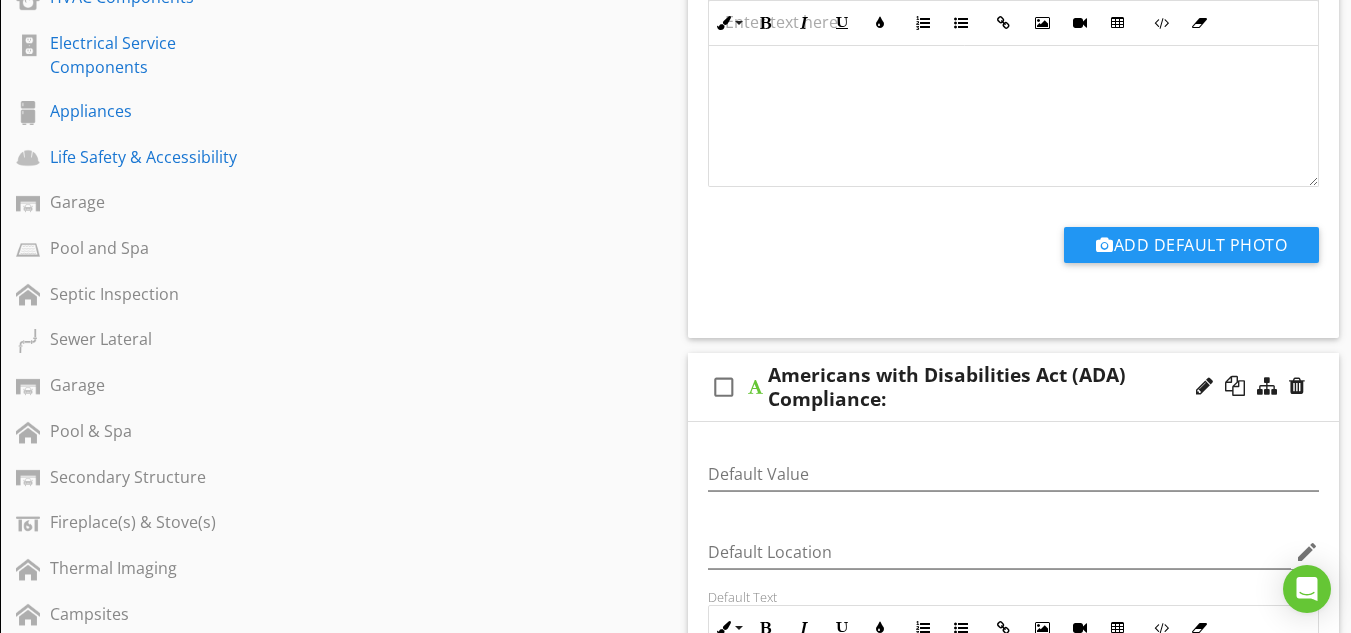 scroll, scrollTop: 833, scrollLeft: 0, axis: vertical 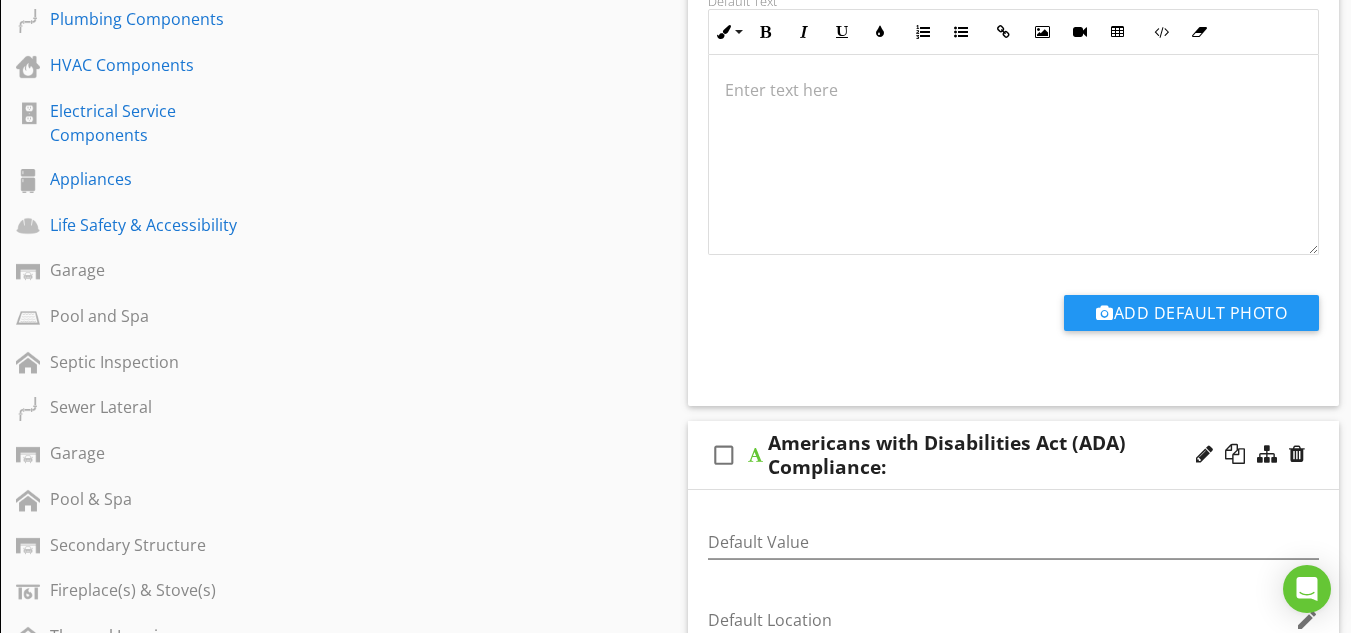 click at bounding box center [755, 455] 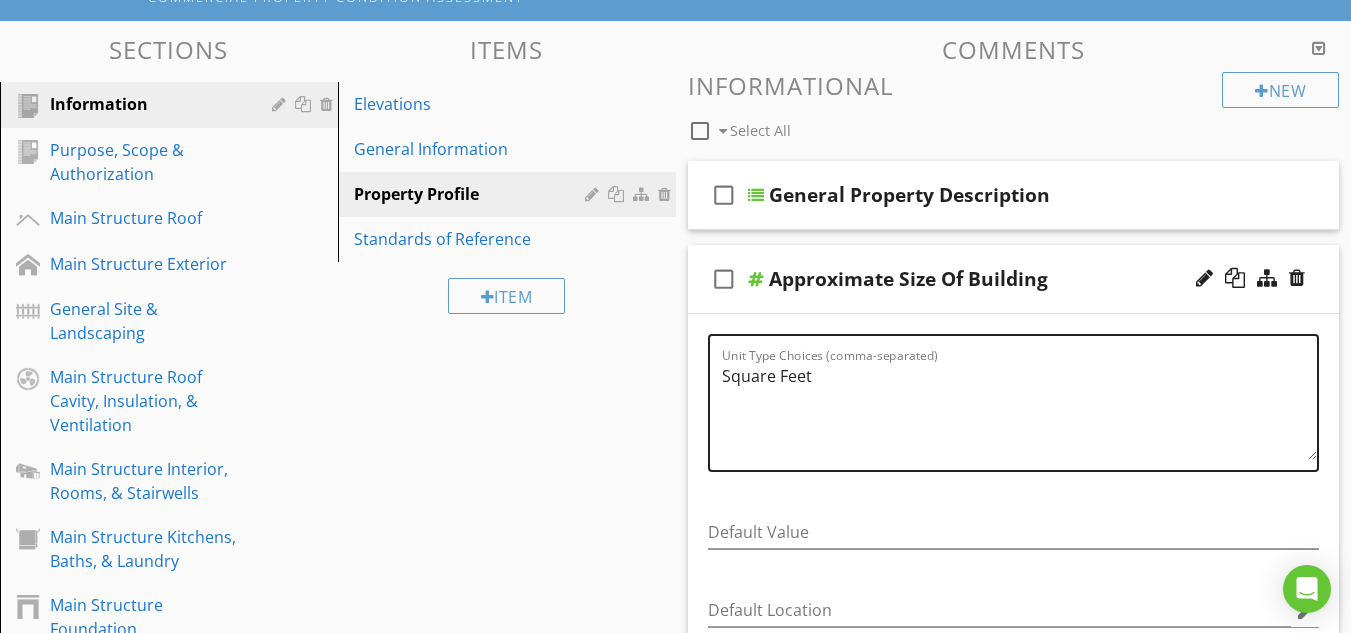 scroll, scrollTop: 167, scrollLeft: 0, axis: vertical 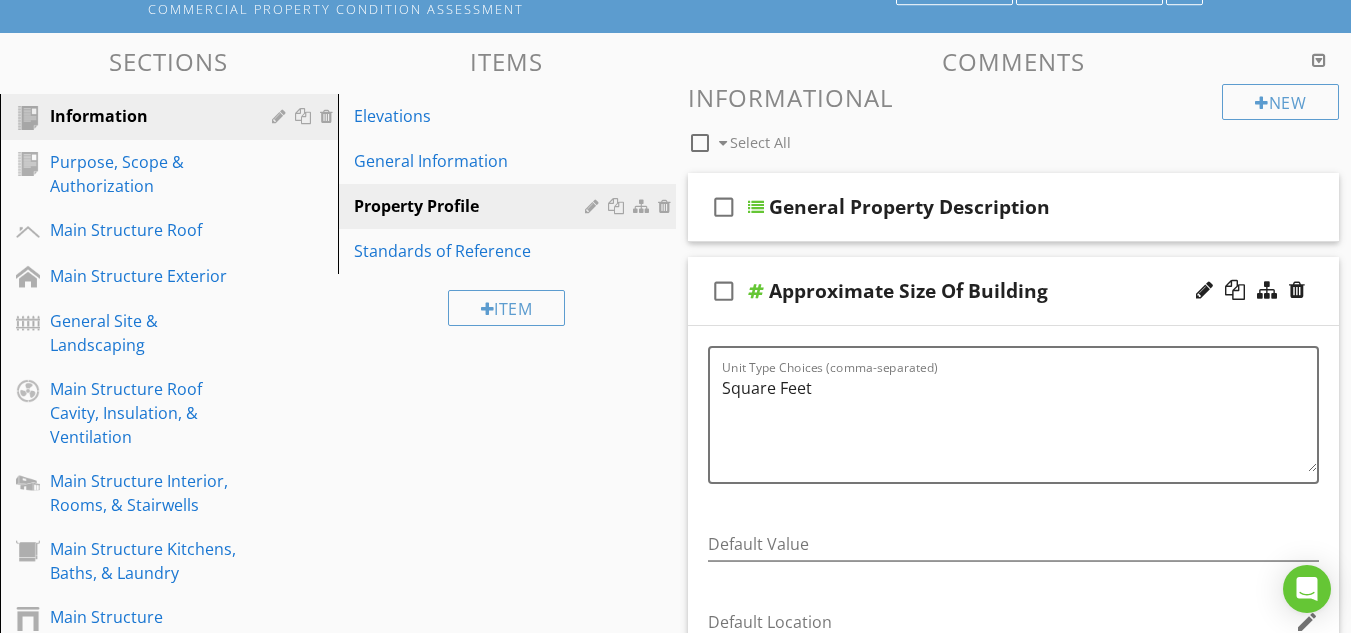 click at bounding box center [756, 291] 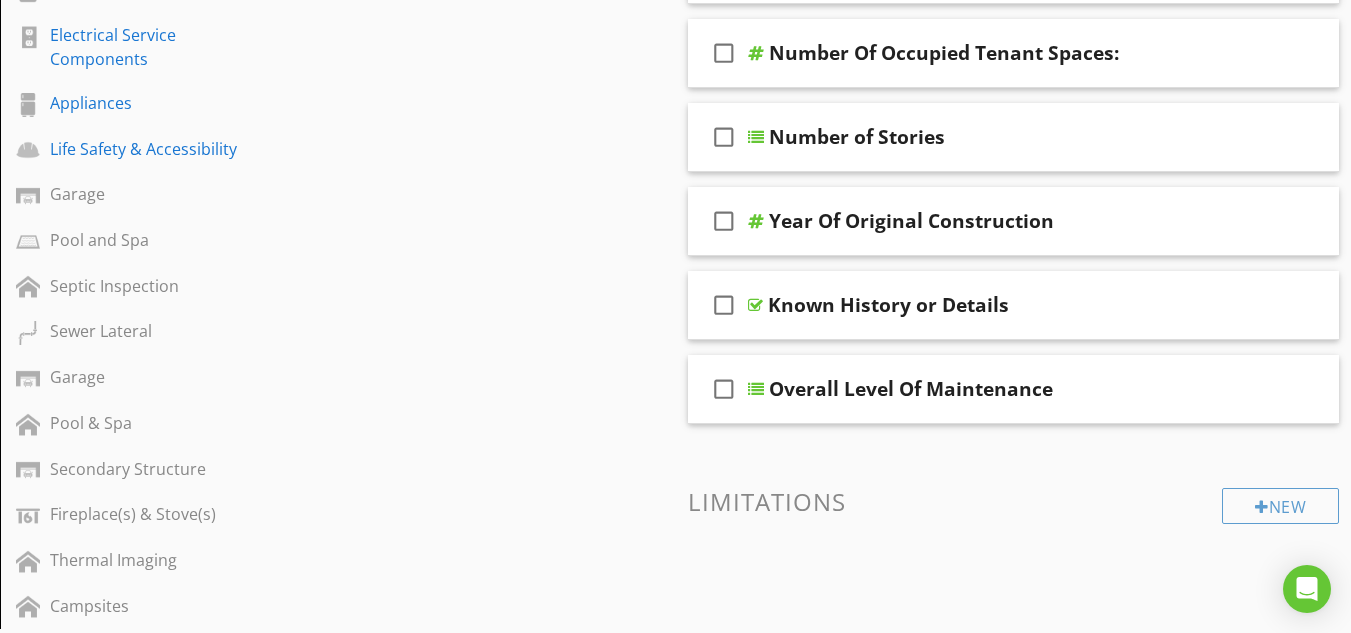 scroll, scrollTop: 866, scrollLeft: 0, axis: vertical 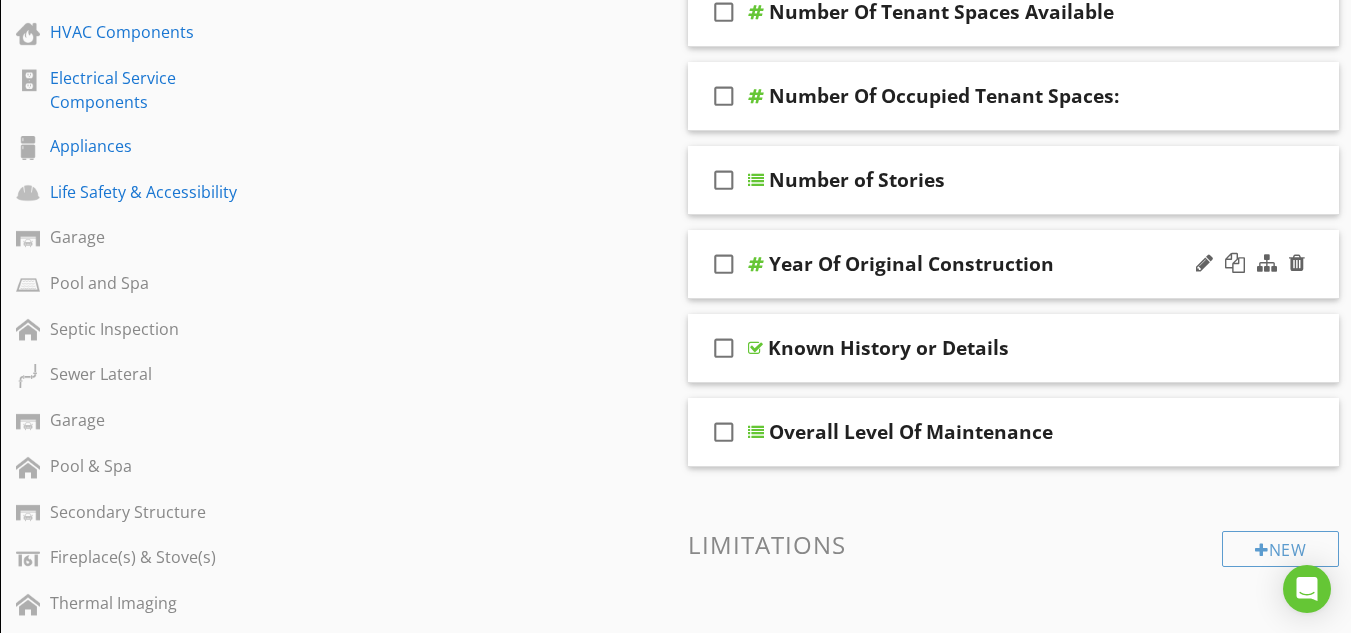 type 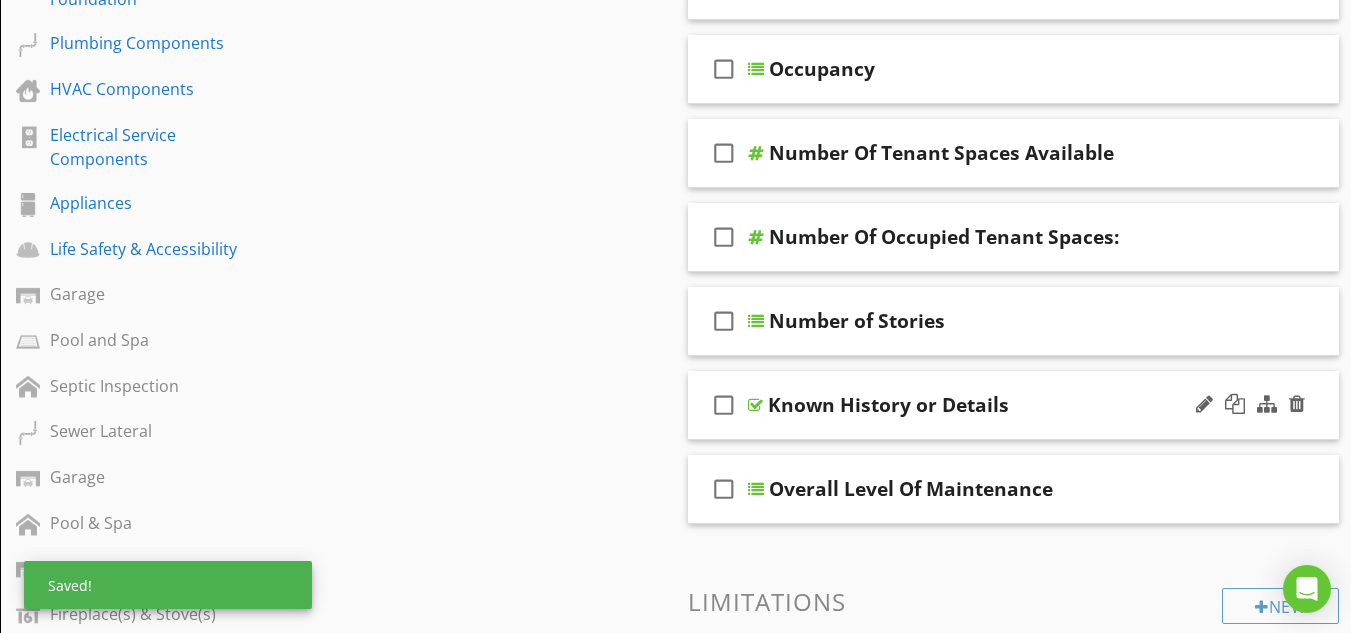 scroll, scrollTop: 833, scrollLeft: 0, axis: vertical 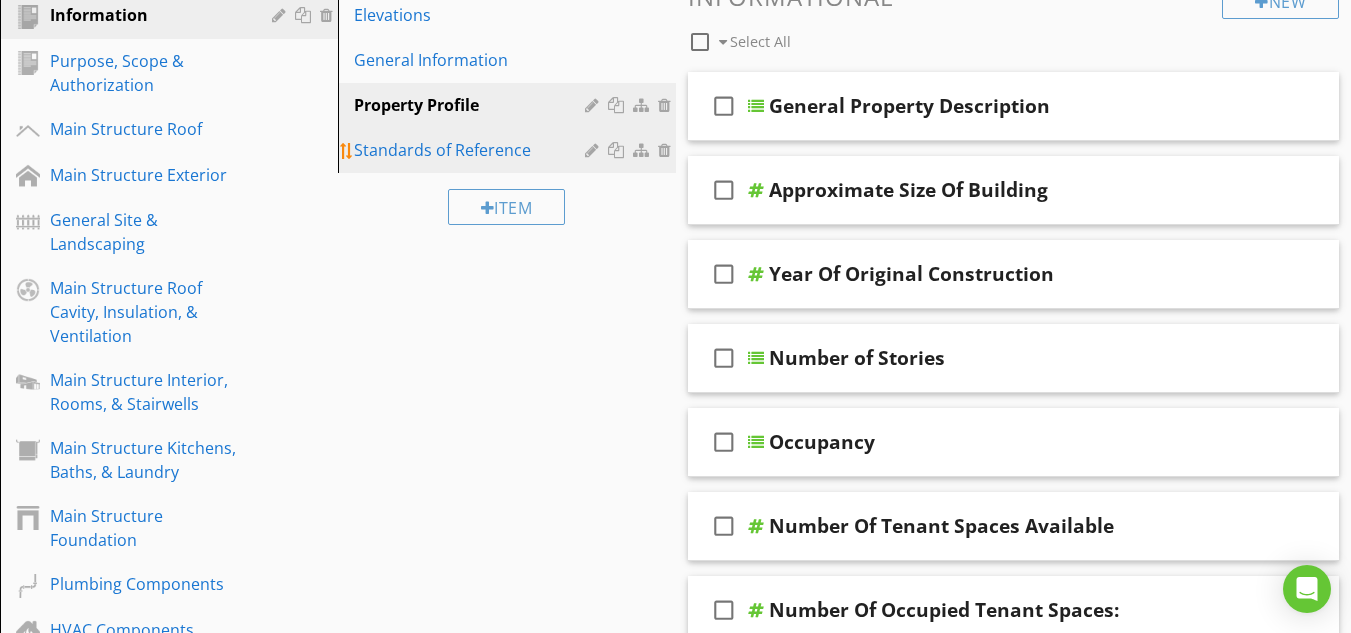 click on "Standards of Reference" at bounding box center [472, 150] 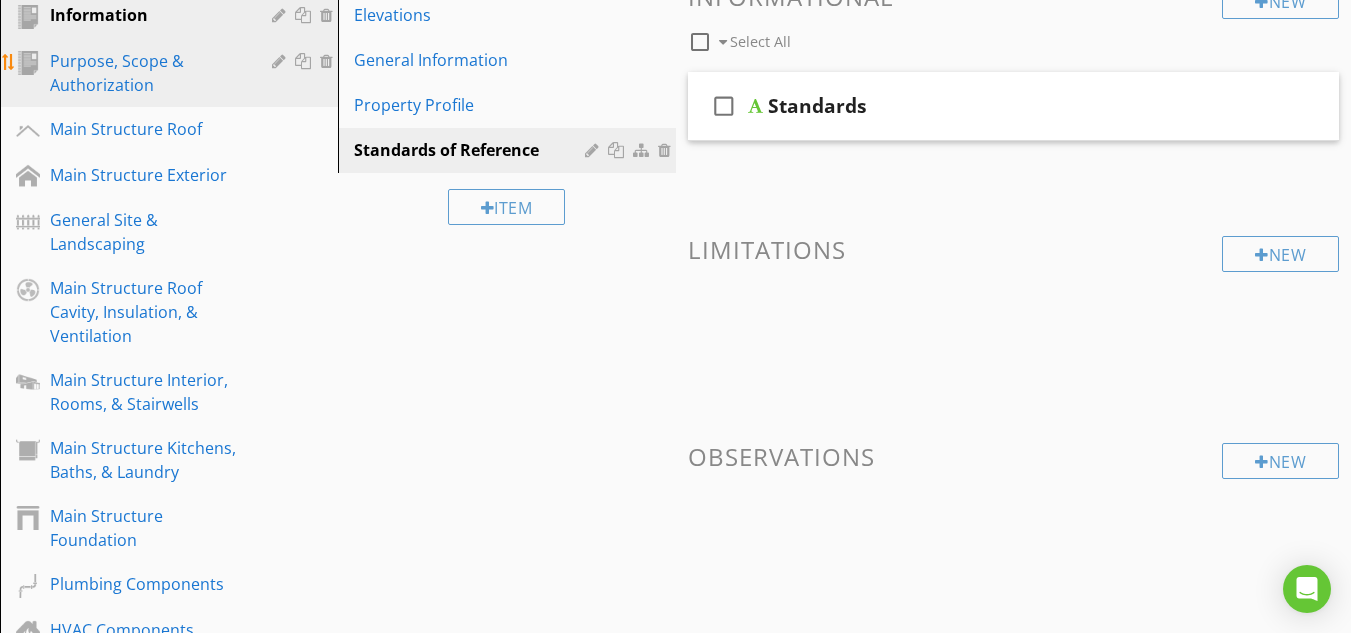 click on "Purpose, Scope & Authorization" at bounding box center [146, 73] 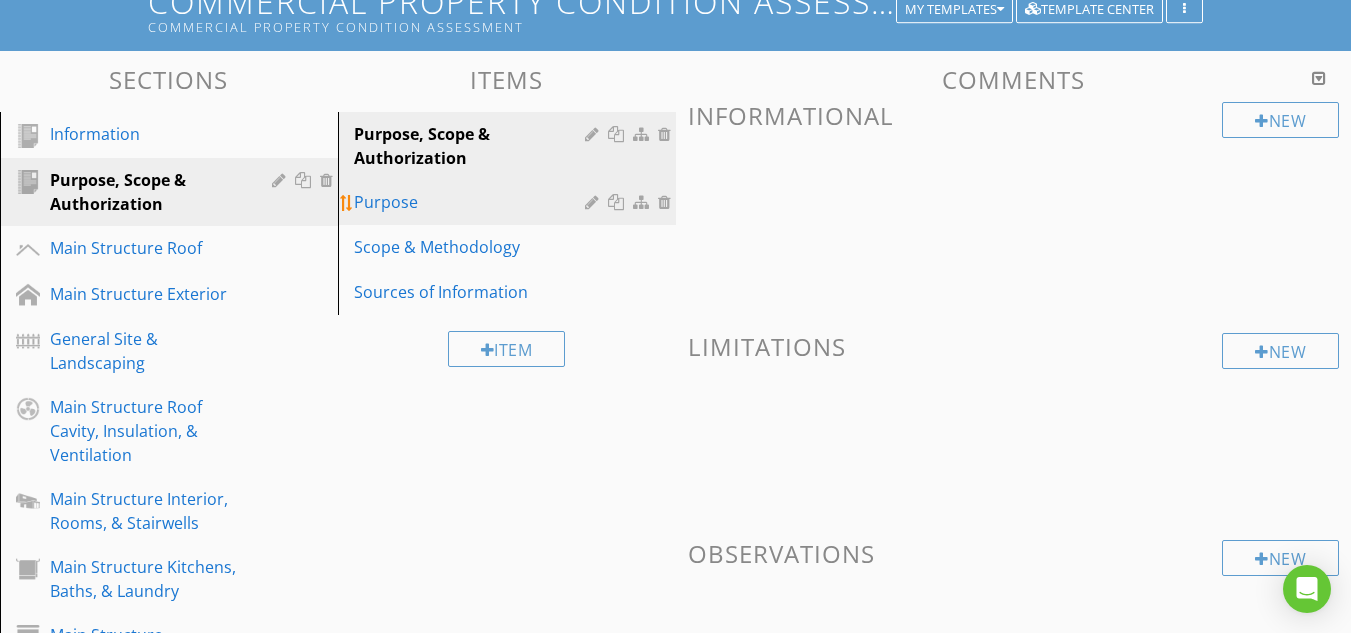 scroll, scrollTop: 102, scrollLeft: 0, axis: vertical 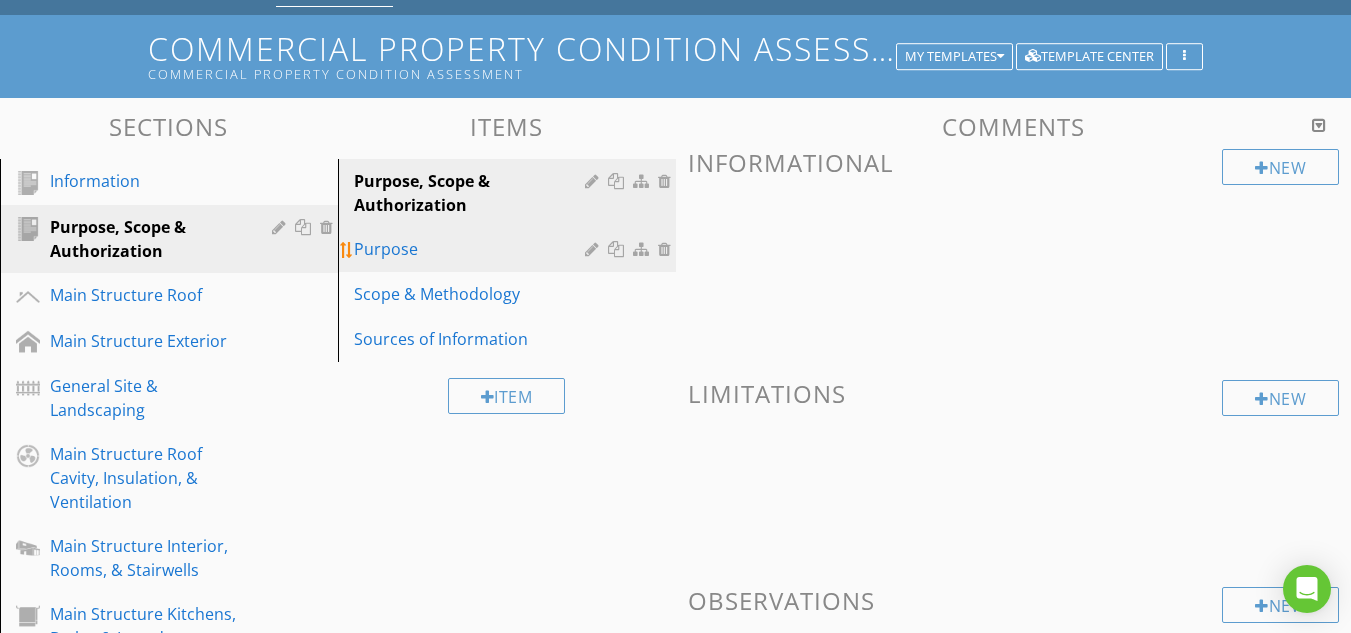 click on "Purpose" at bounding box center [472, 249] 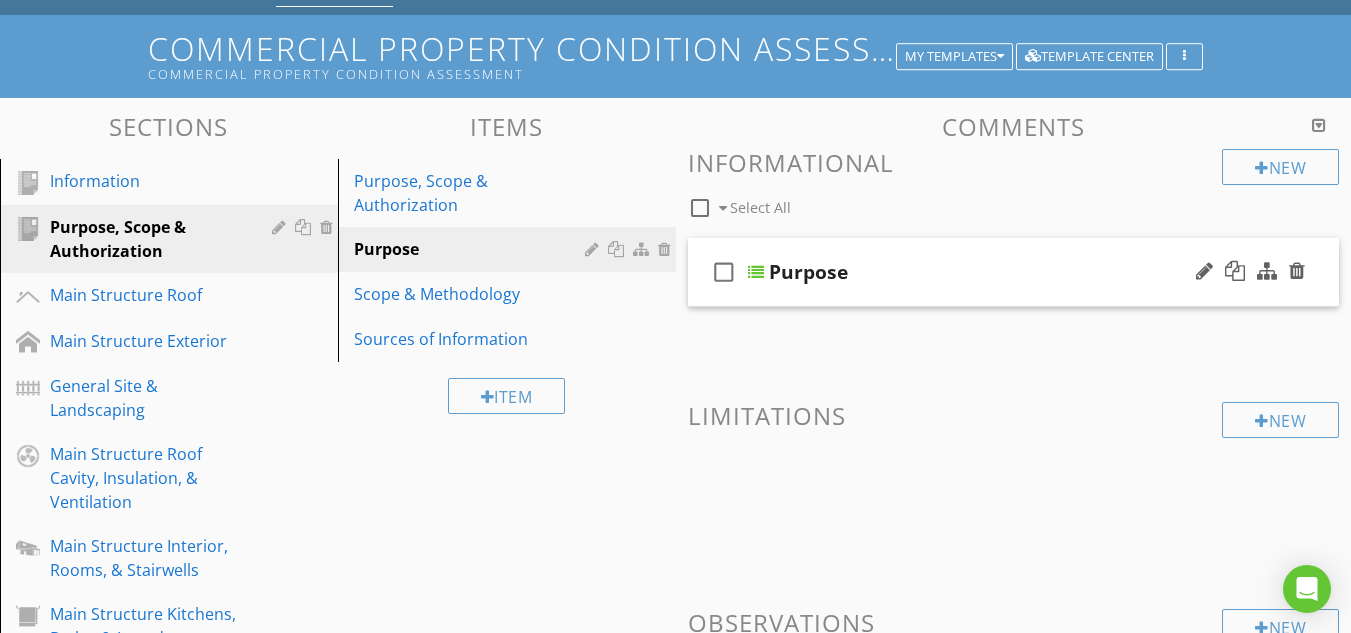click at bounding box center [756, 272] 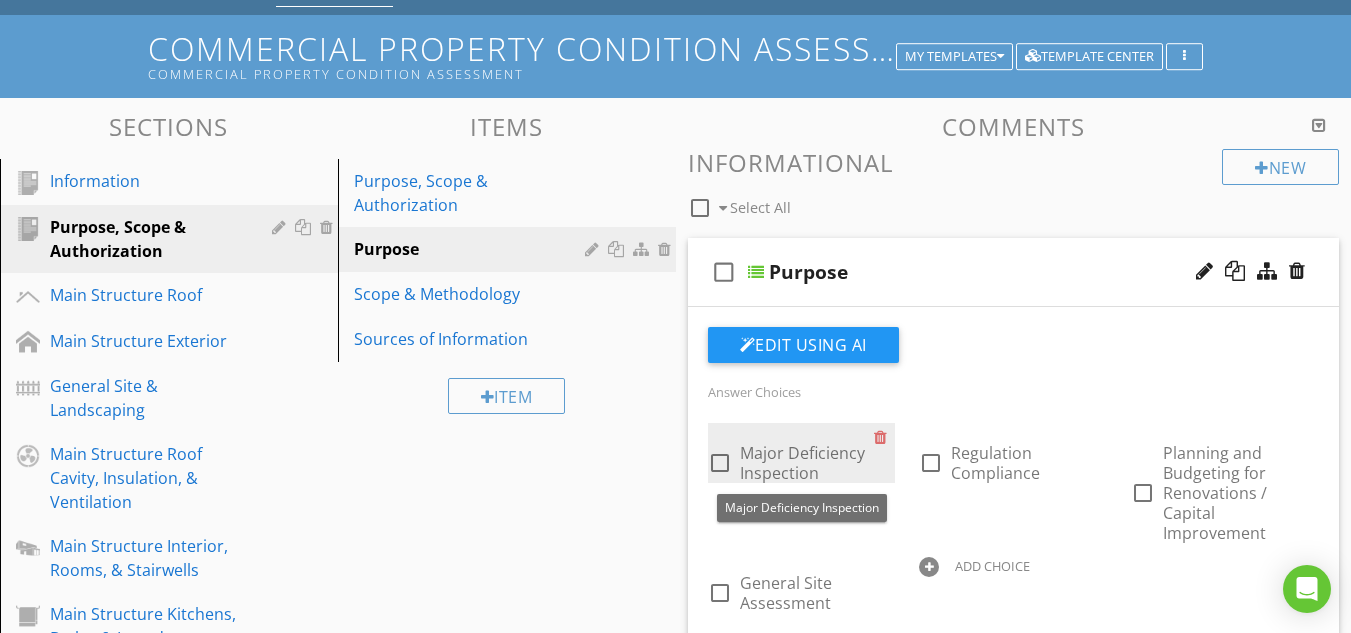 scroll, scrollTop: 268, scrollLeft: 0, axis: vertical 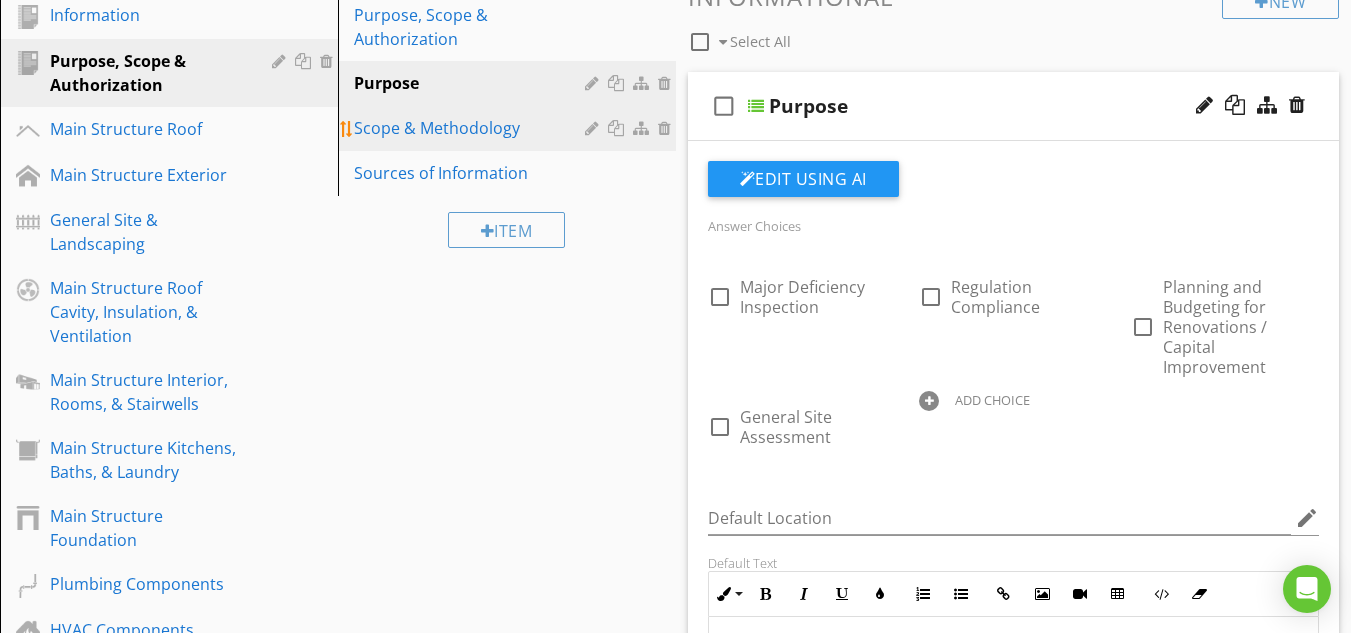 click on "Scope & Methodology" at bounding box center (472, 128) 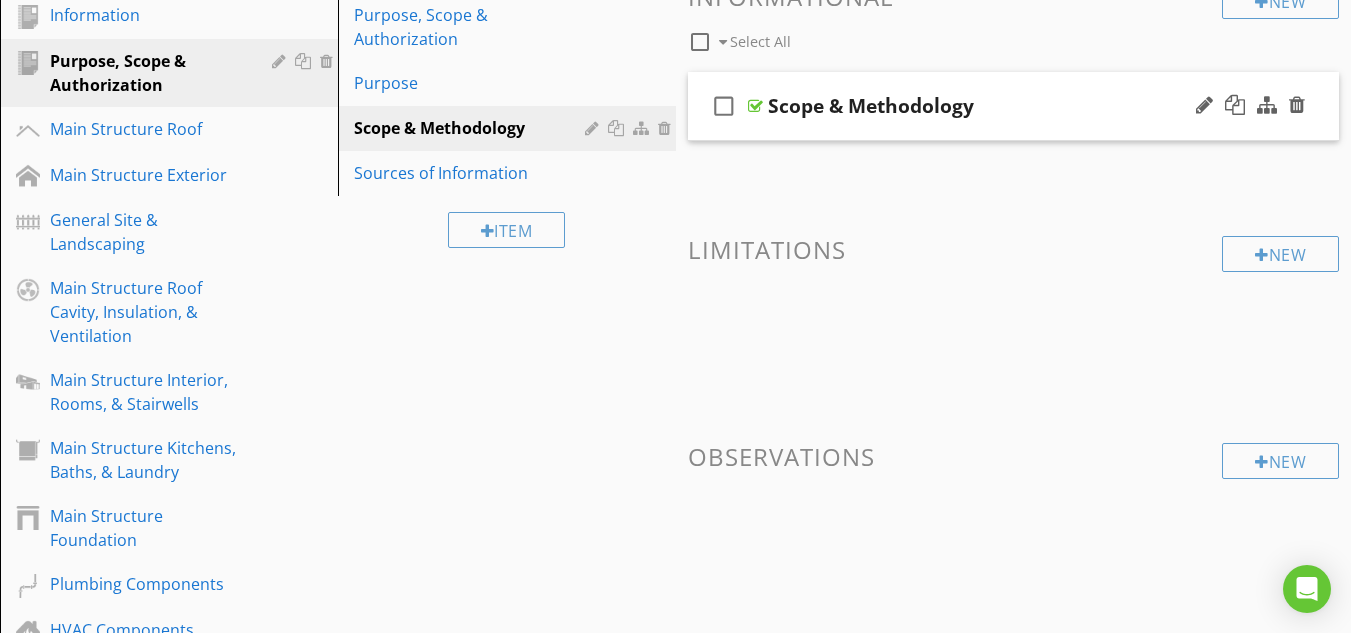 click at bounding box center [755, 106] 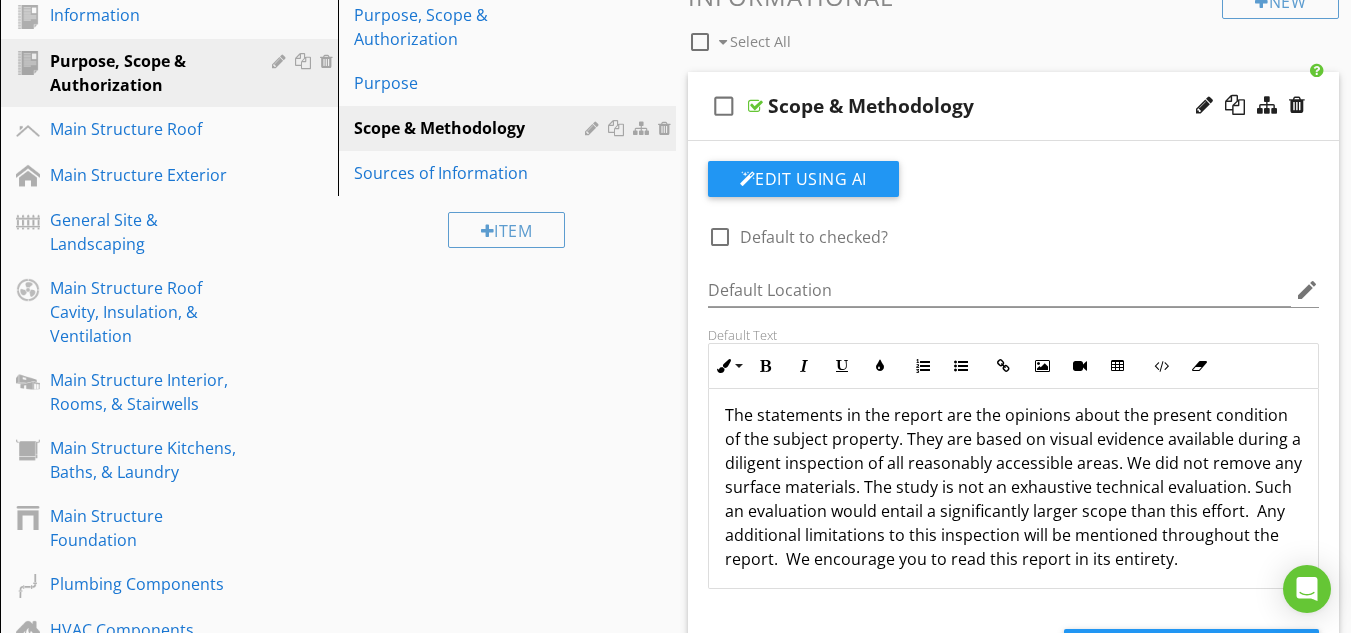 scroll, scrollTop: 529, scrollLeft: 0, axis: vertical 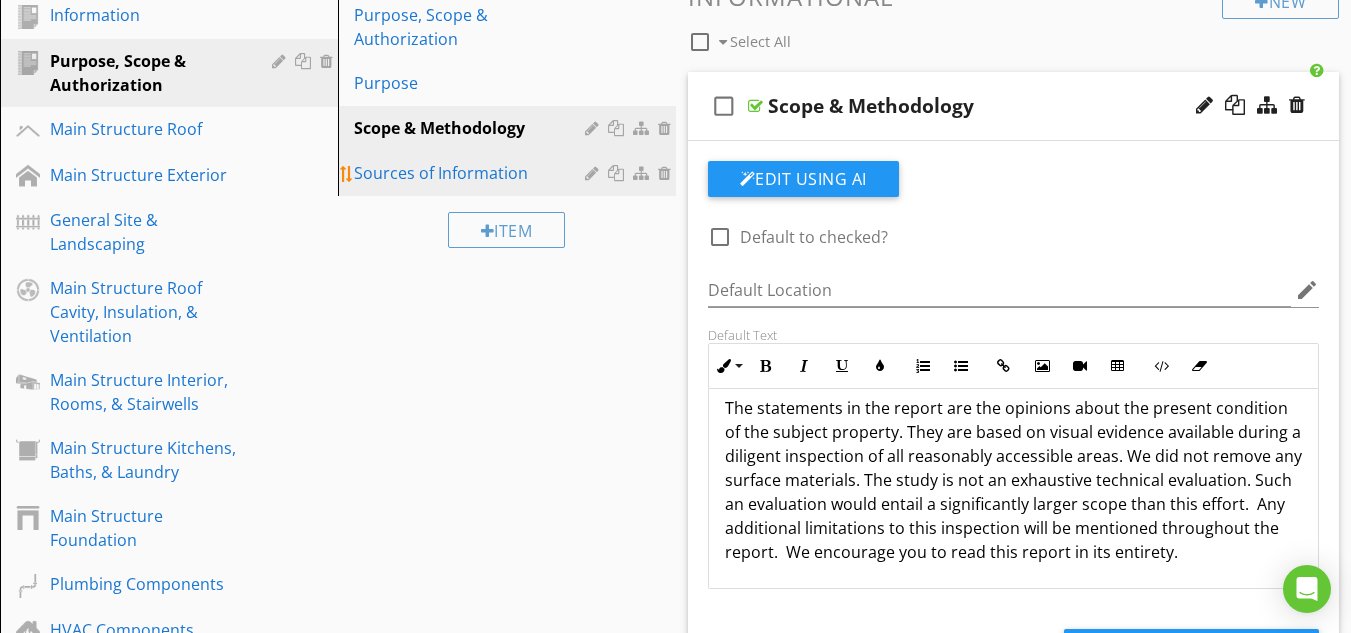 click on "Sources of Information" at bounding box center [472, 173] 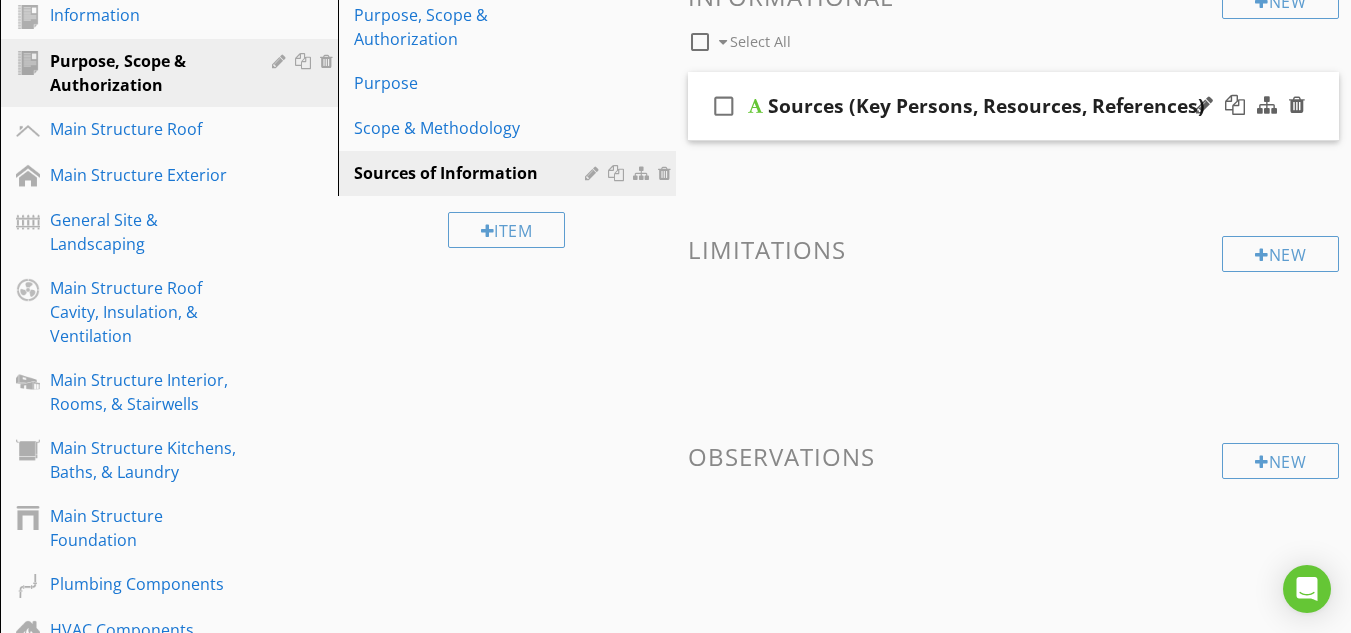 click at bounding box center (755, 106) 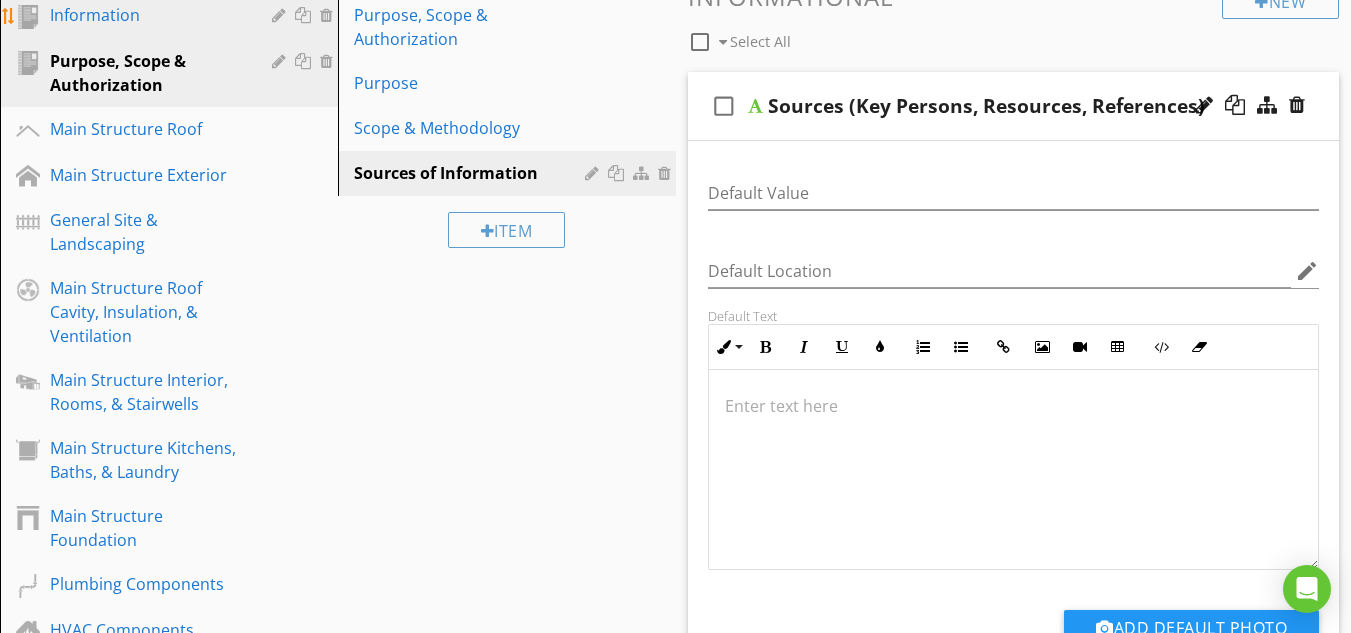 click on "Information" at bounding box center (146, 15) 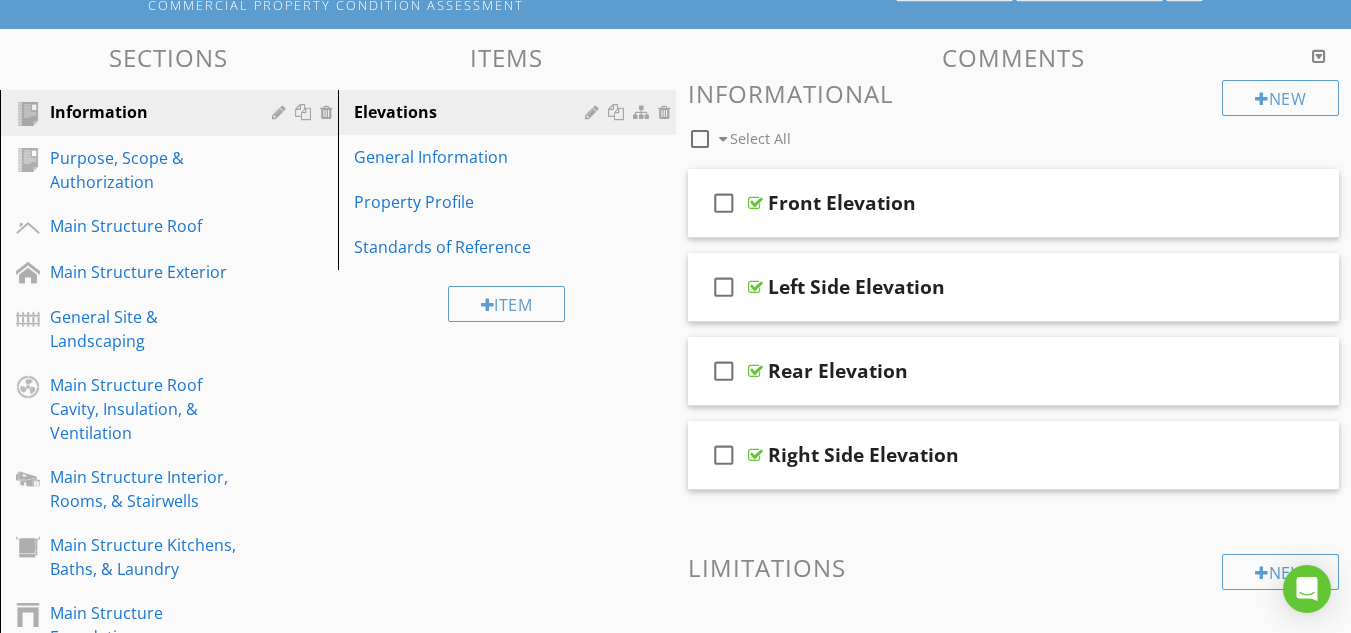 scroll, scrollTop: 102, scrollLeft: 0, axis: vertical 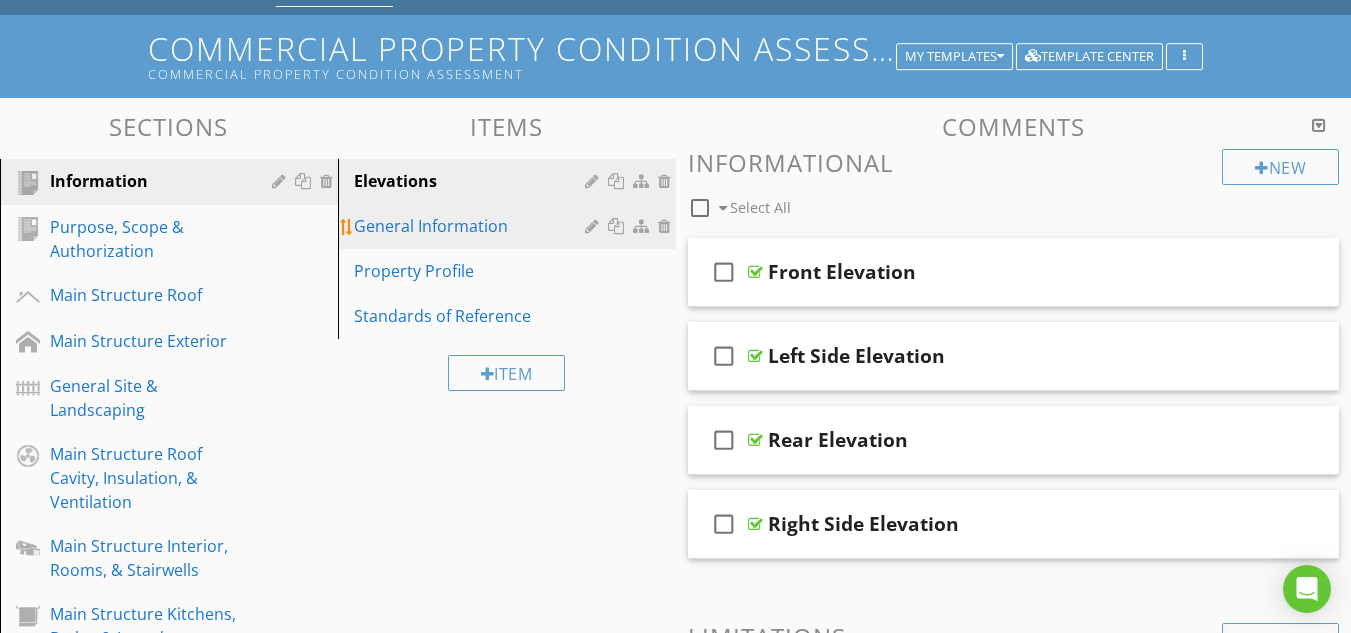 click on "General Information" at bounding box center [472, 226] 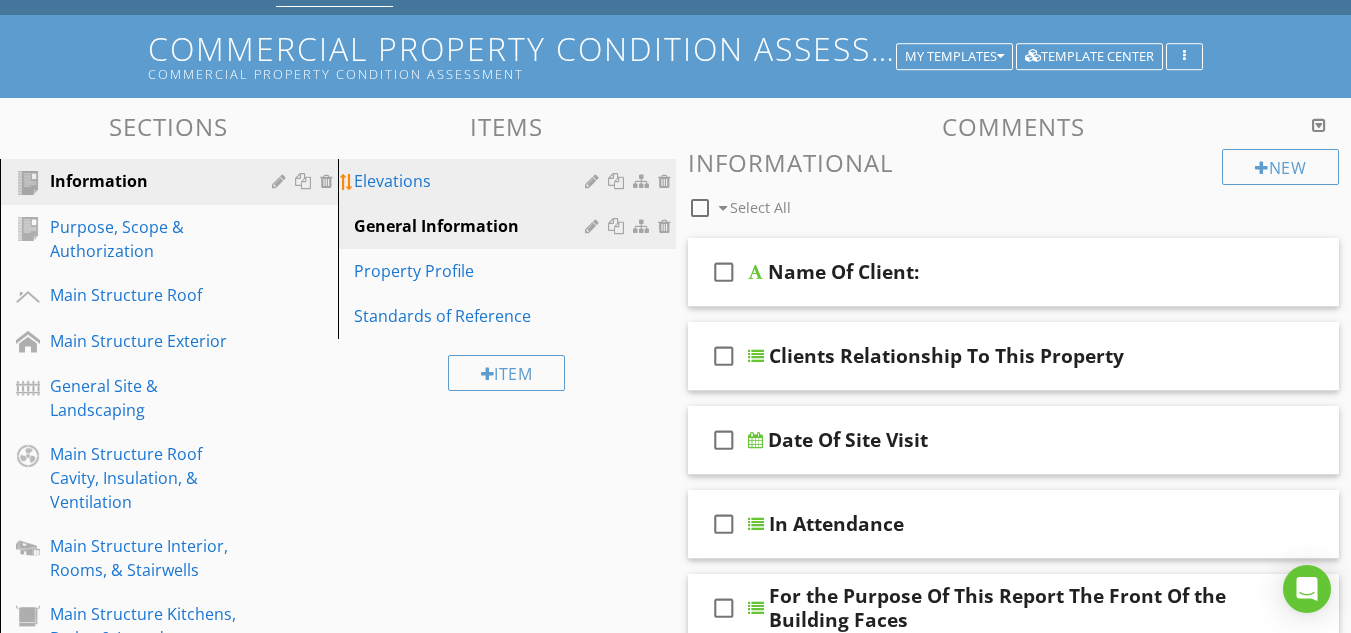 click on "Elevations" at bounding box center [472, 181] 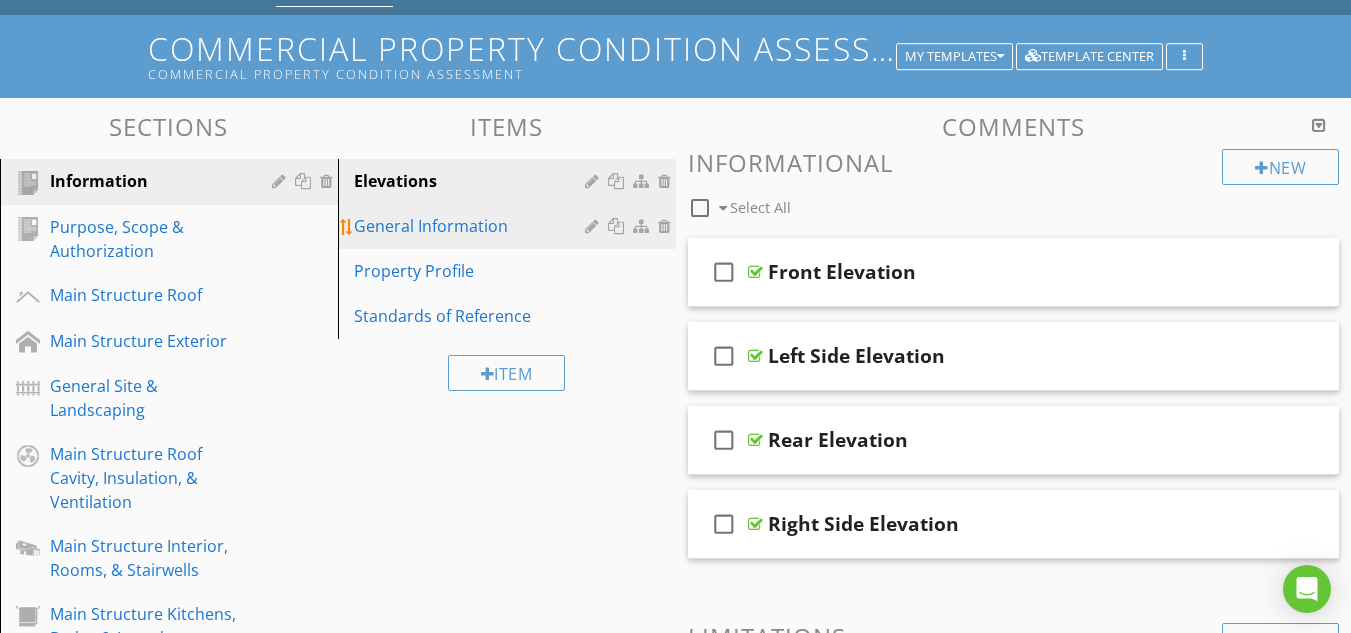 click on "General Information" at bounding box center [472, 226] 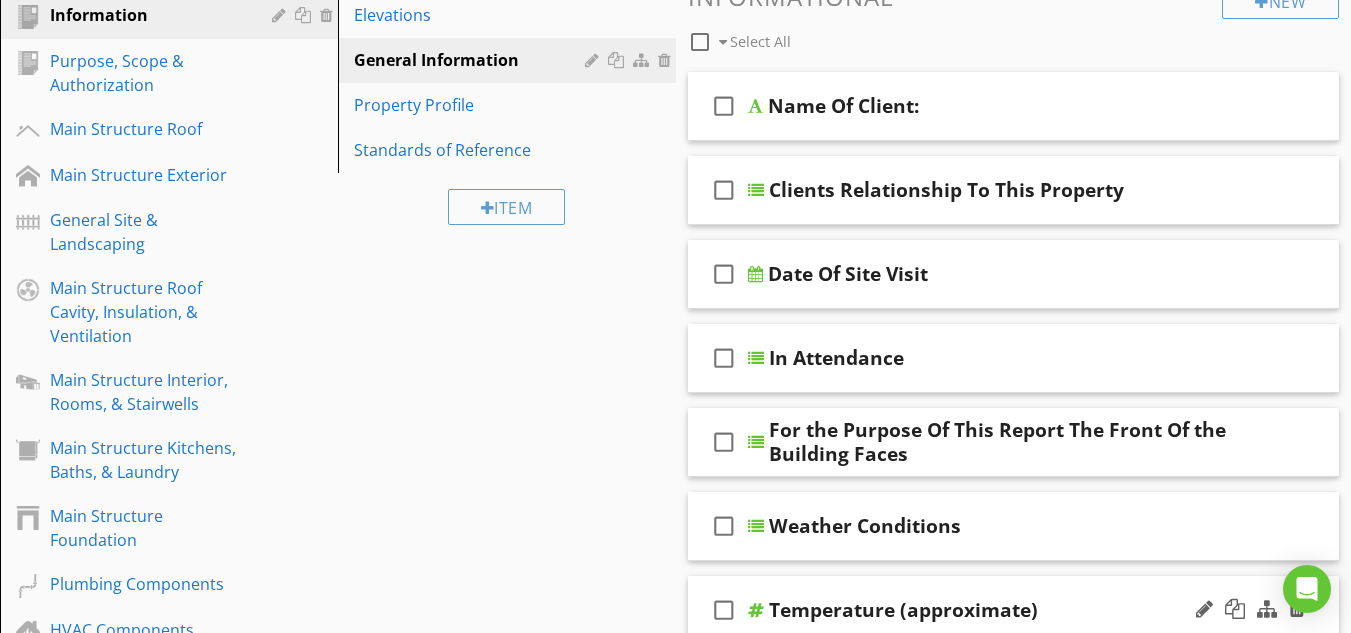 scroll, scrollTop: 102, scrollLeft: 0, axis: vertical 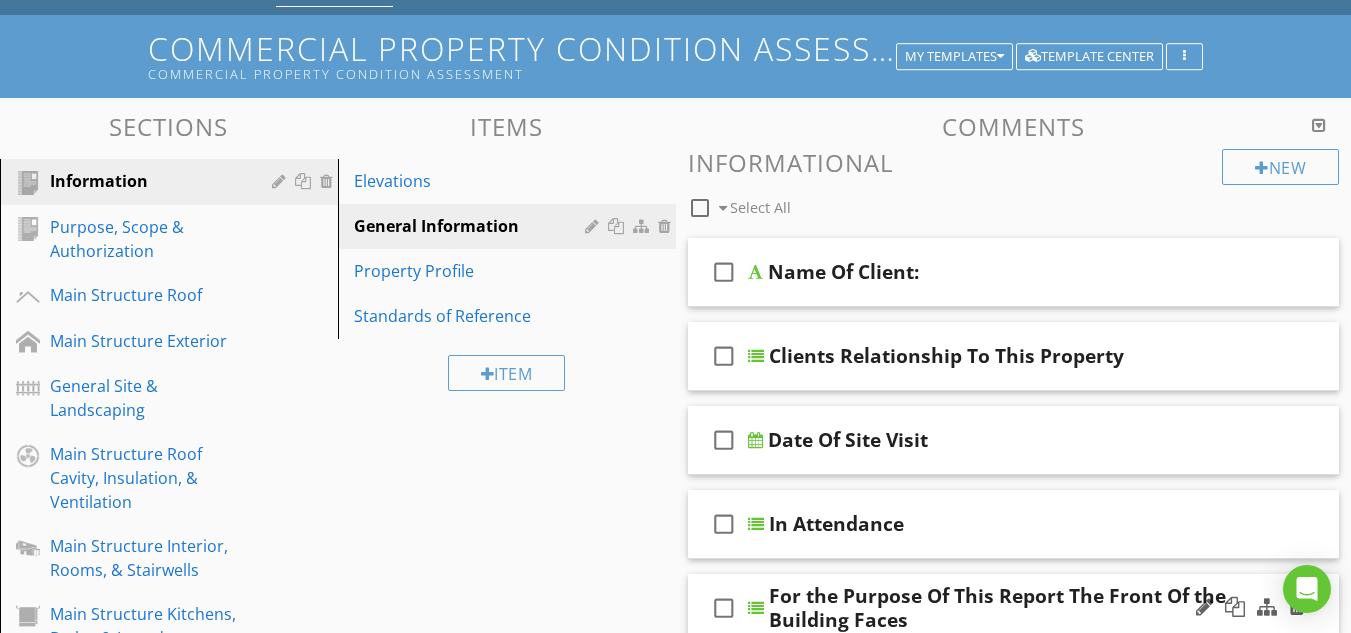 type 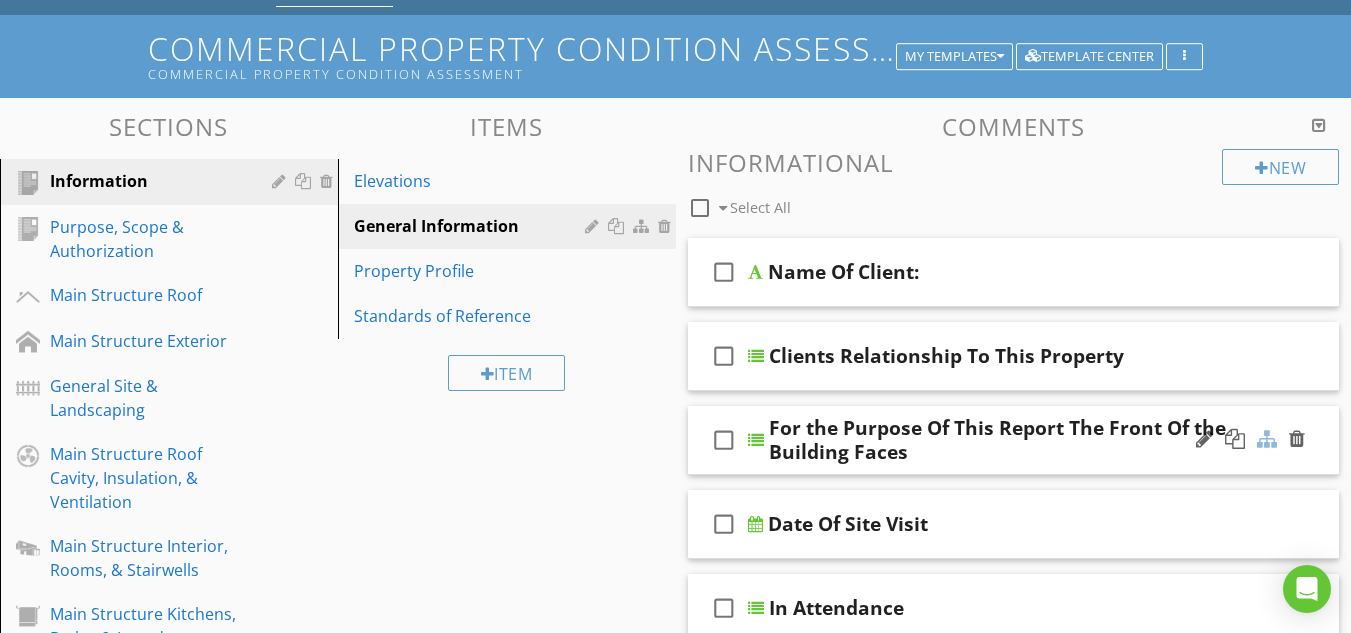 click at bounding box center (1267, 439) 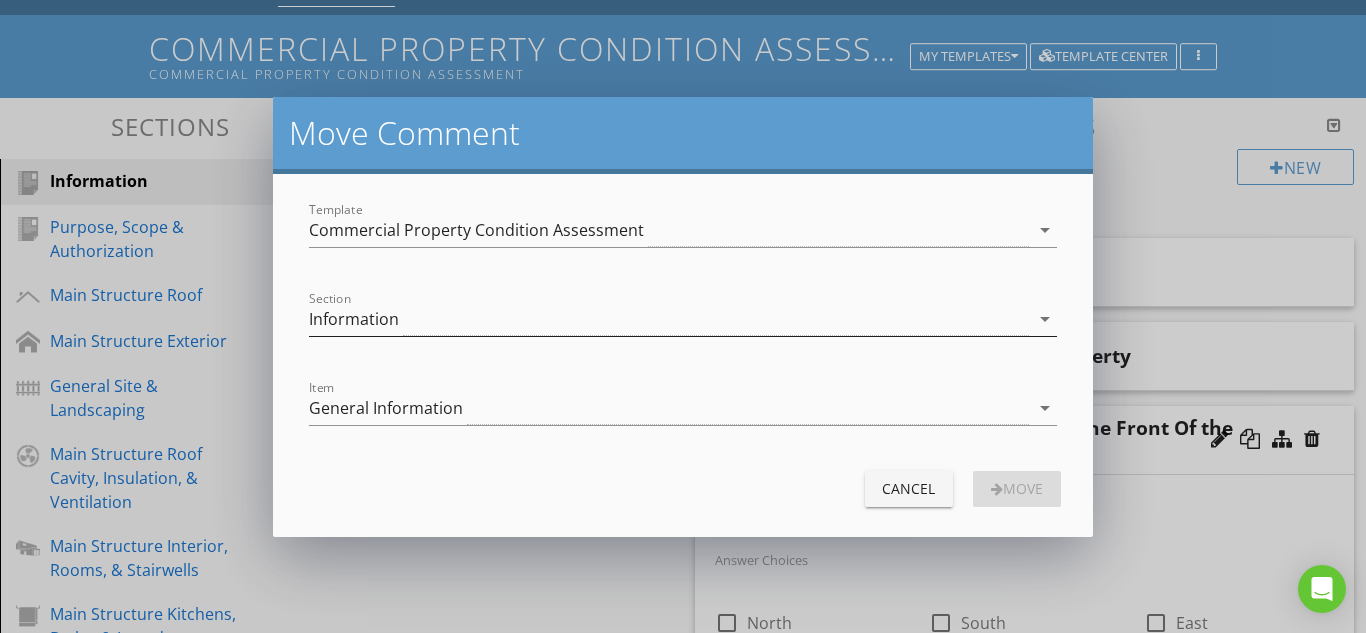 click on "Information" at bounding box center (669, 319) 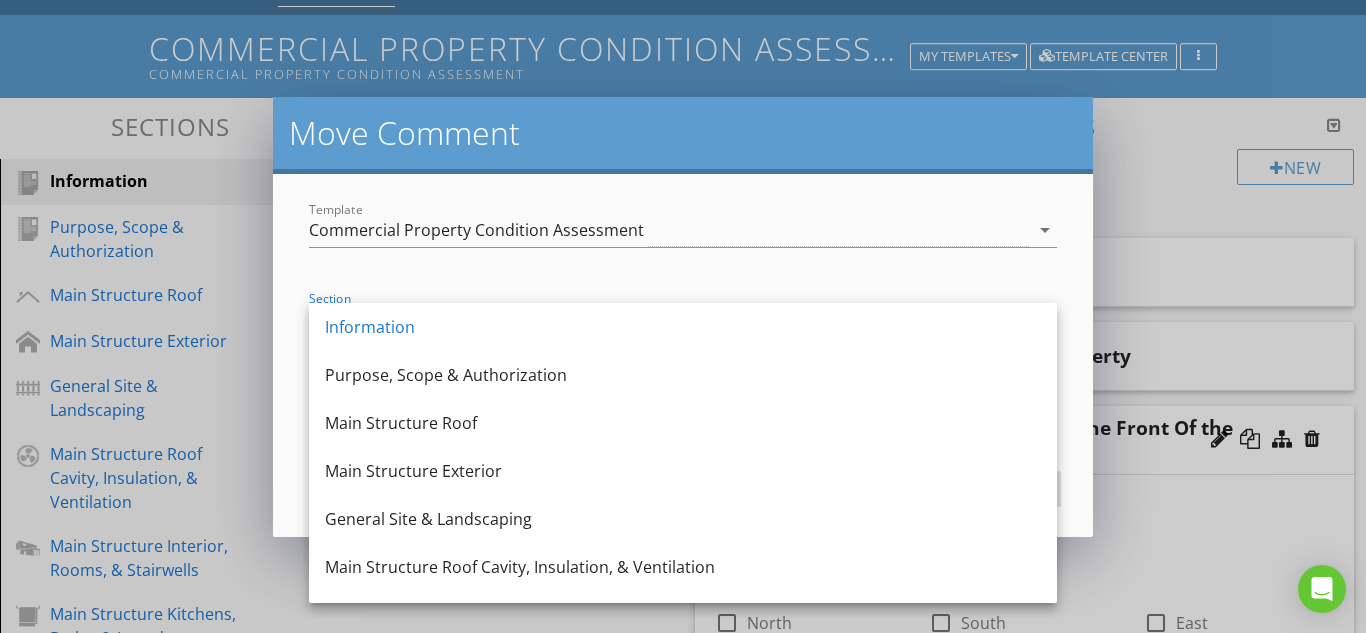 click on "Information" at bounding box center [683, 327] 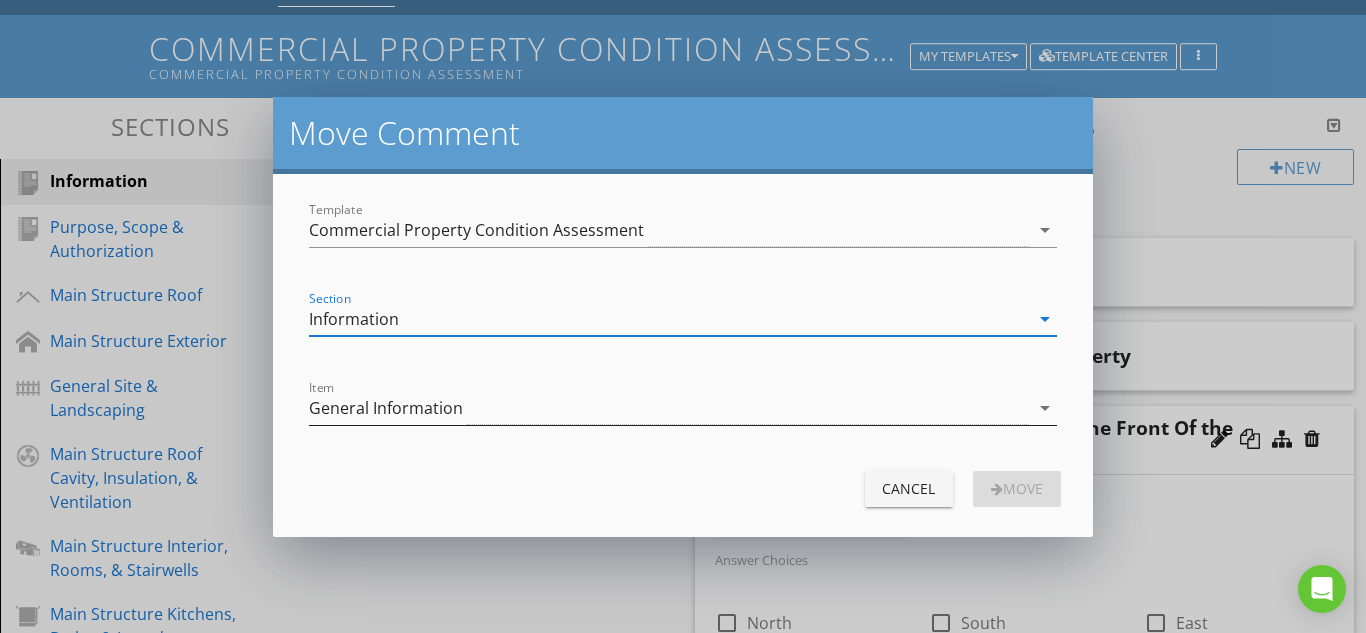 click on "General Information" at bounding box center [386, 408] 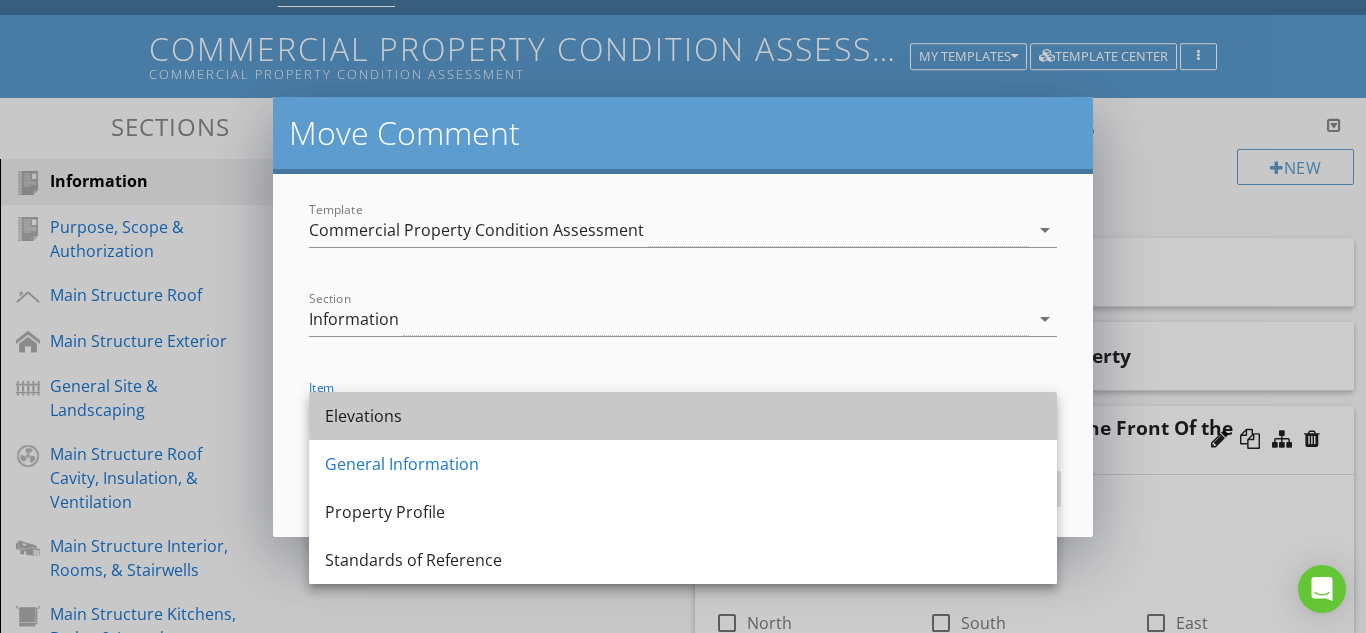 click on "Elevations" at bounding box center [683, 416] 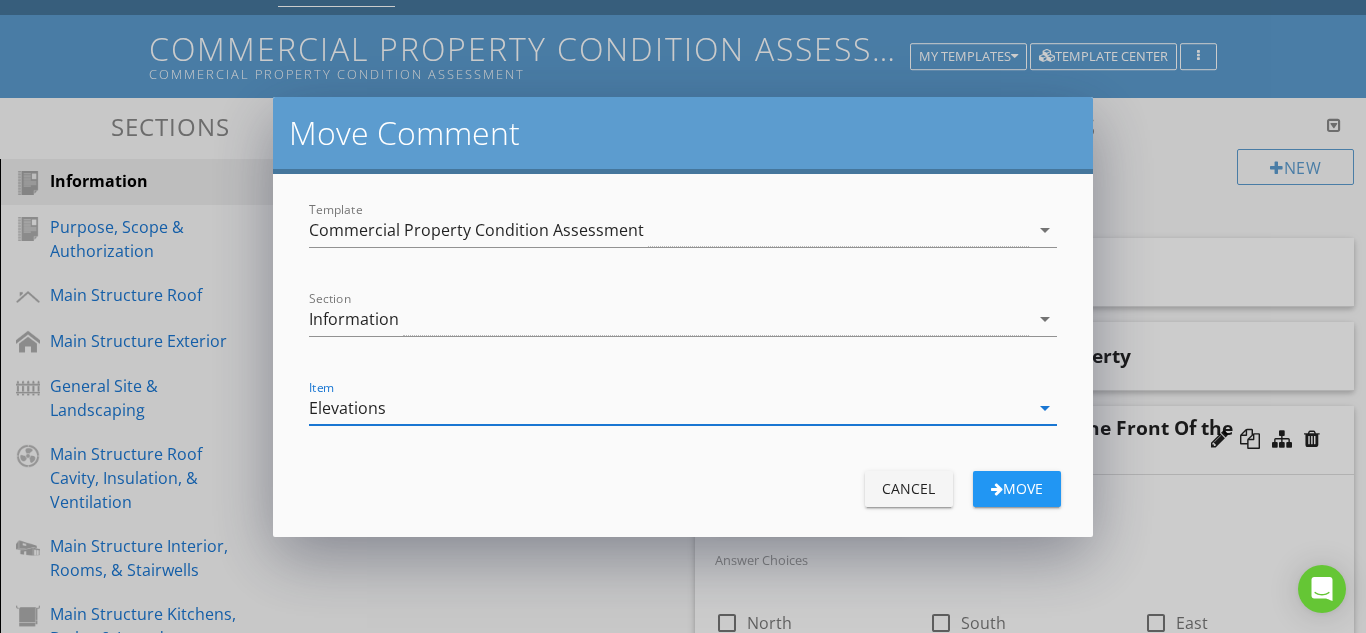 click on "Move" at bounding box center (1017, 488) 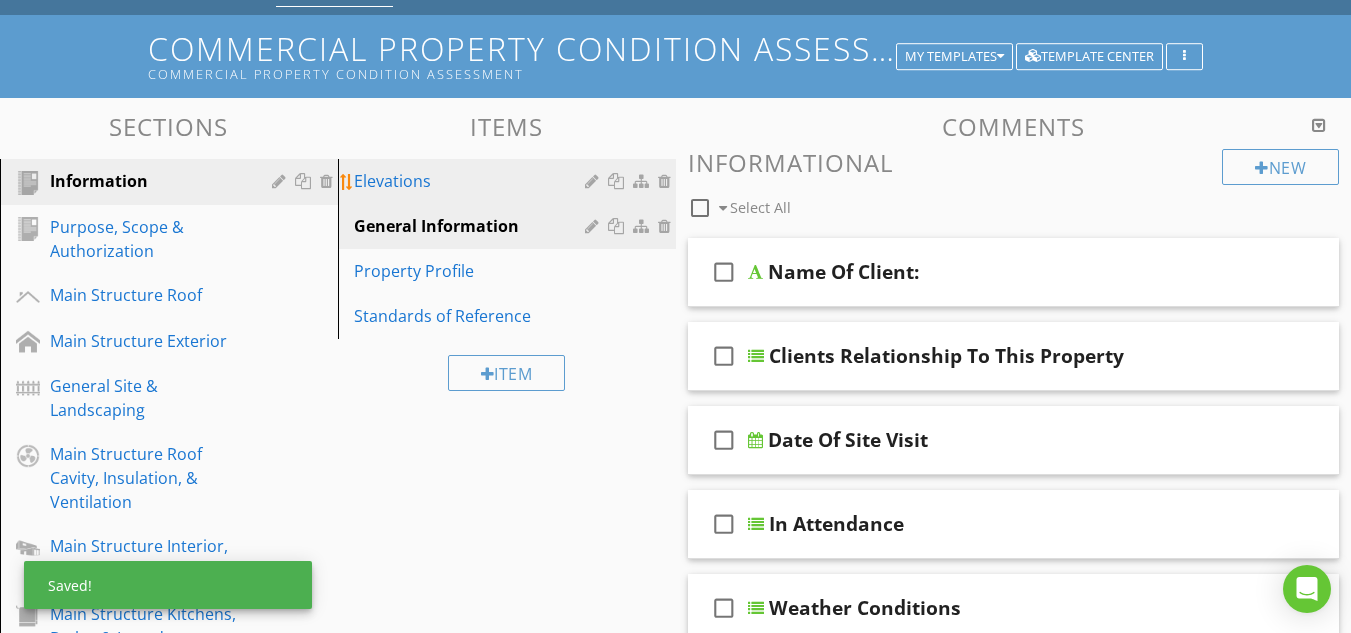 click on "Elevations" at bounding box center (472, 181) 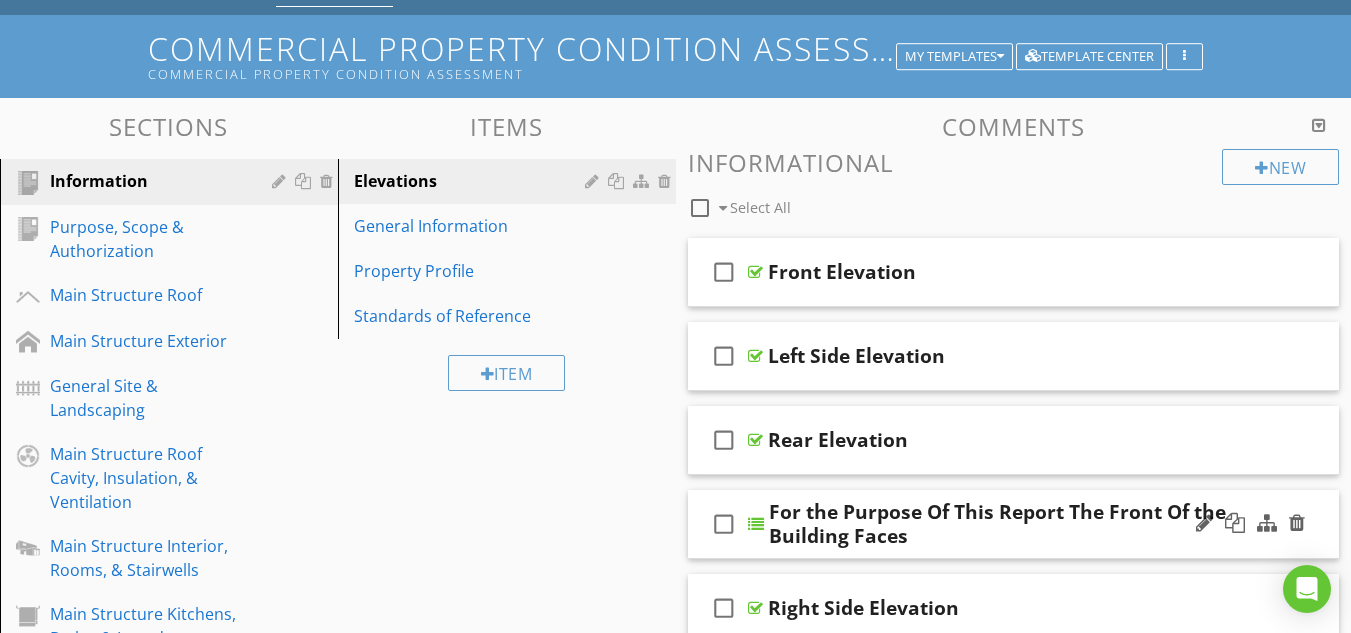 type 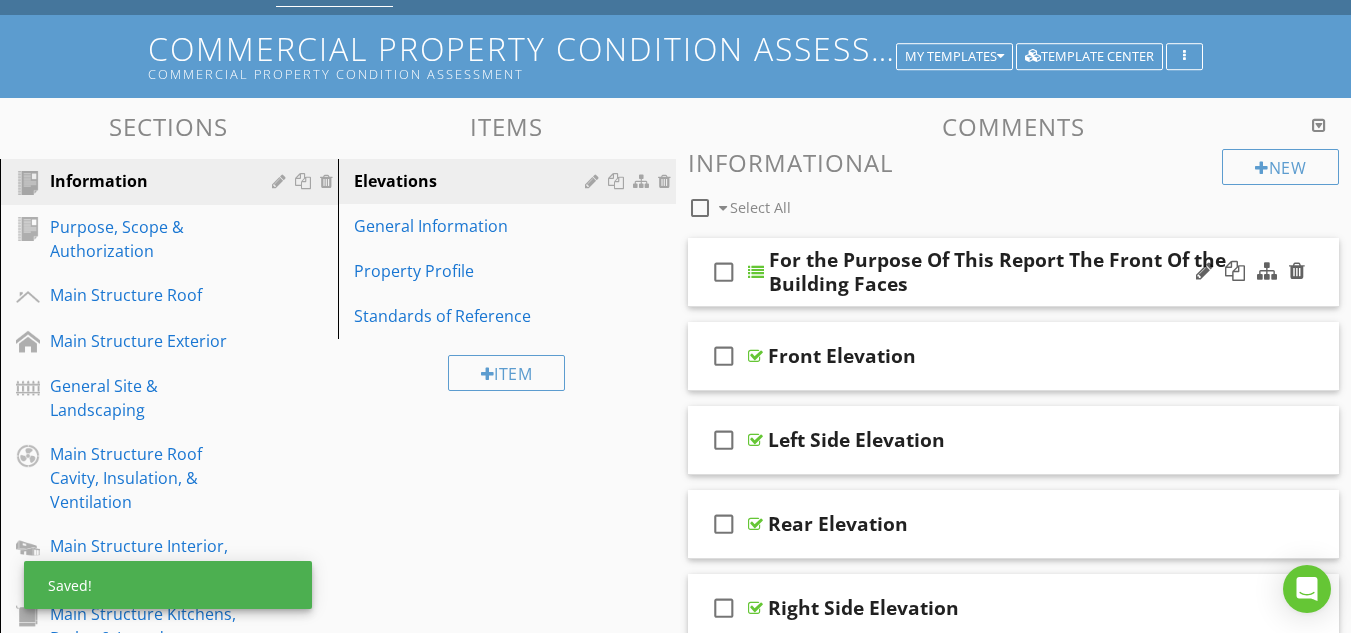 click on "For the Purpose Of This Report The Front Of the Building Faces" at bounding box center (998, 272) 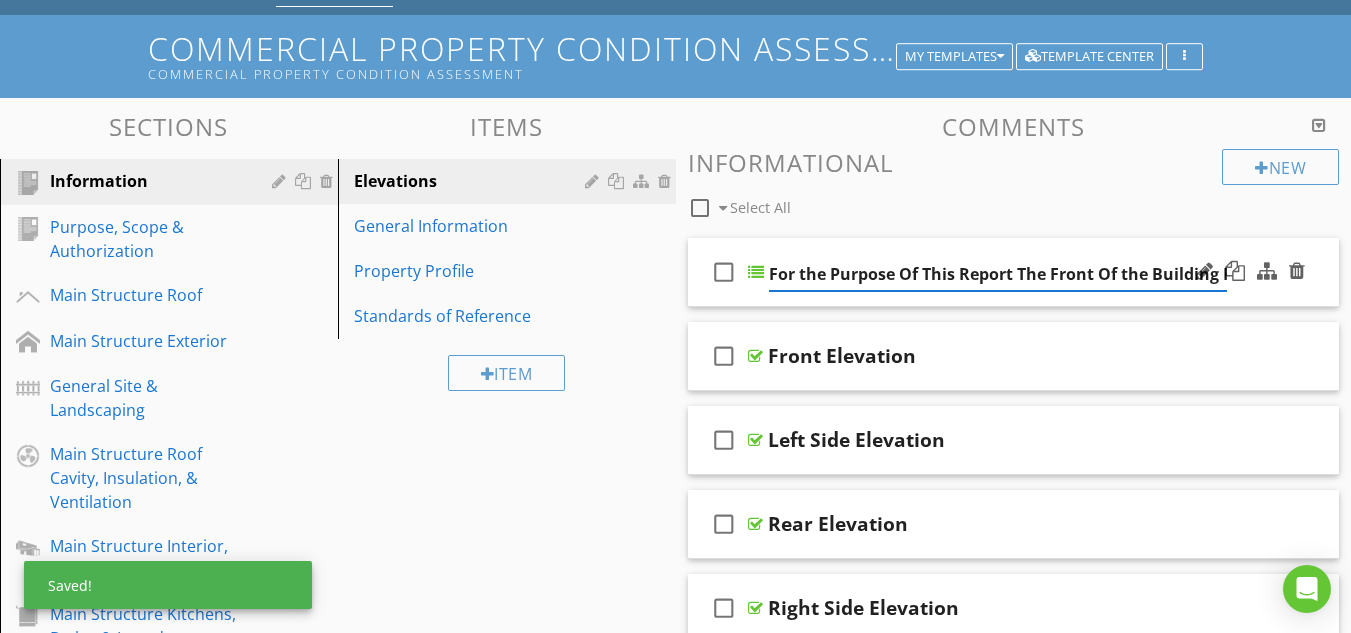 scroll, scrollTop: 0, scrollLeft: 39, axis: horizontal 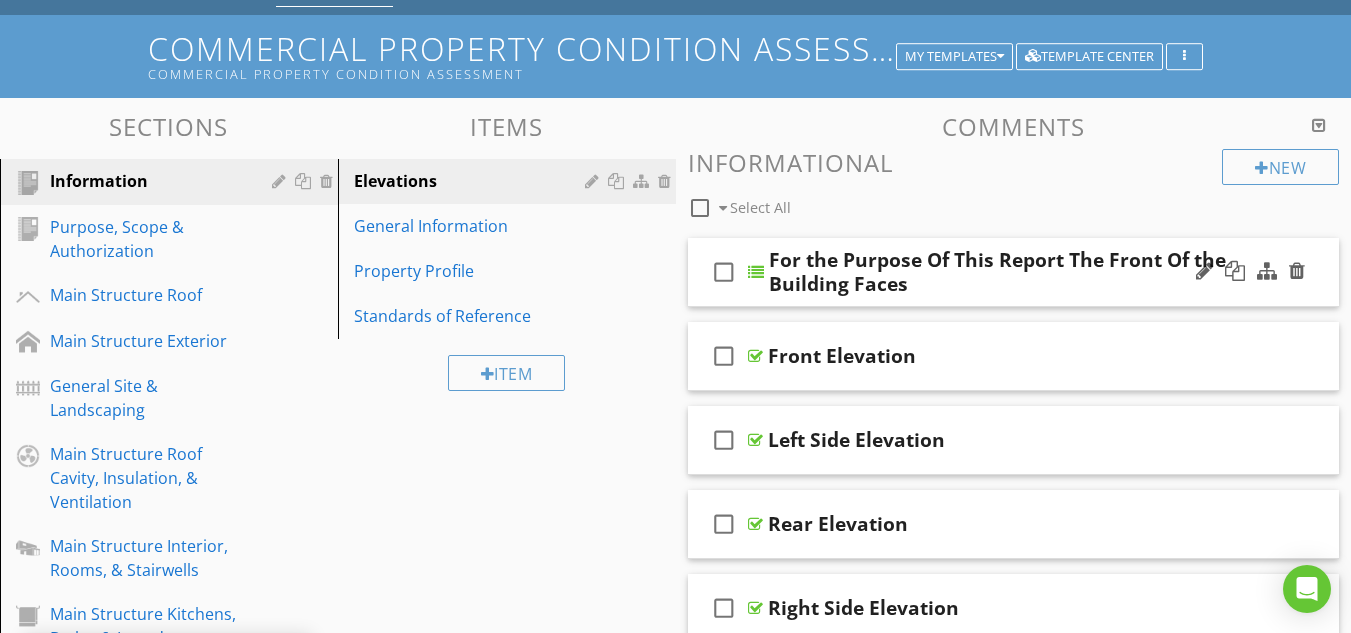 click at bounding box center (756, 272) 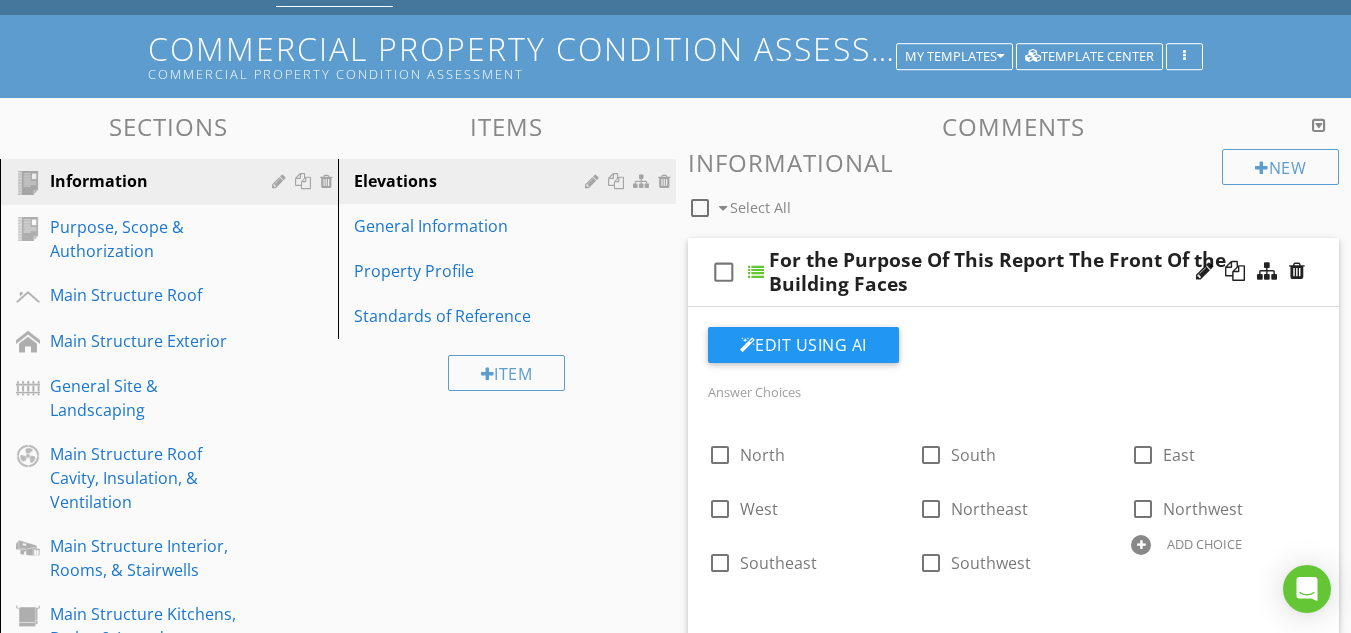 click on "Sections
Information           Purpose, Scope & Authorization           Main Structure Roof           Main Structure Exterior           General Site & Landscaping           Main Structure Roof Cavity, Insulation, & Ventilation           Main Structure Interior, Rooms, & Stairwells           Main Structure Kitchens, Baths, & Laundry           Main Structure Foundation           Plumbing Components           HVAC Components           Electrical Service Components           Appliances           Life Safety & Accessibility           Garage           Pool and Spa           Septic Inspection           Sewer Lateral           Garage           Pool & Spa           Secondary Structure           Fireplace(s) & Stove(s)           Thermal Imaging            Campsites
Section
Attachments
Attachment
Items
Elevations           General Information           Property Profile" at bounding box center (675, 1004) 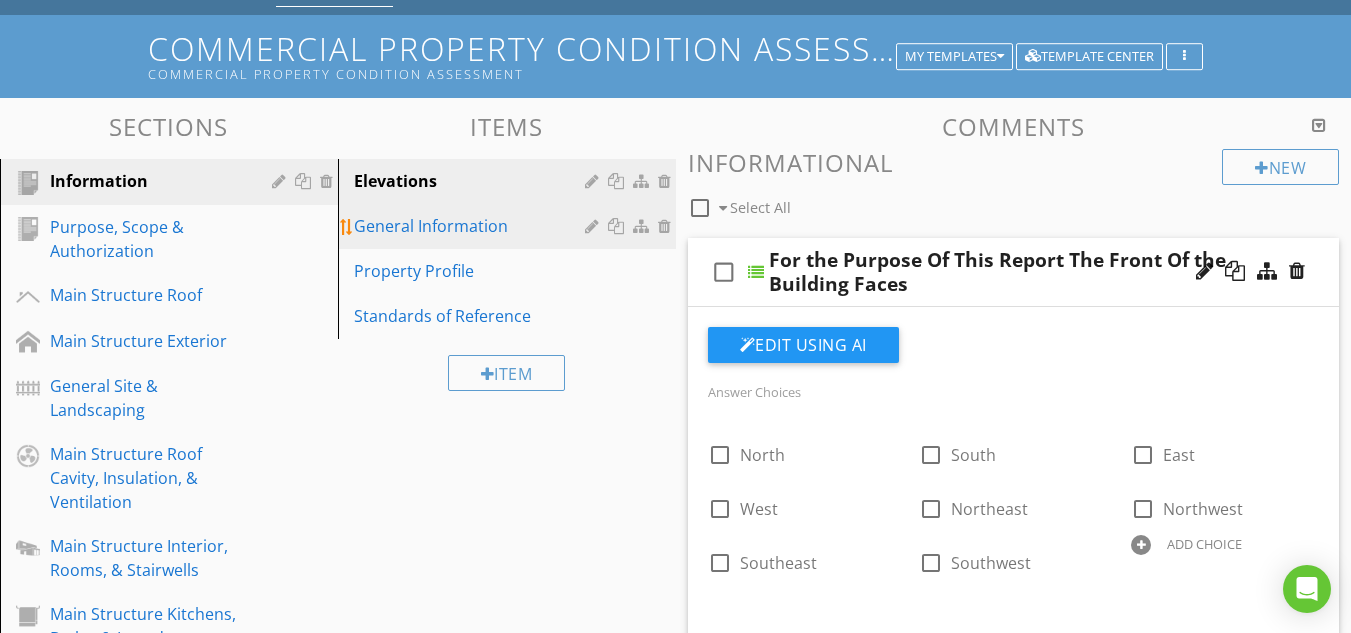 click on "General Information" at bounding box center (472, 226) 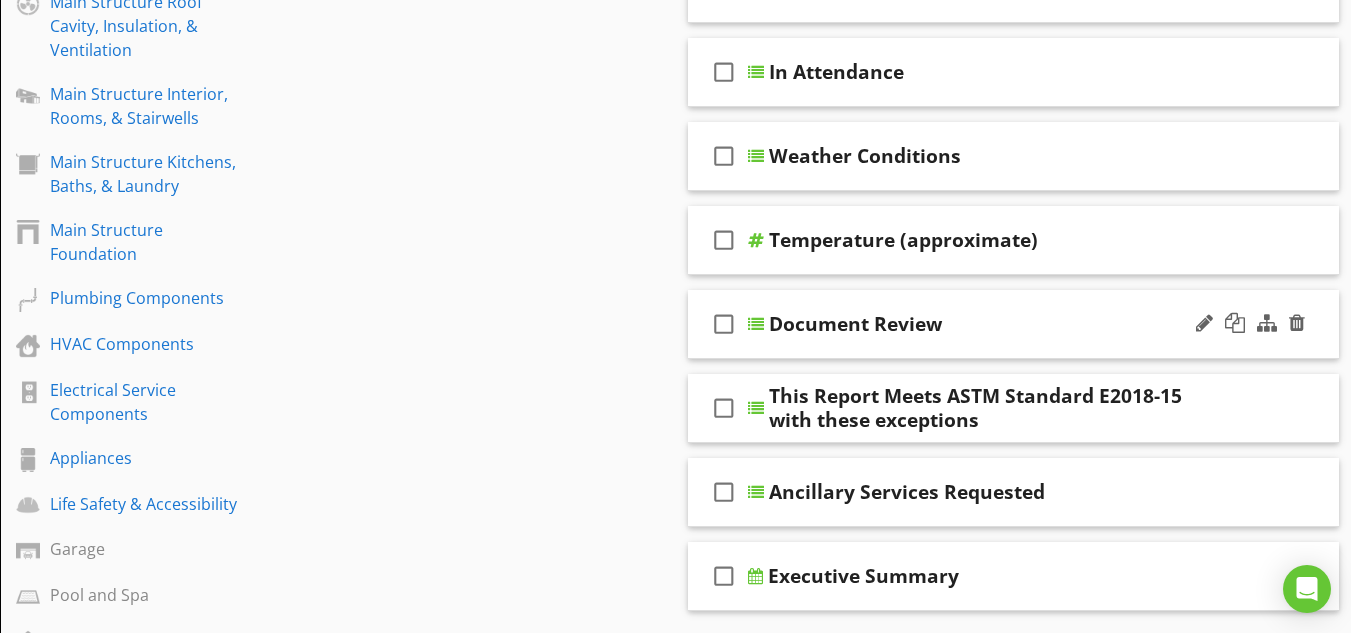 scroll, scrollTop: 602, scrollLeft: 0, axis: vertical 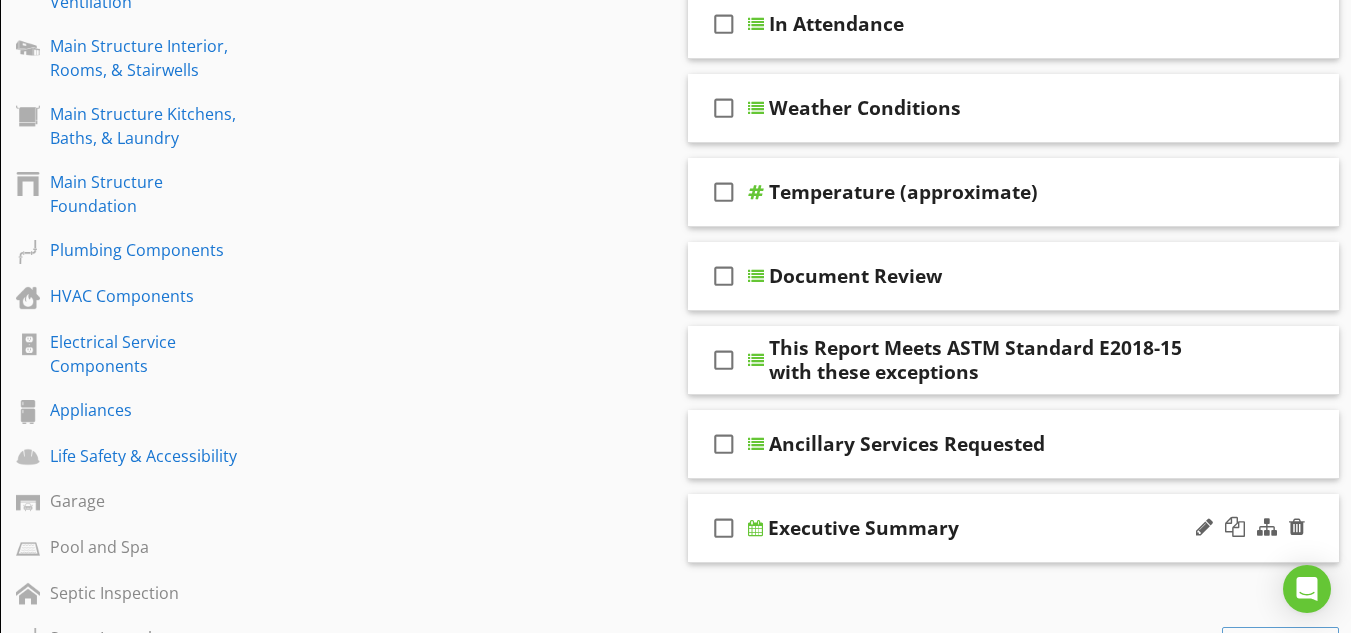 click at bounding box center (755, 528) 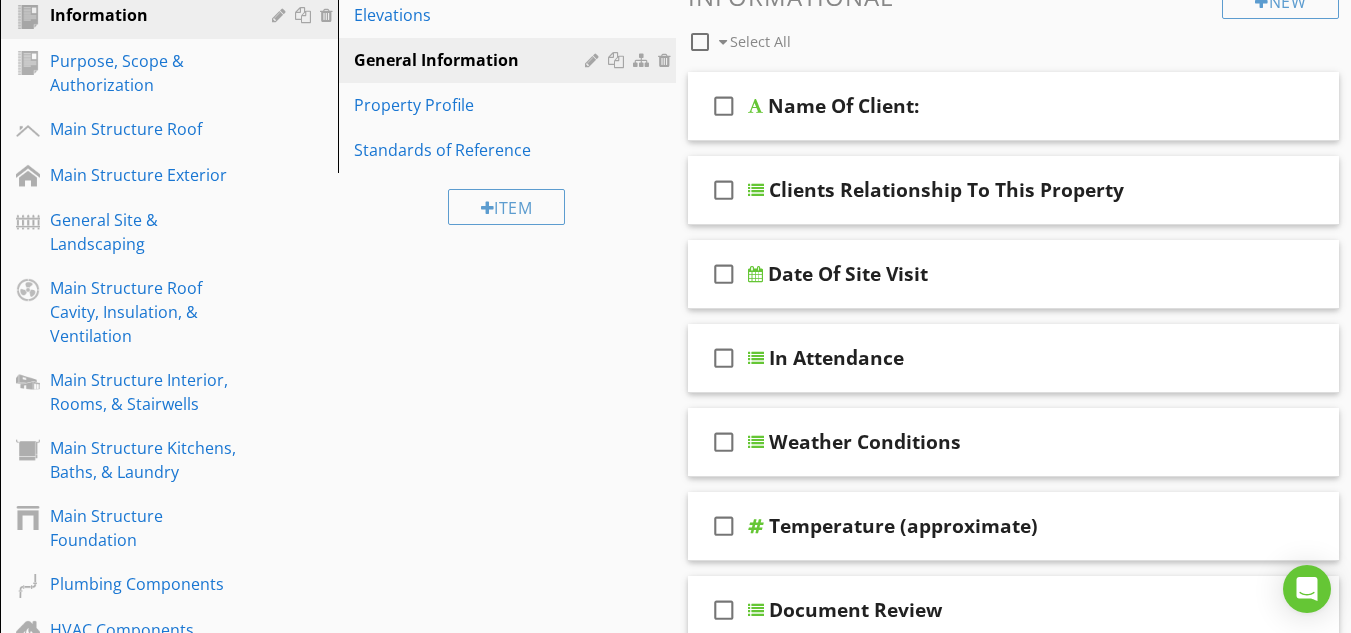 scroll, scrollTop: 102, scrollLeft: 0, axis: vertical 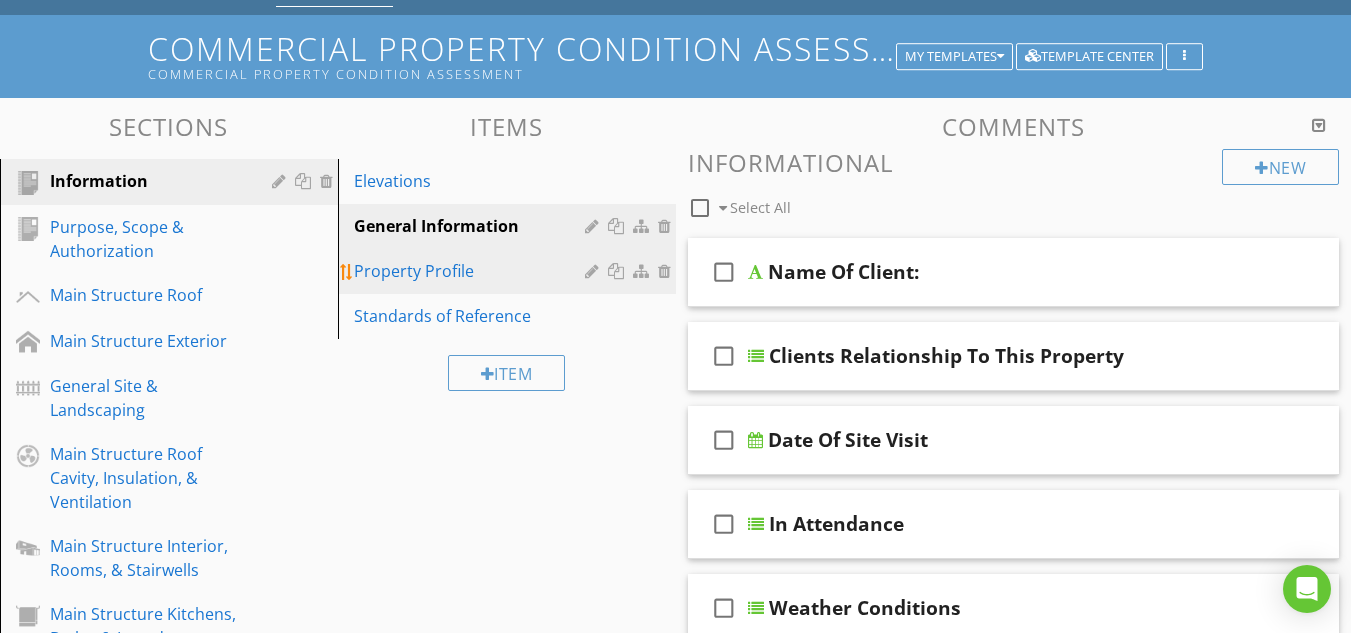 click on "Property Profile" at bounding box center [472, 271] 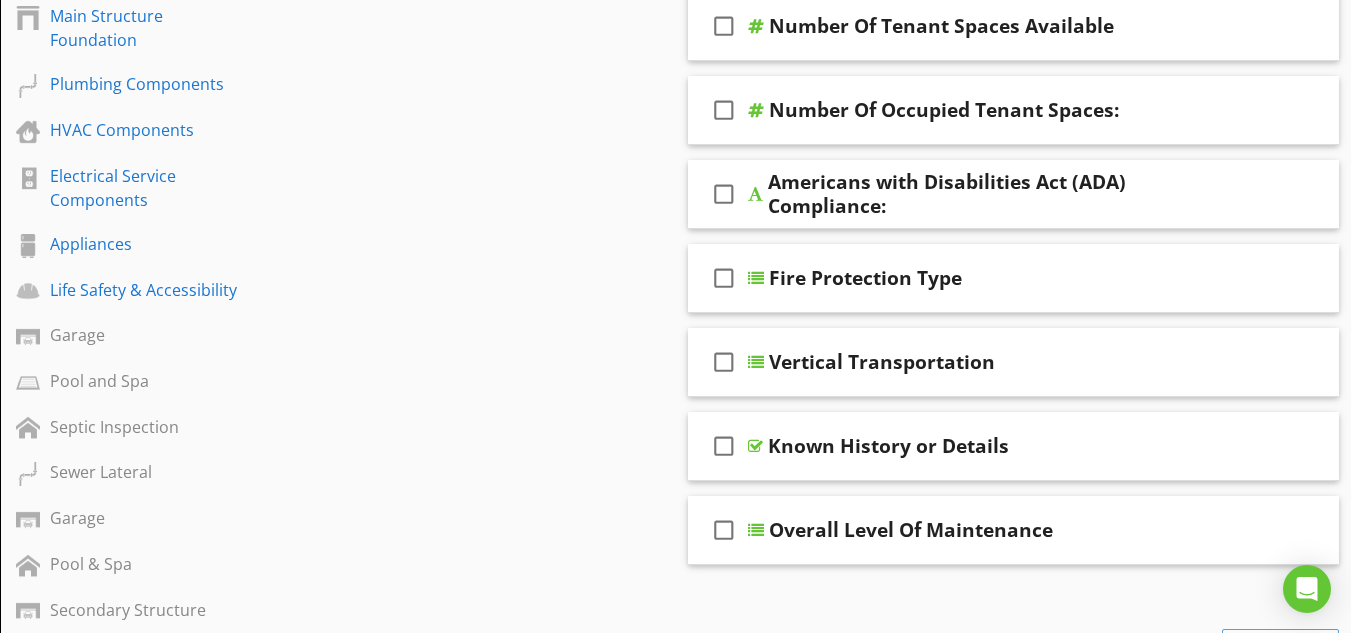 scroll, scrollTop: 935, scrollLeft: 0, axis: vertical 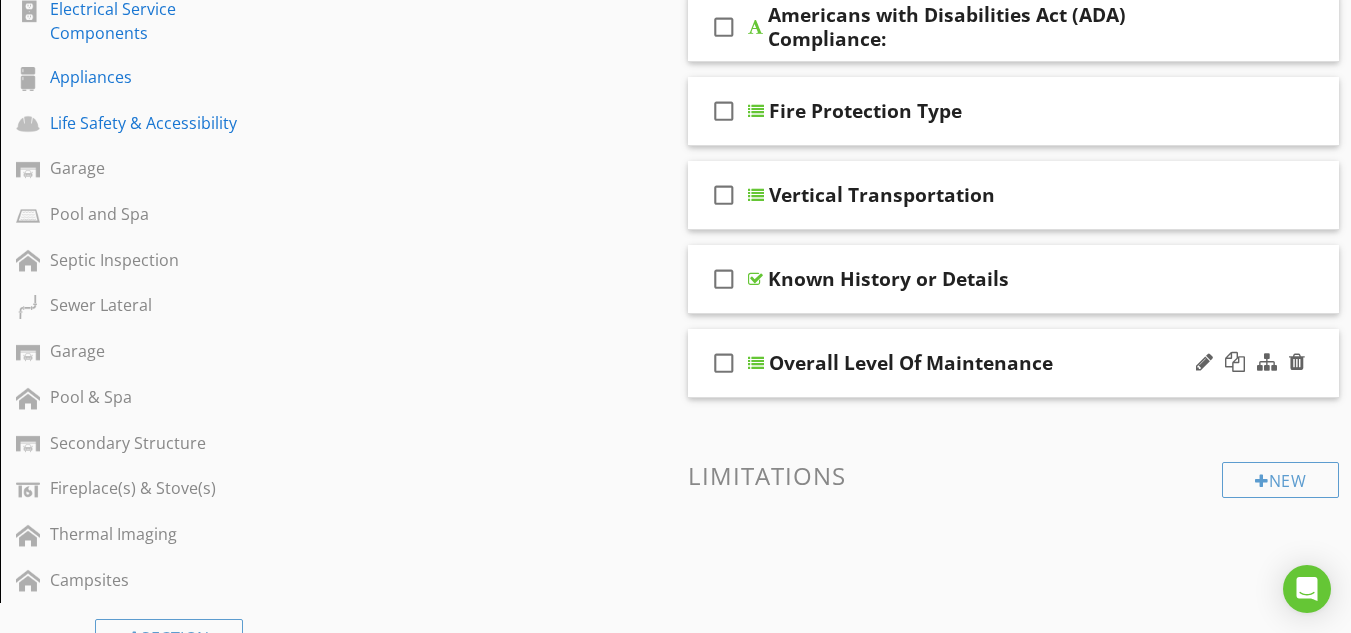 click at bounding box center [756, 363] 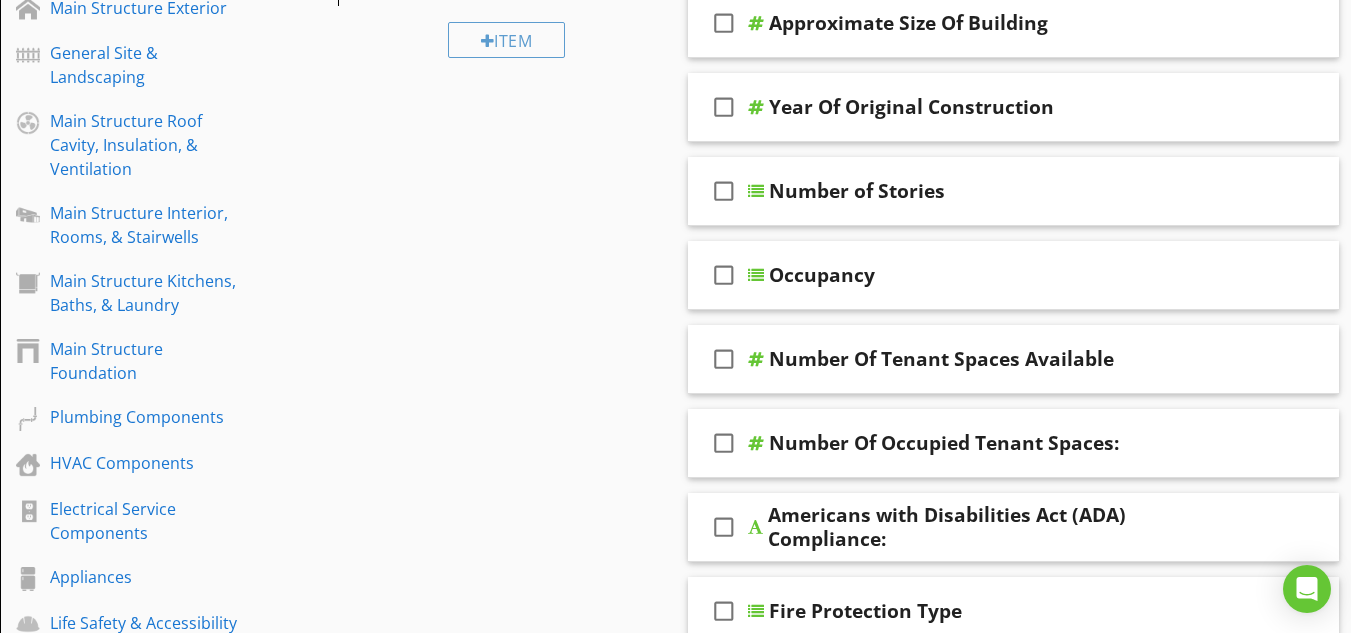 scroll, scrollTop: 268, scrollLeft: 0, axis: vertical 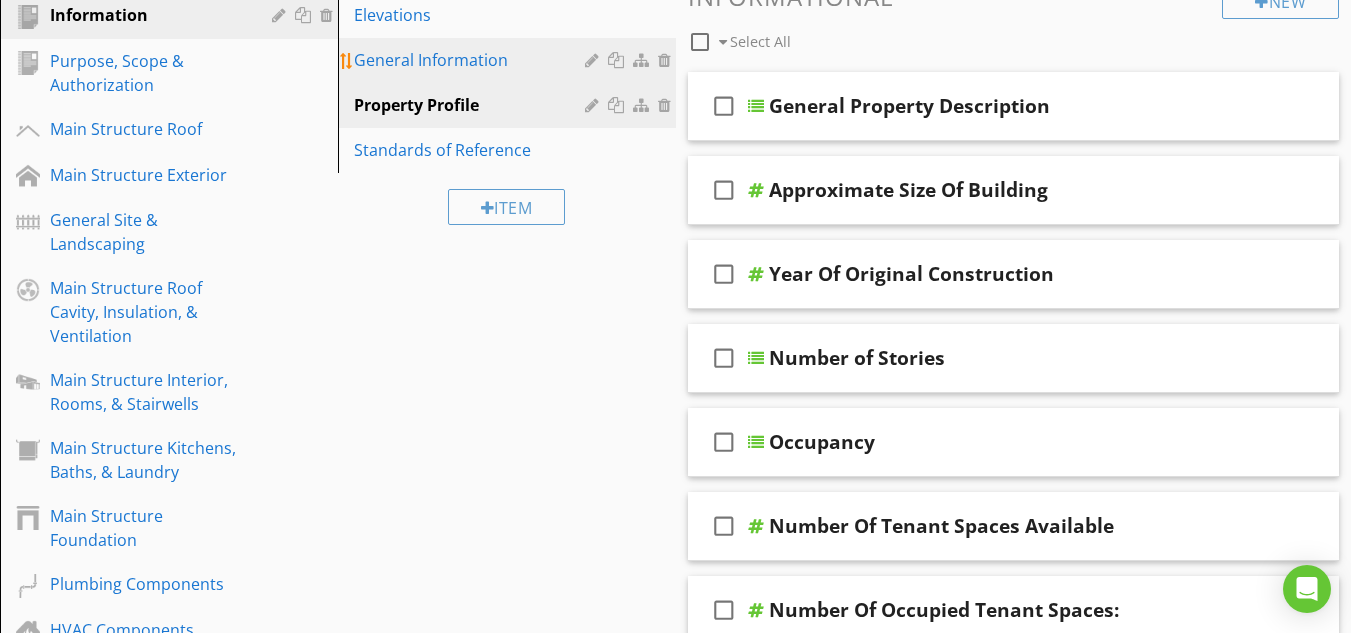 click on "General Information" at bounding box center (472, 60) 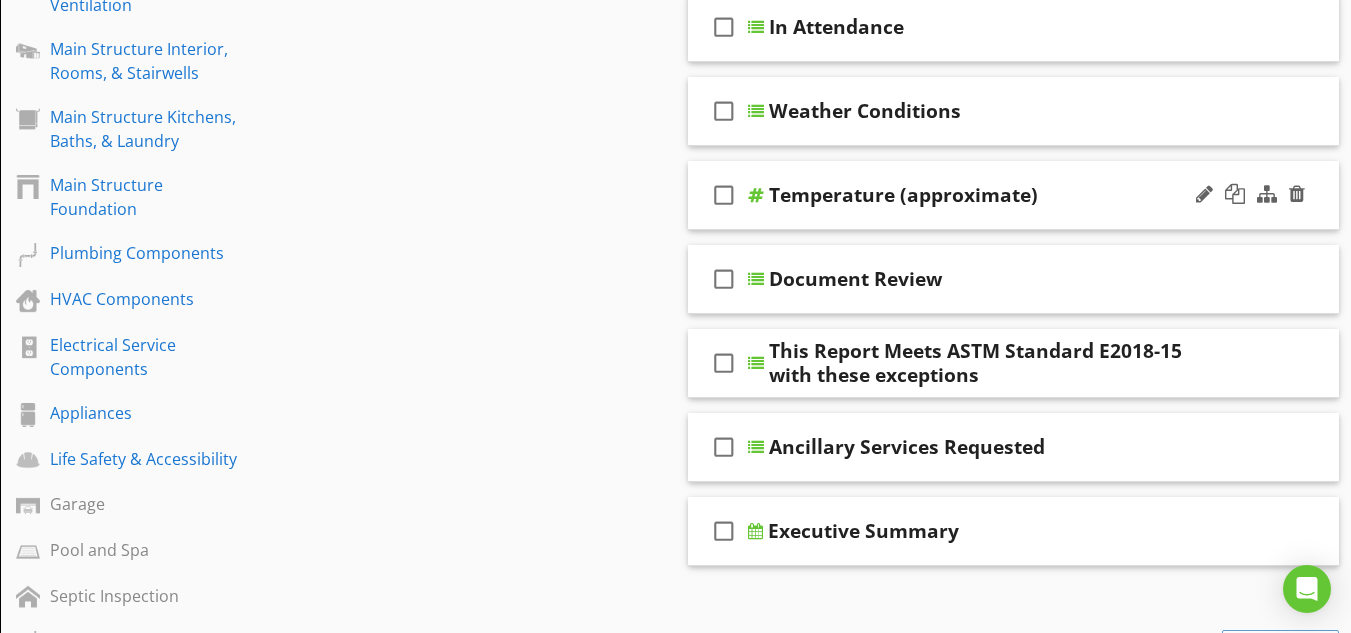 scroll, scrollTop: 602, scrollLeft: 0, axis: vertical 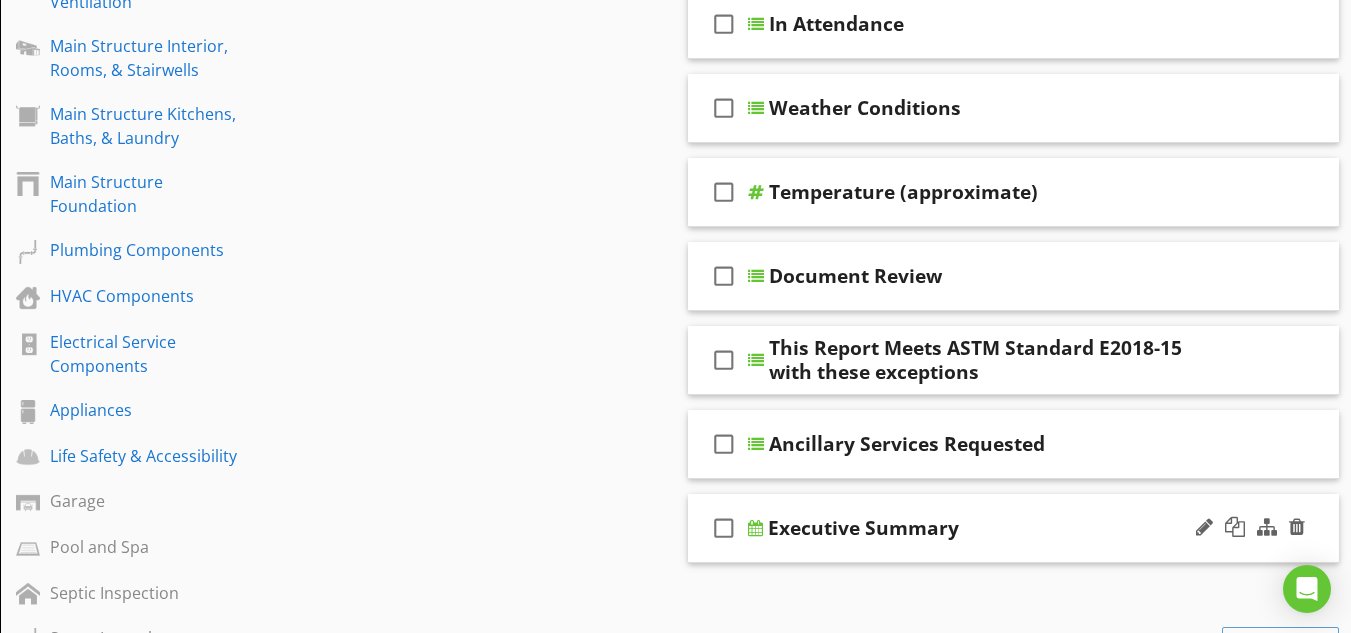 click at bounding box center (755, 528) 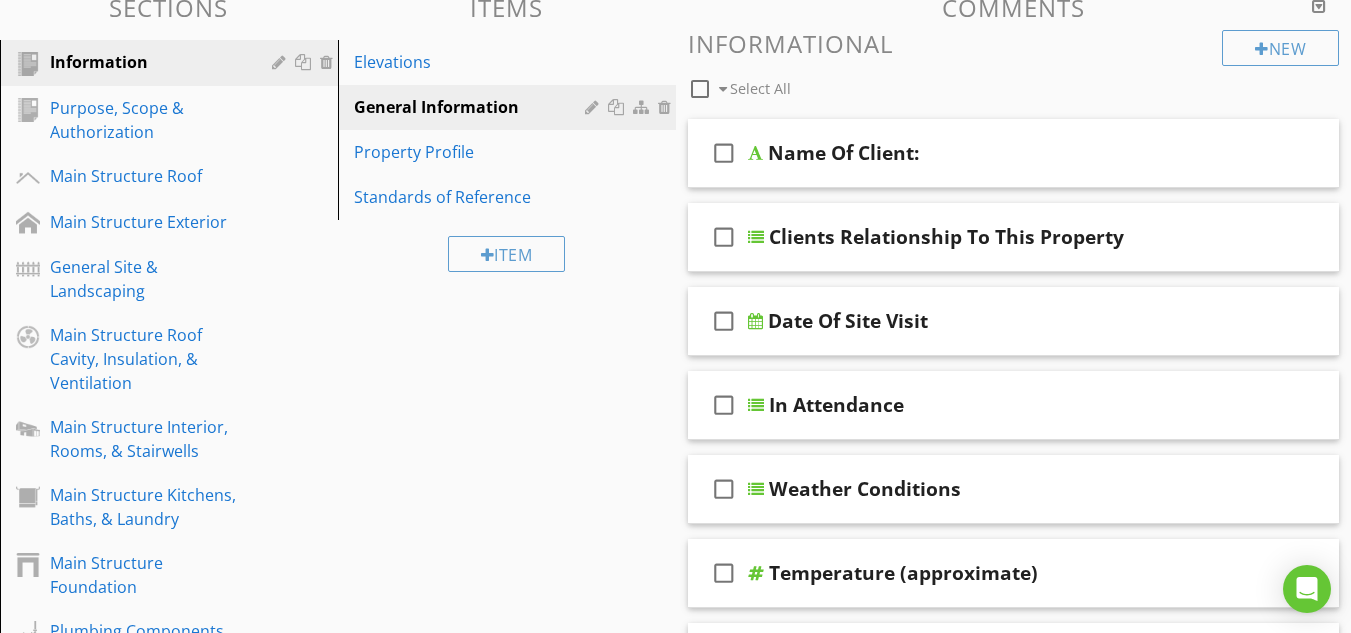scroll, scrollTop: 268, scrollLeft: 0, axis: vertical 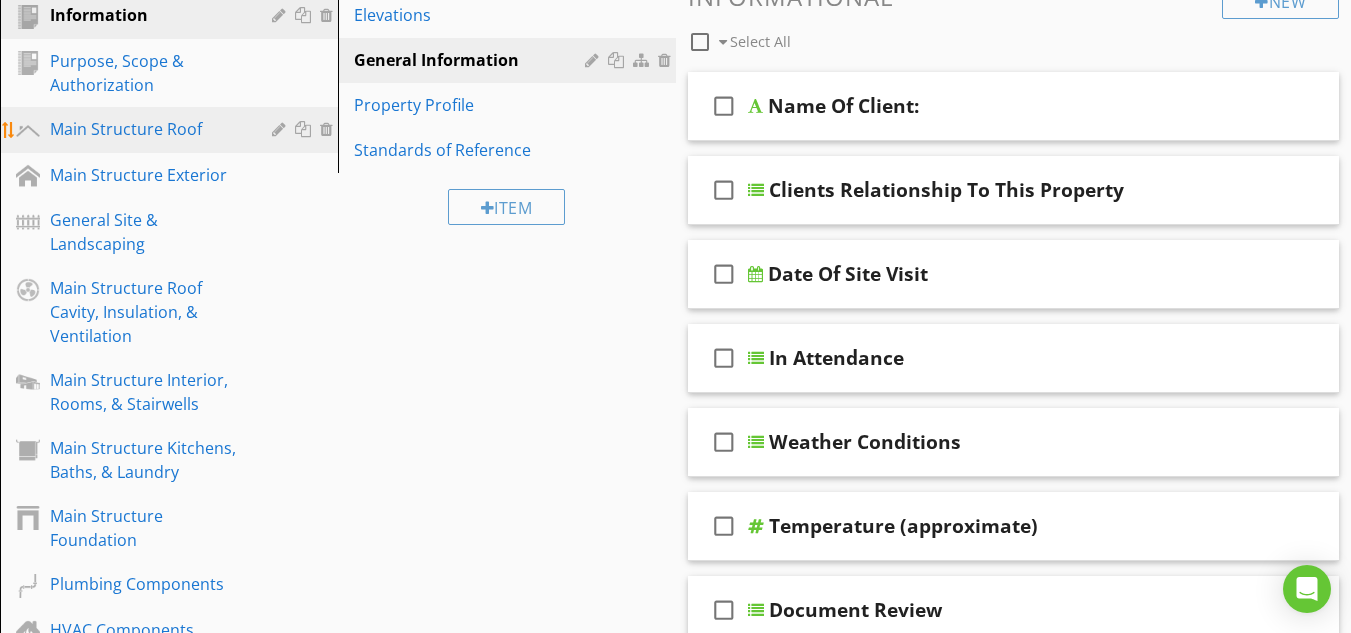 click on "Main Structure Roof" at bounding box center (146, 129) 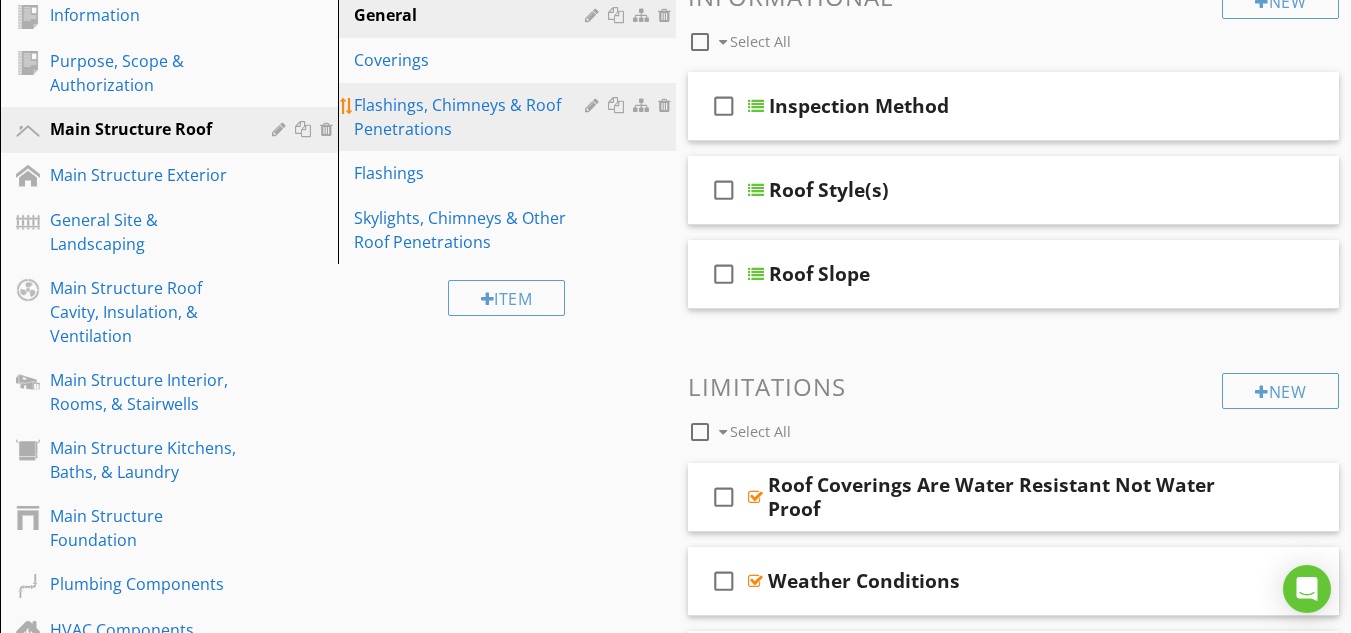 click on "Flashings, Chimneys & Roof Penetrations" at bounding box center [472, 117] 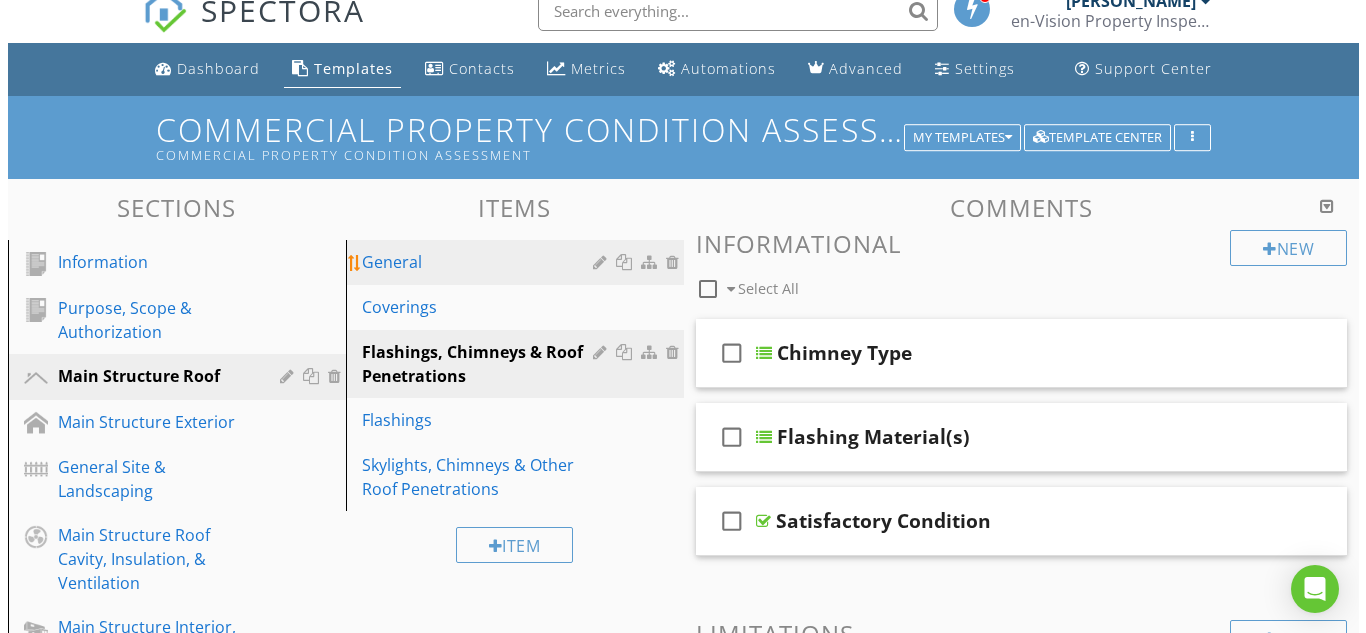 scroll, scrollTop: 0, scrollLeft: 0, axis: both 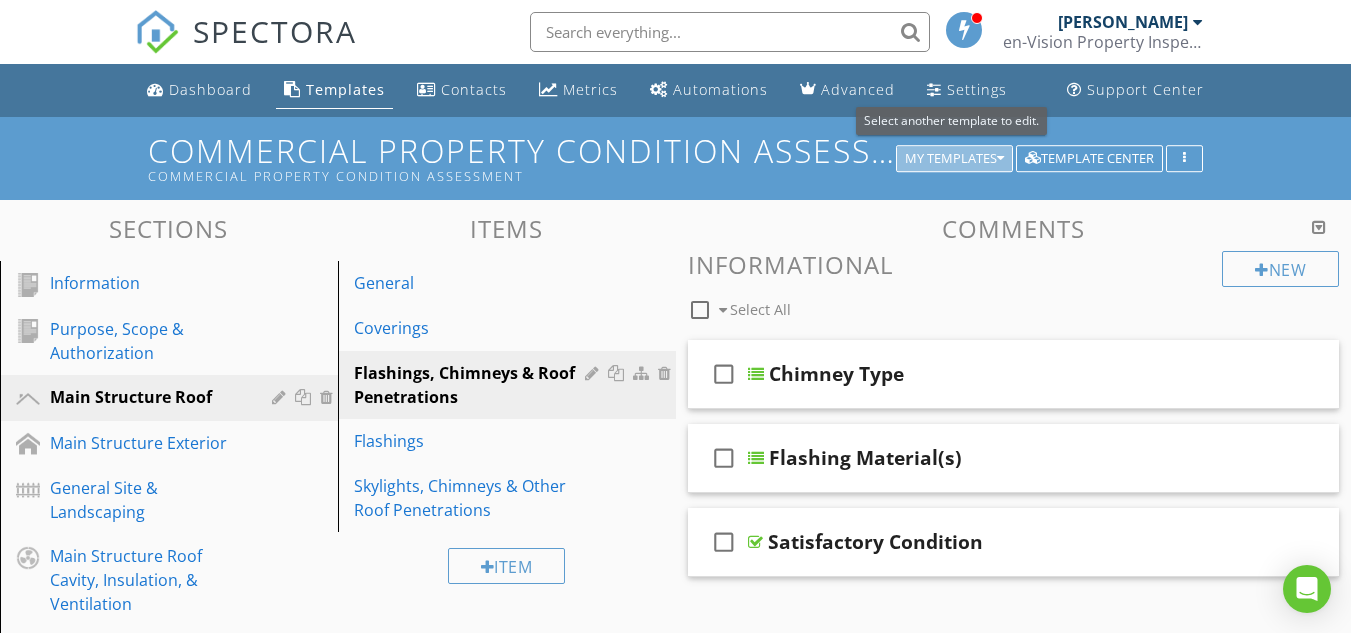 click on "My Templates" at bounding box center (954, 159) 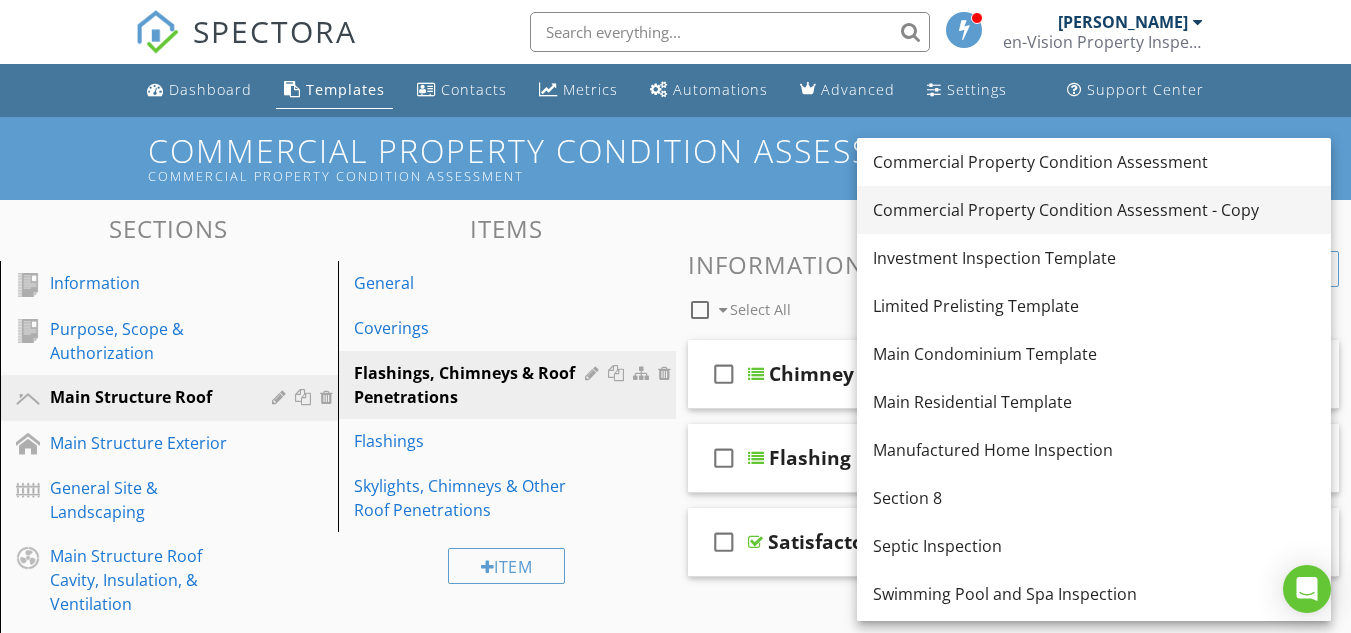click on "Commercial Property Condition Assessment - Copy" at bounding box center (1094, 210) 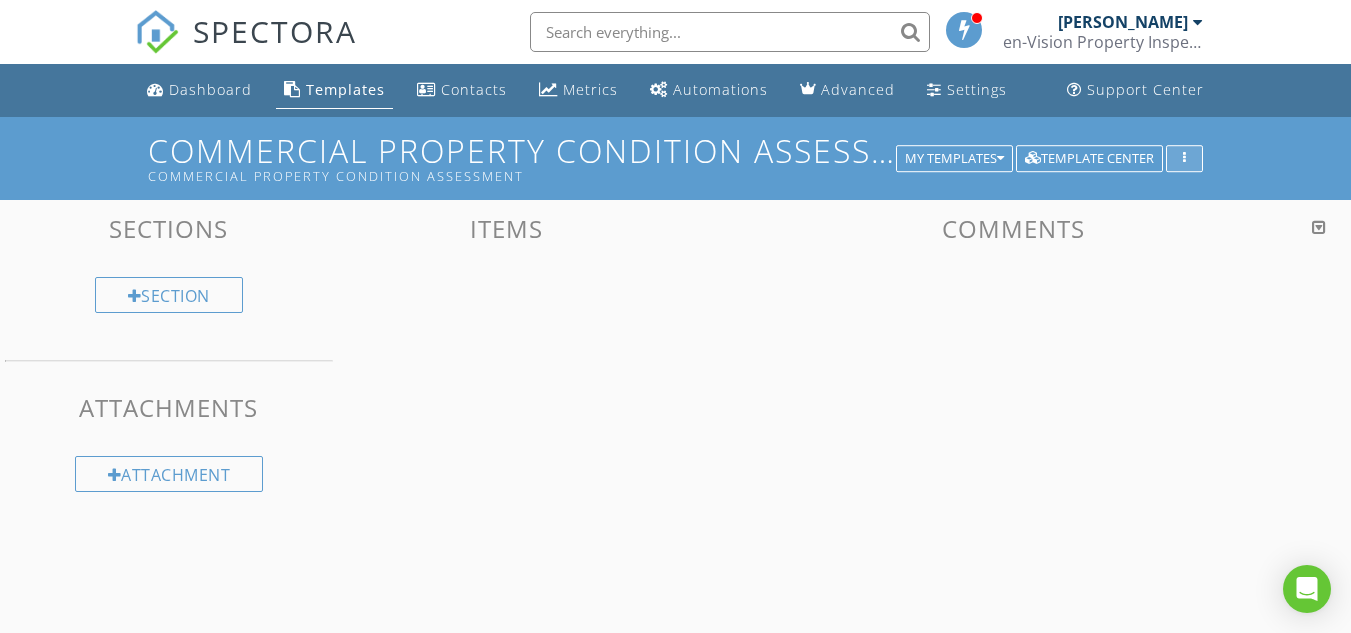 click at bounding box center (1184, 159) 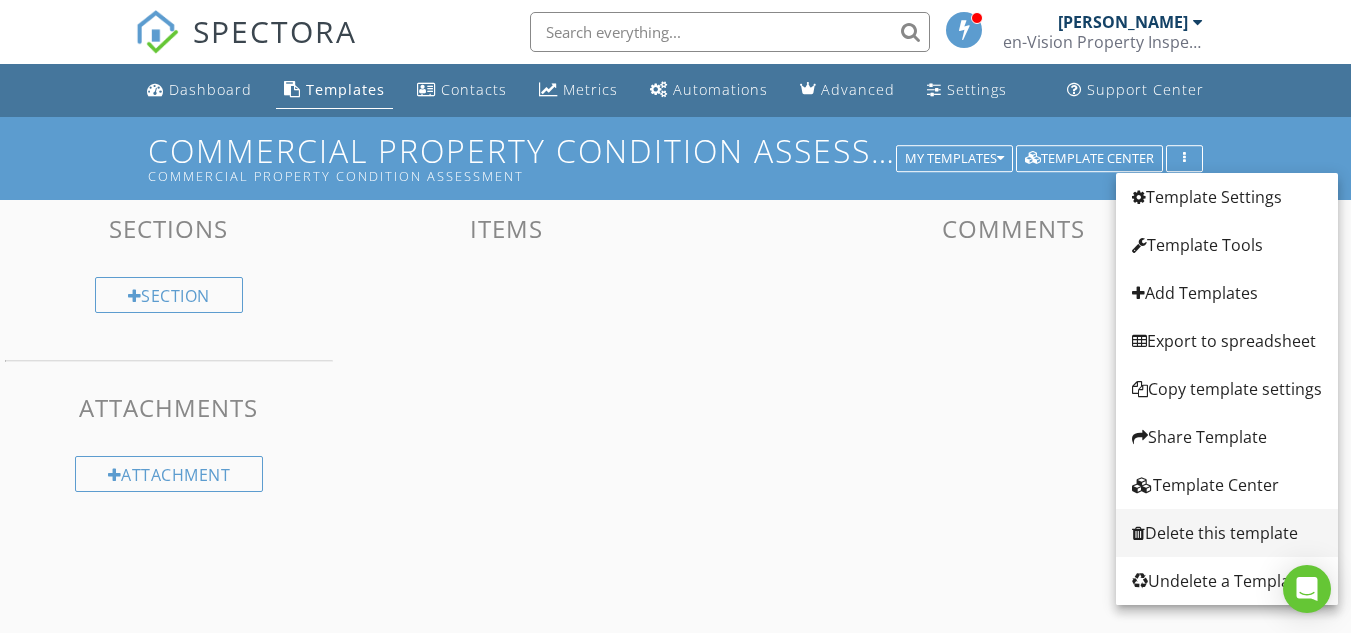 click on "Delete this template" at bounding box center [1227, 533] 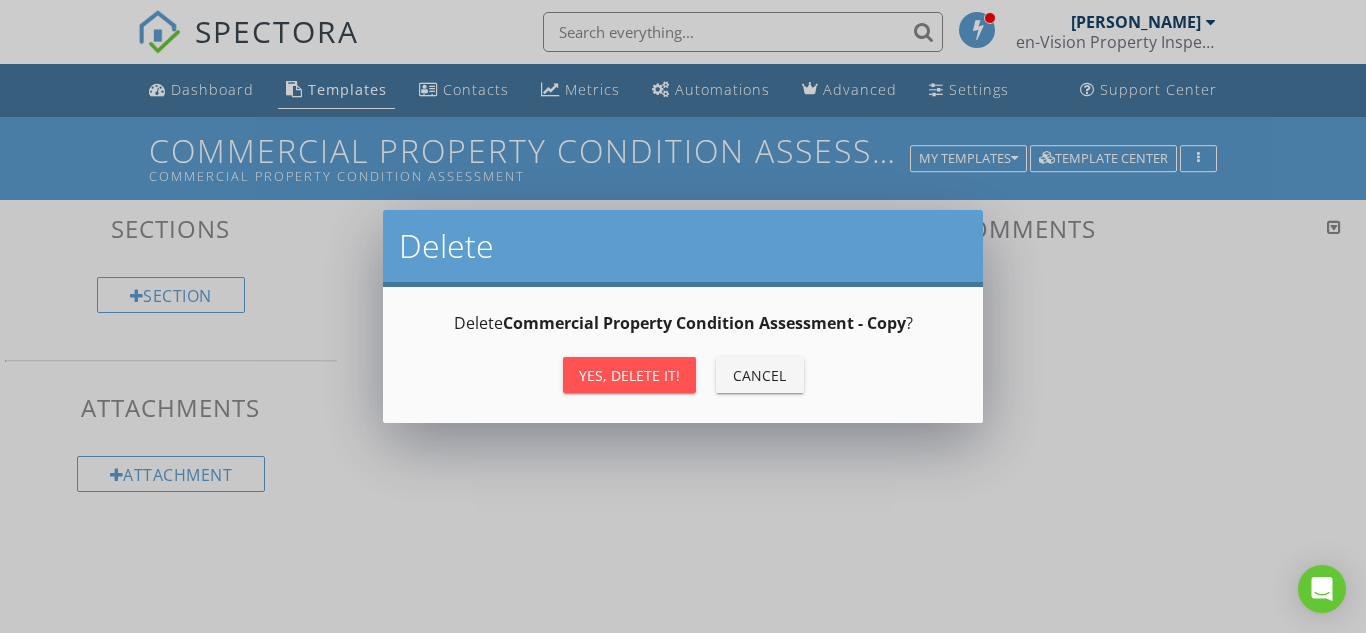 click on "Yes, Delete it!" at bounding box center [629, 375] 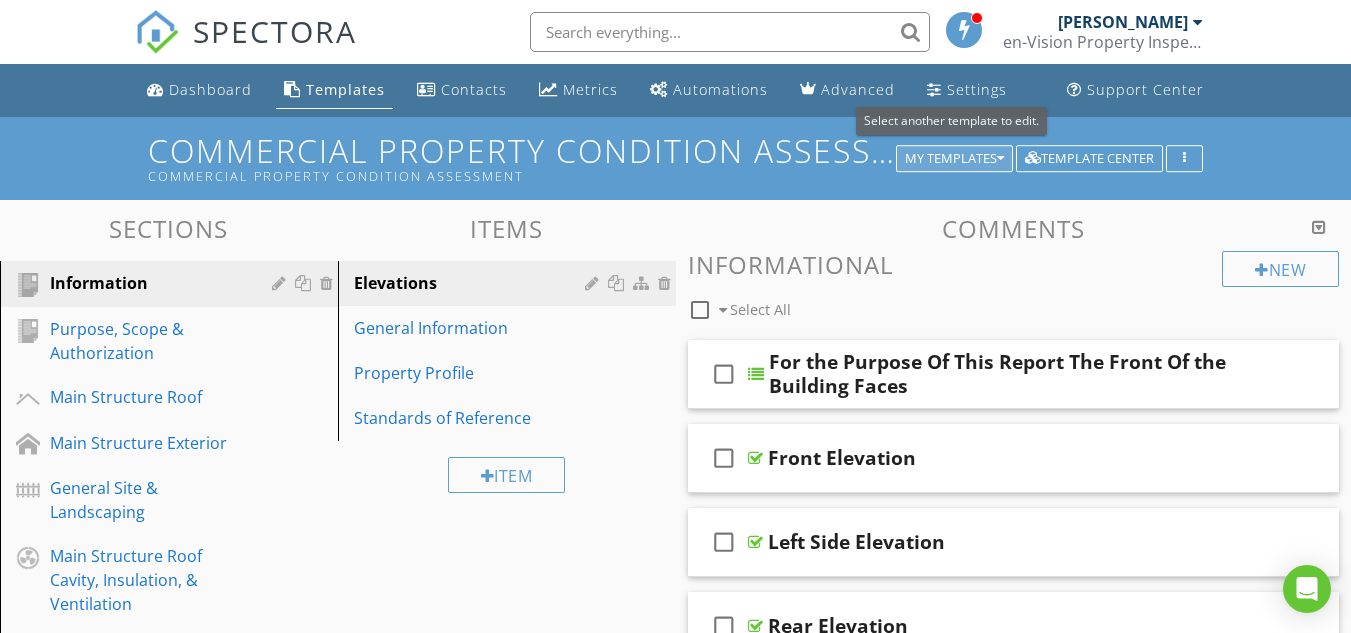 click at bounding box center [1000, 159] 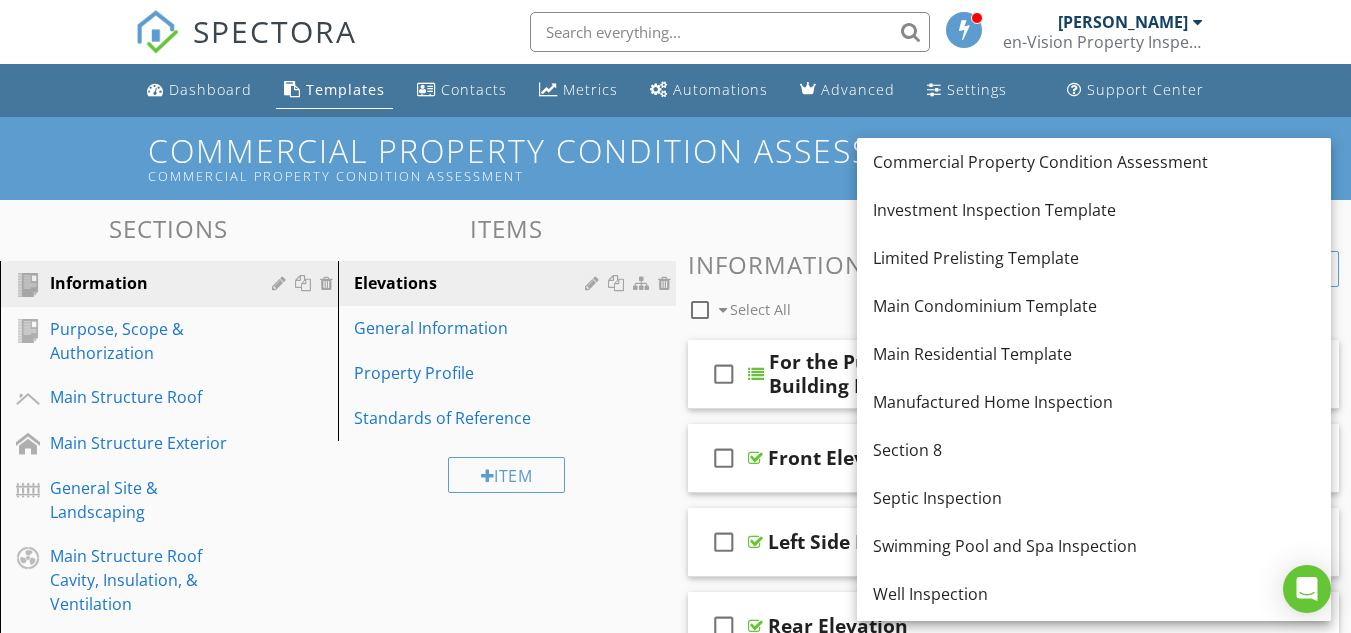 click on "Dashboard
Templates
Contacts
Metrics
Automations
Advanced
Settings
Support Center" at bounding box center (675, 90) 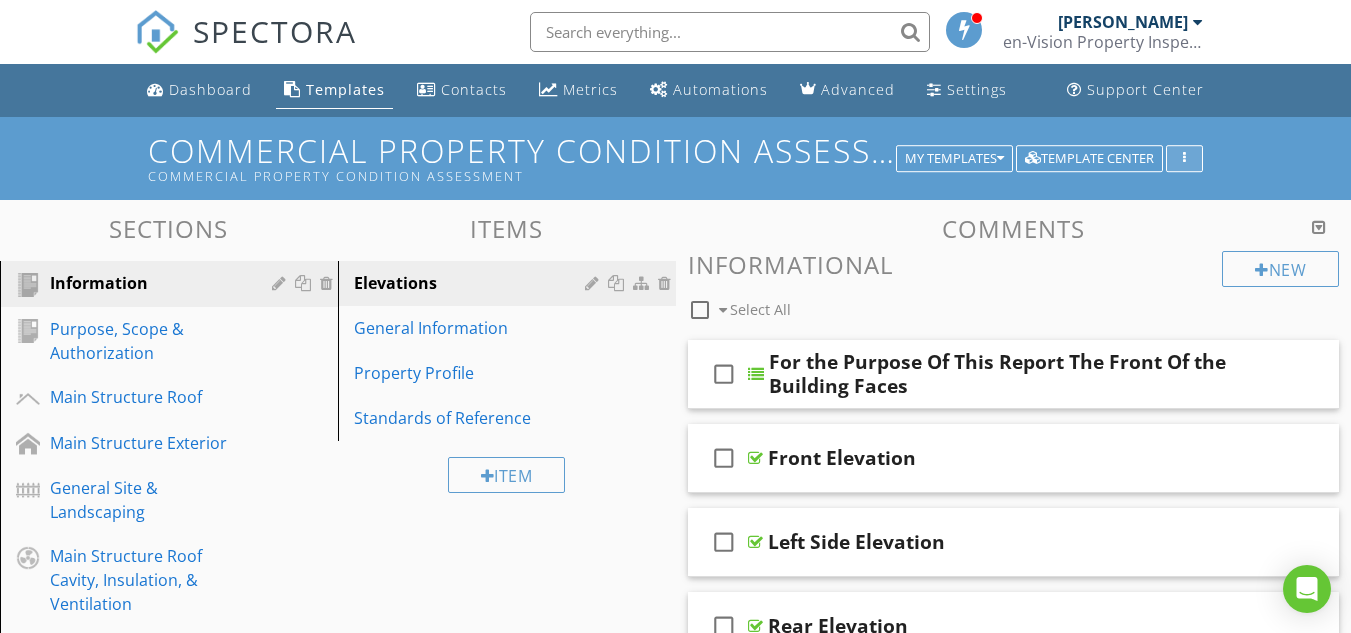 click at bounding box center (1184, 159) 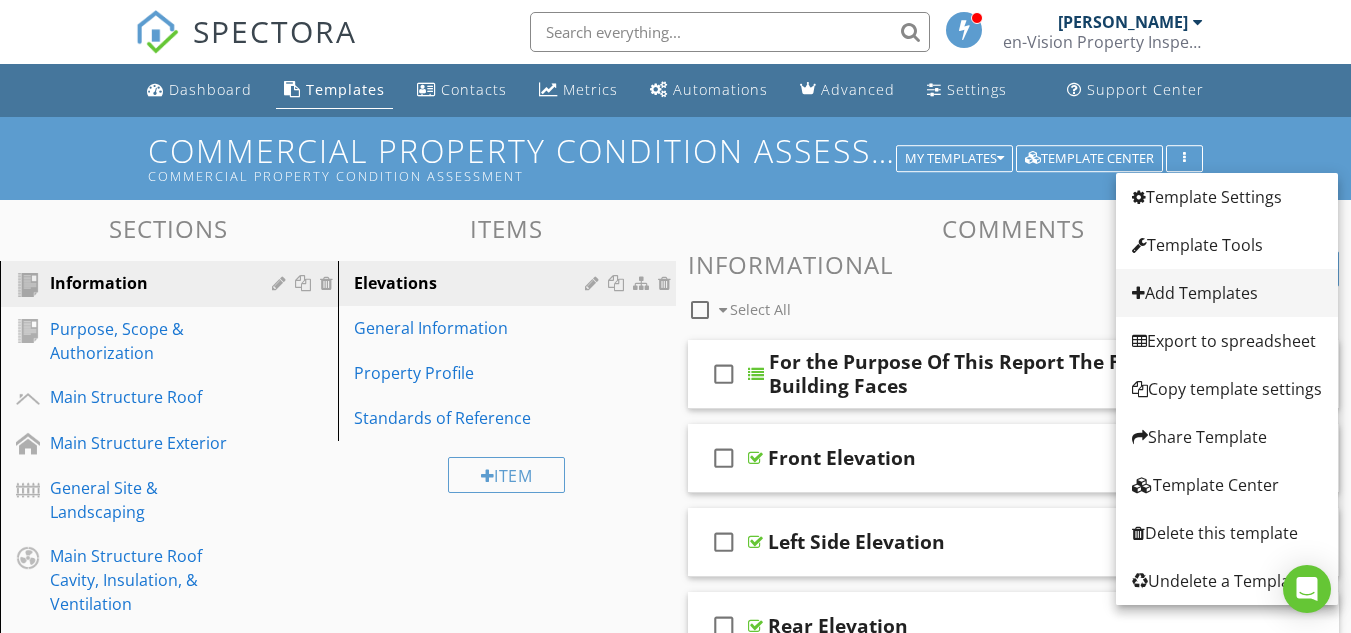 click on "Add Templates" at bounding box center (1227, 293) 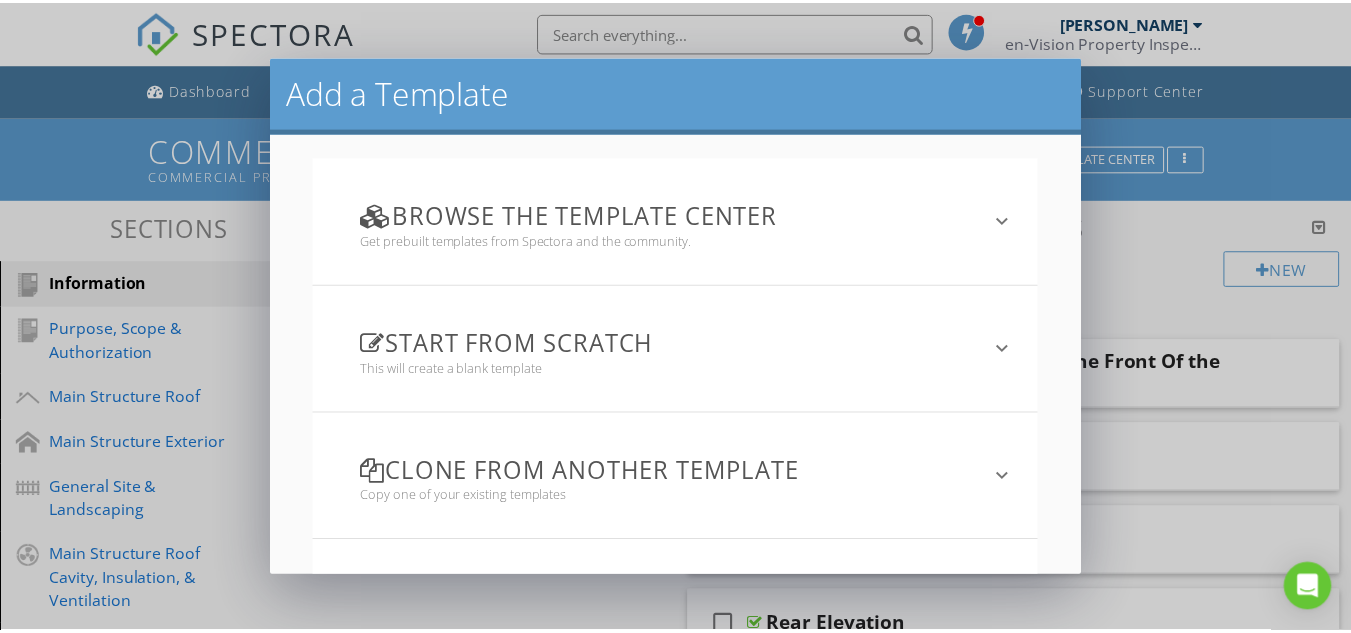 scroll, scrollTop: 167, scrollLeft: 0, axis: vertical 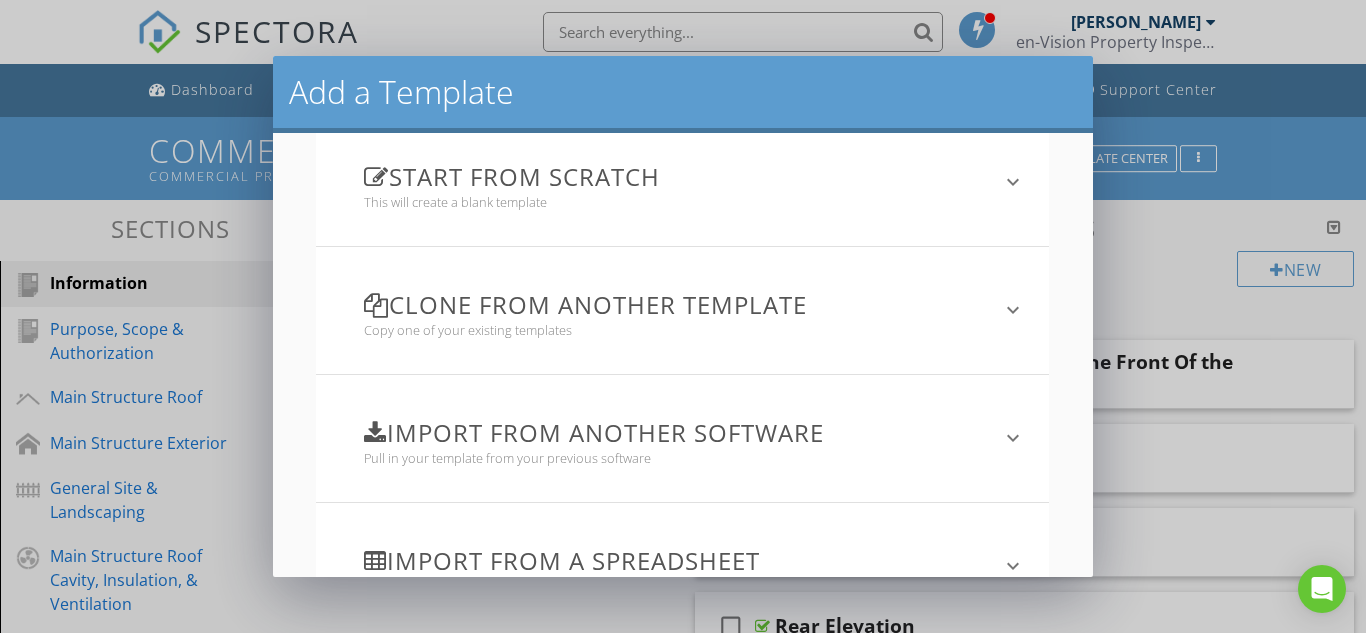 click on "keyboard_arrow_down" at bounding box center (1013, 310) 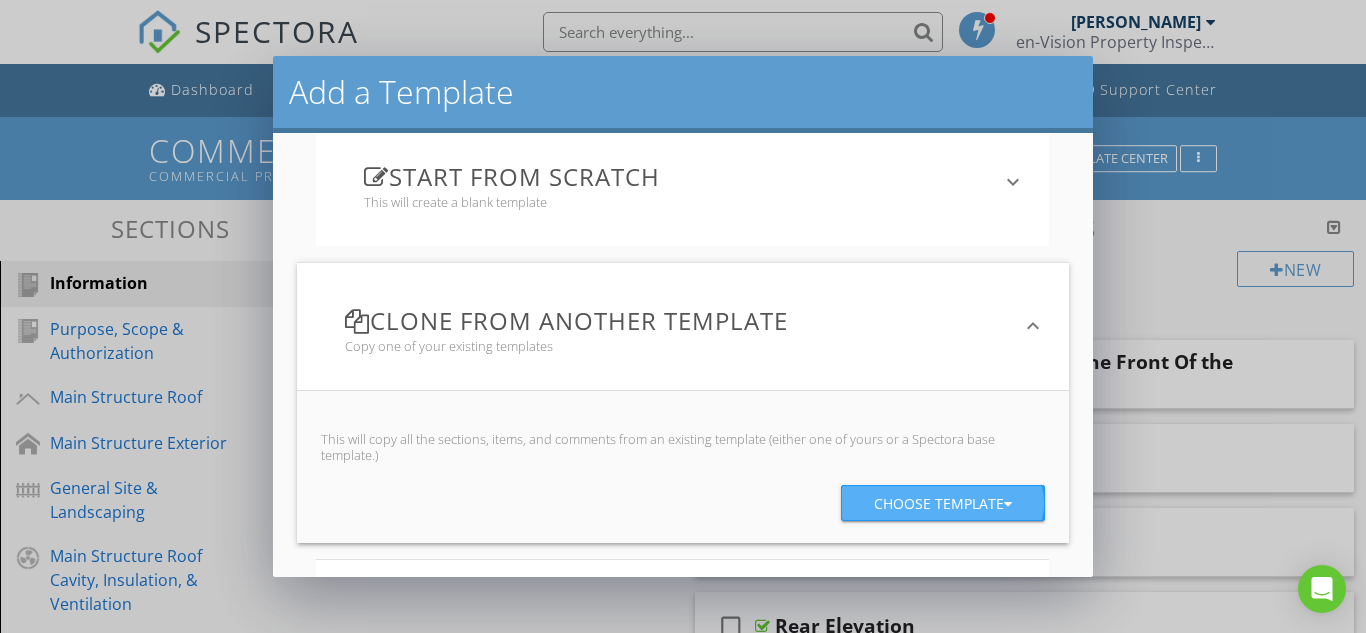 click on "Choose template" at bounding box center (943, 504) 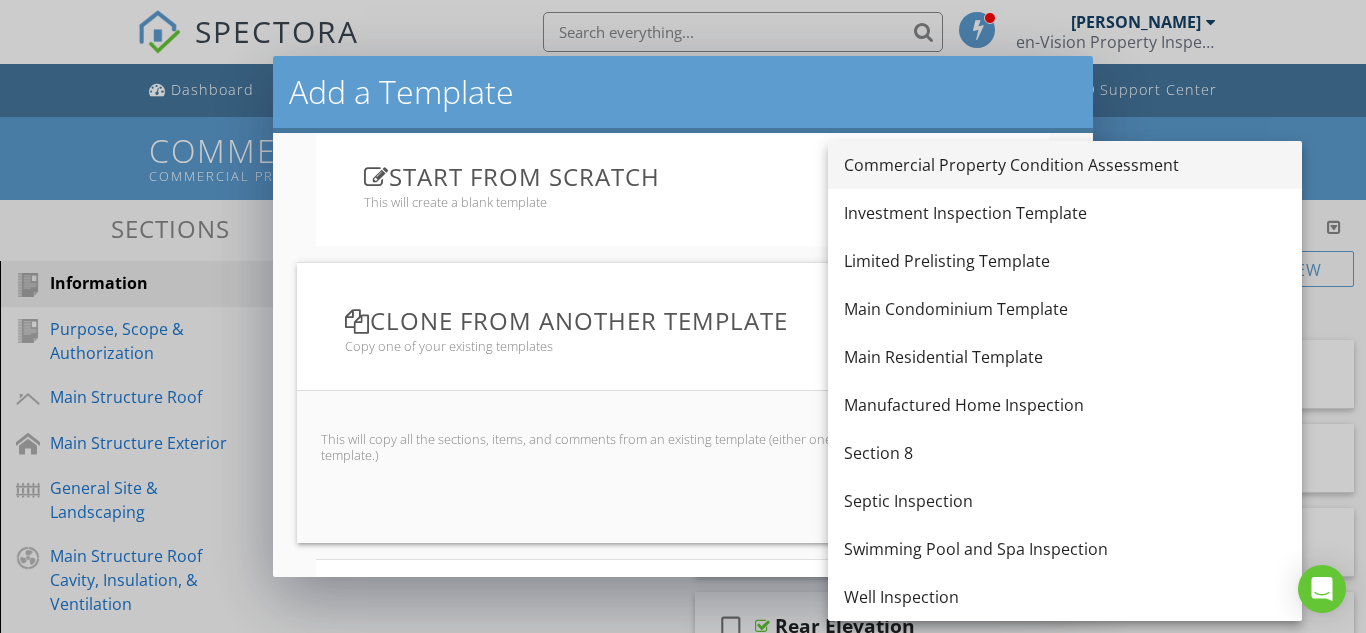 click on "Commercial Property Condition Assessment" at bounding box center [1065, 165] 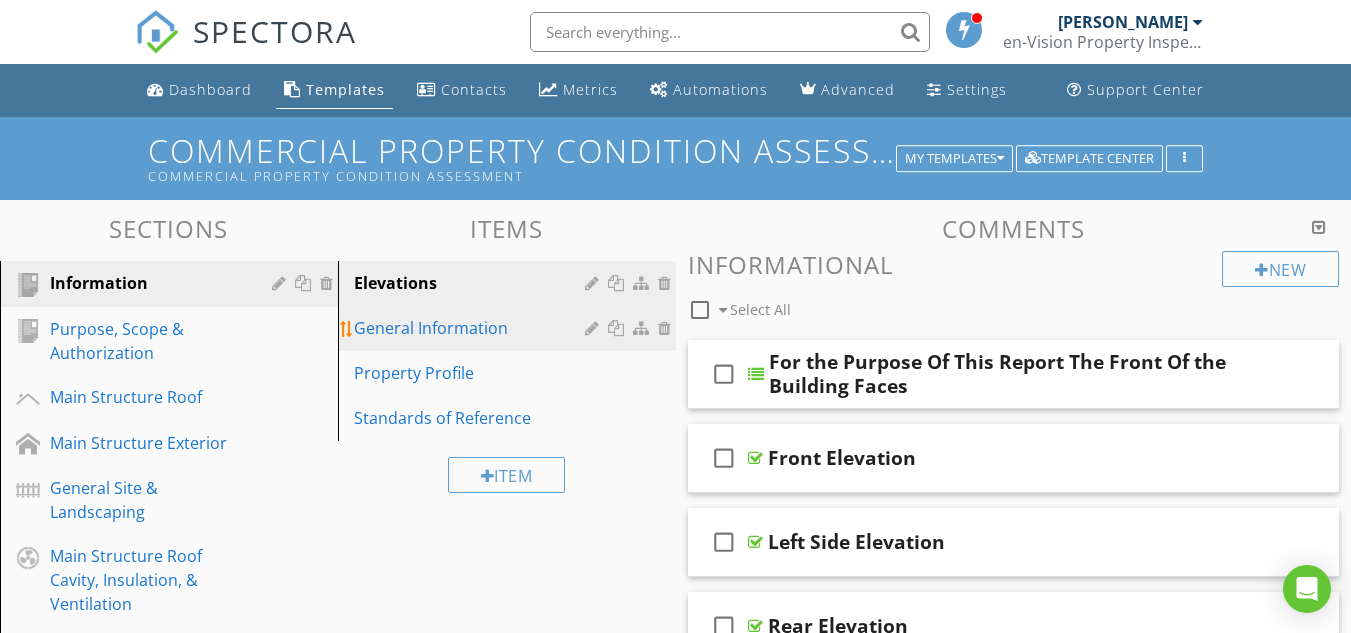 click on "General Information" at bounding box center [472, 328] 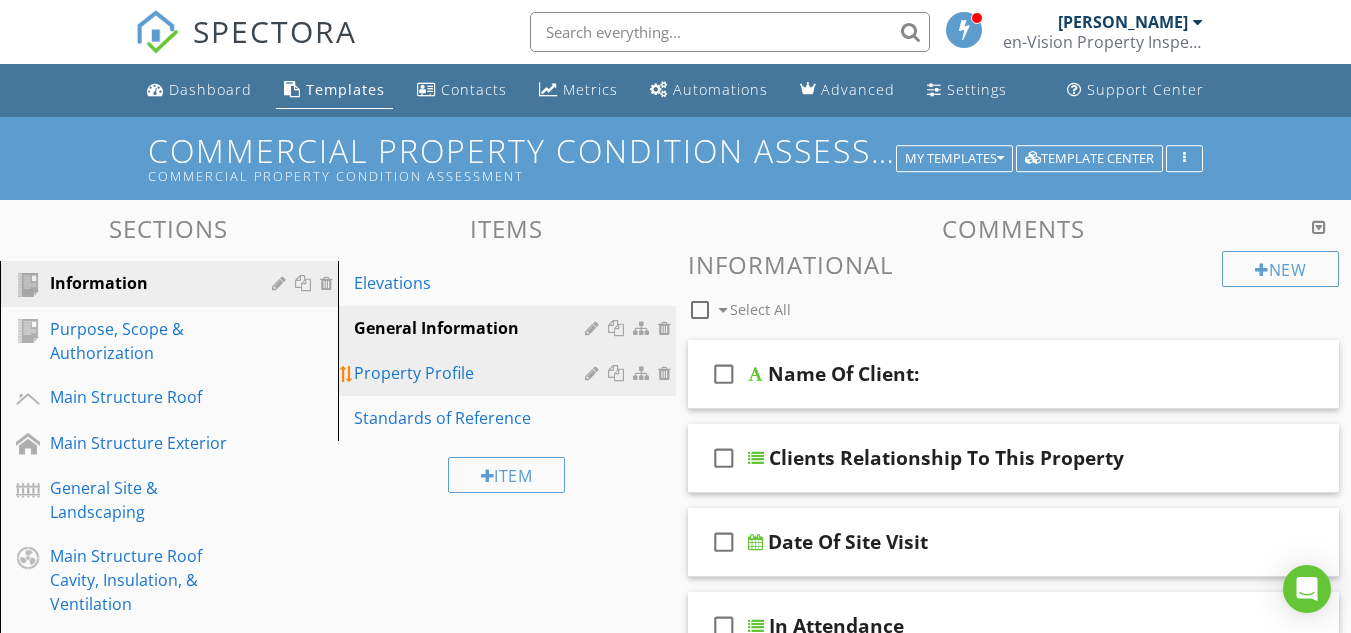 click on "Property Profile" at bounding box center [472, 373] 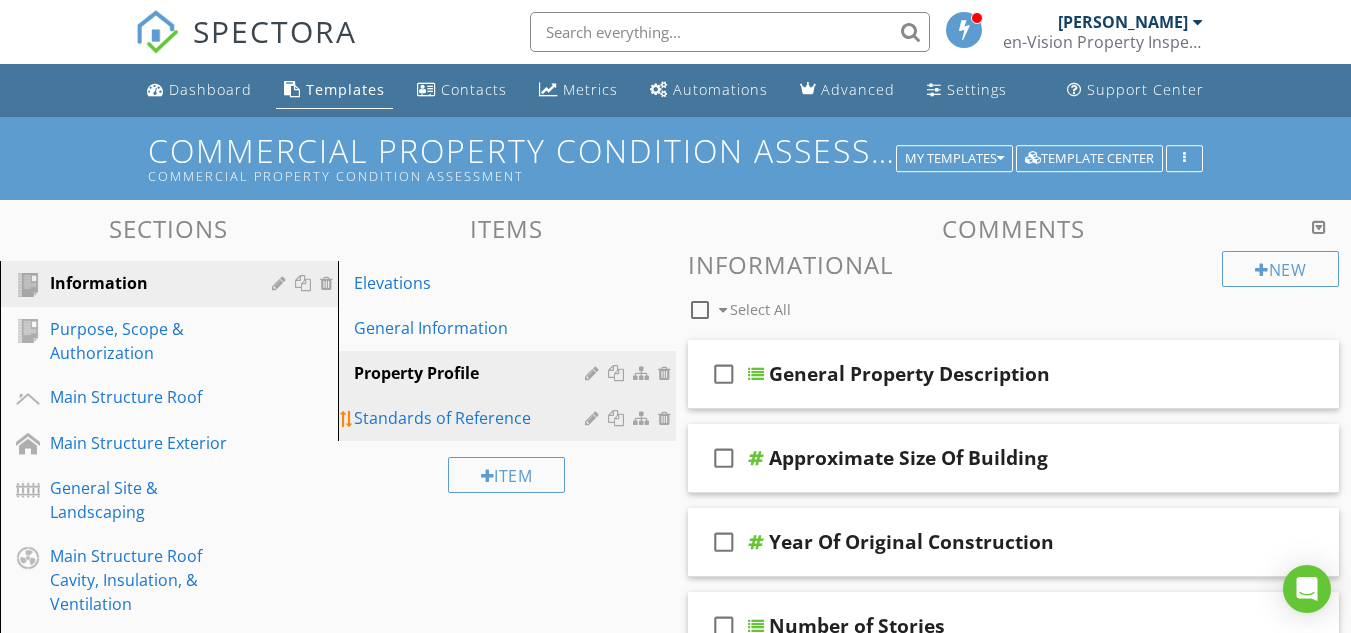 click on "Standards of Reference" at bounding box center (472, 418) 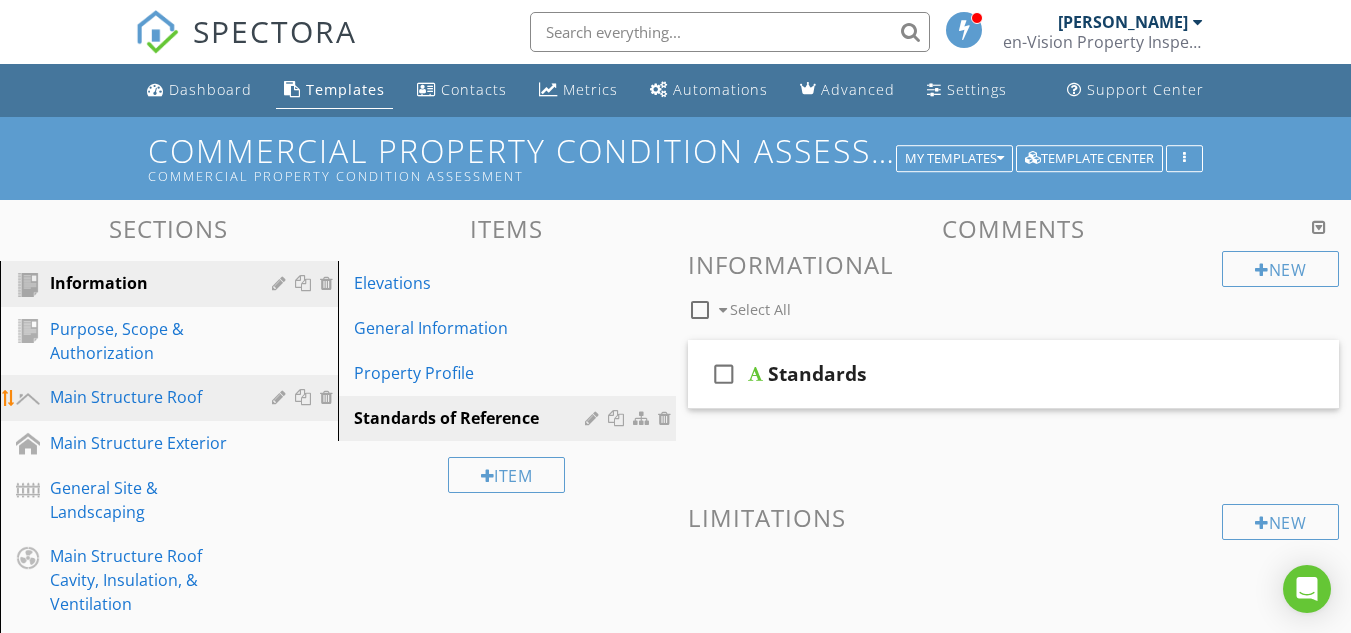 click on "Main Structure Roof" at bounding box center [146, 397] 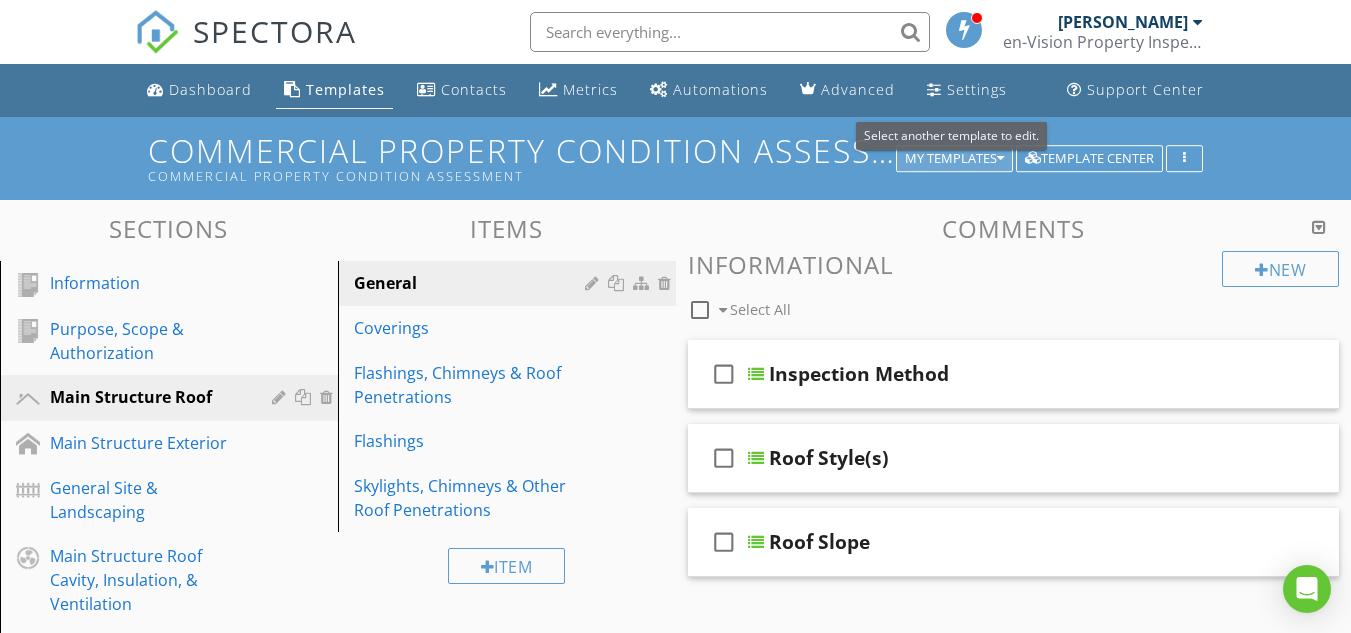 click on "My Templates" at bounding box center (954, 159) 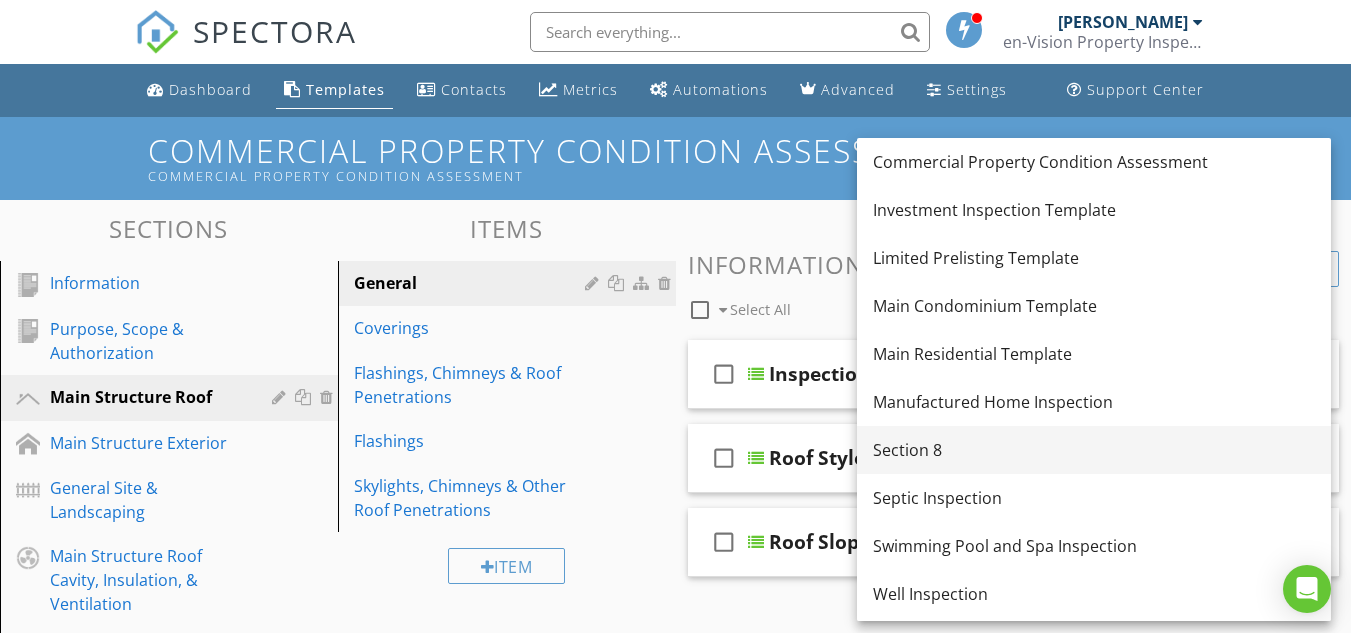 scroll, scrollTop: 237, scrollLeft: 0, axis: vertical 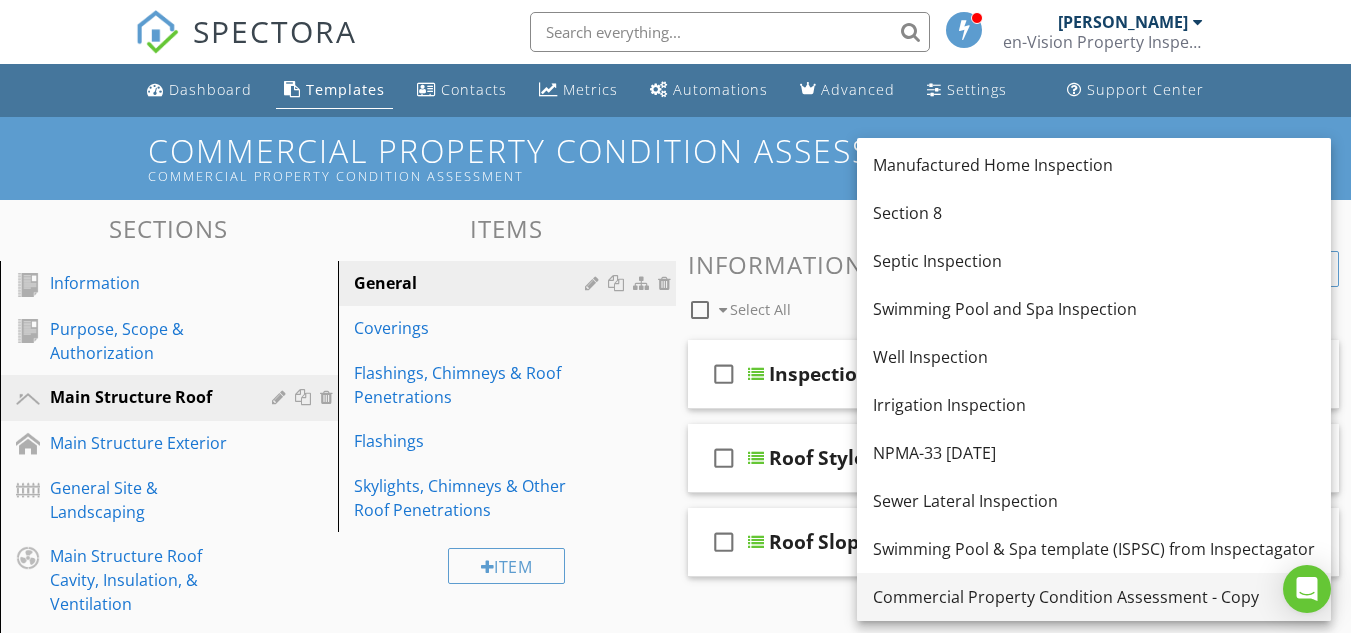 click on "Commercial Property Condition Assessment - Copy" at bounding box center [1094, 597] 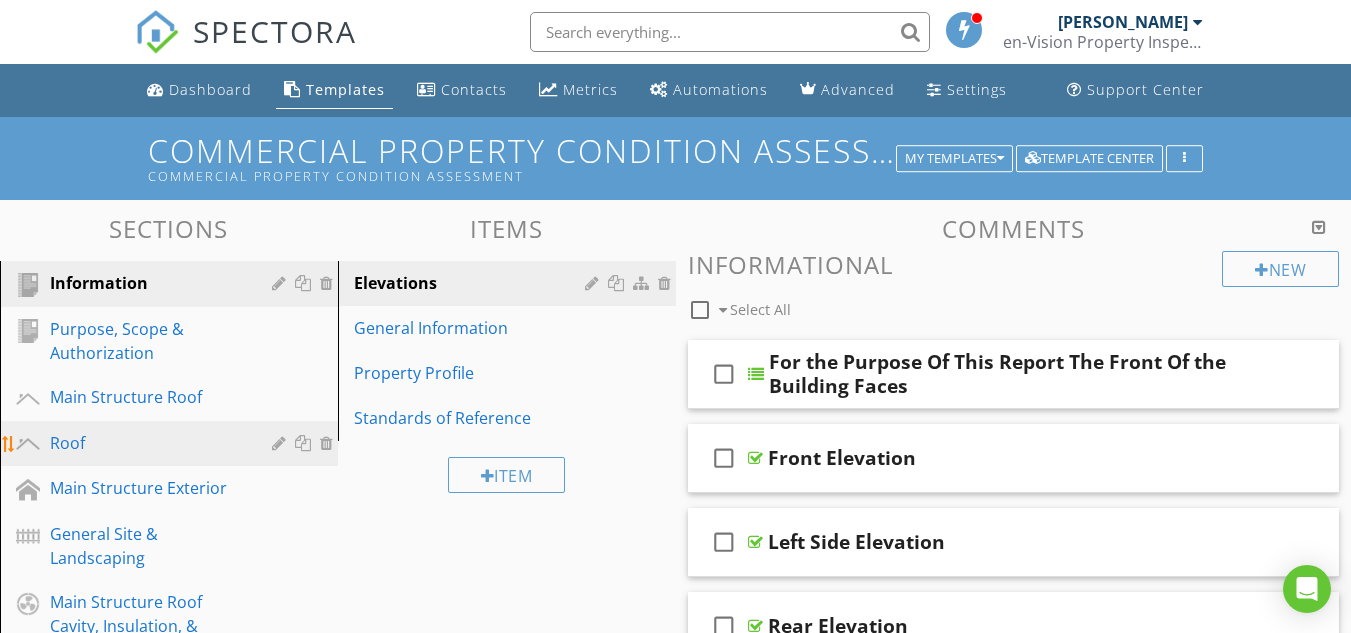 click on "Roof" at bounding box center (146, 443) 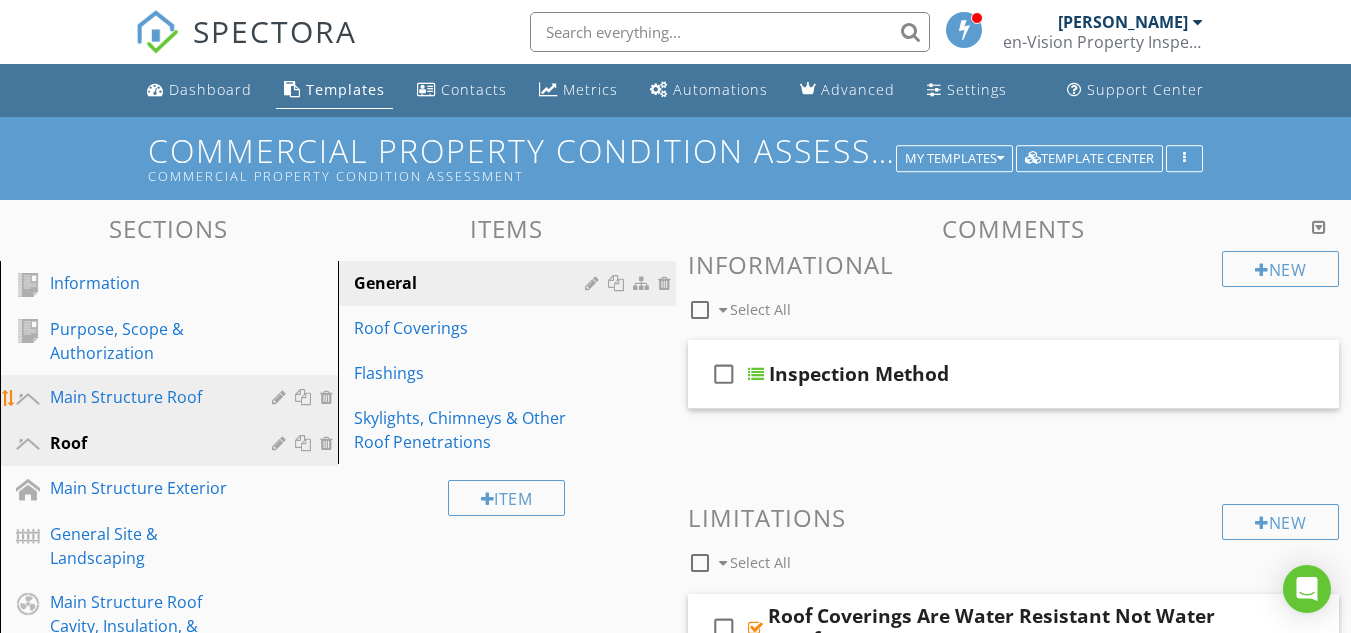 click on "Main Structure Roof" at bounding box center (146, 397) 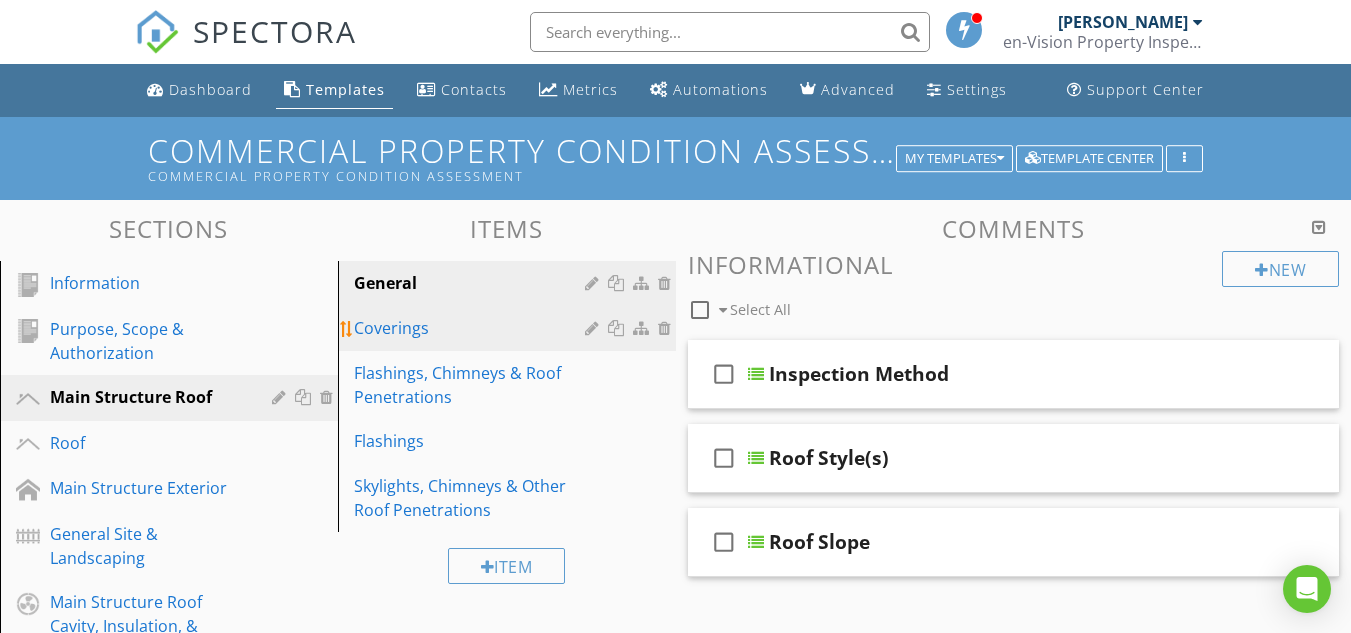 click on "Coverings" at bounding box center [472, 328] 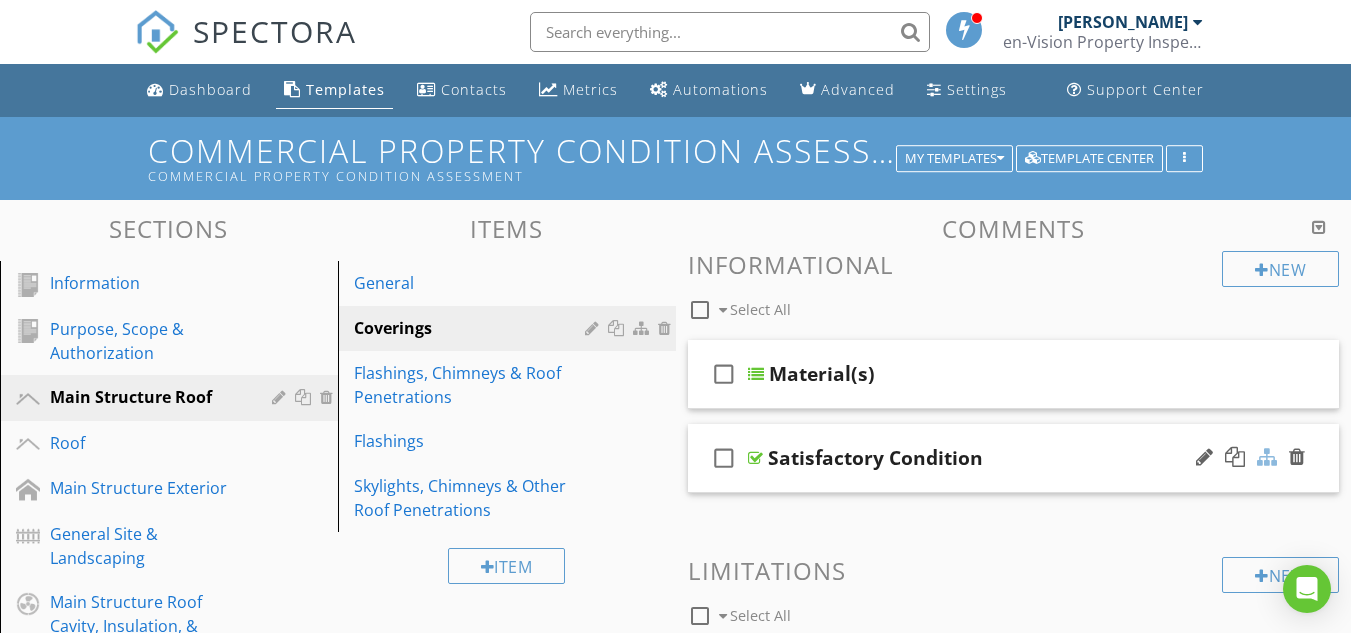 click at bounding box center (1267, 457) 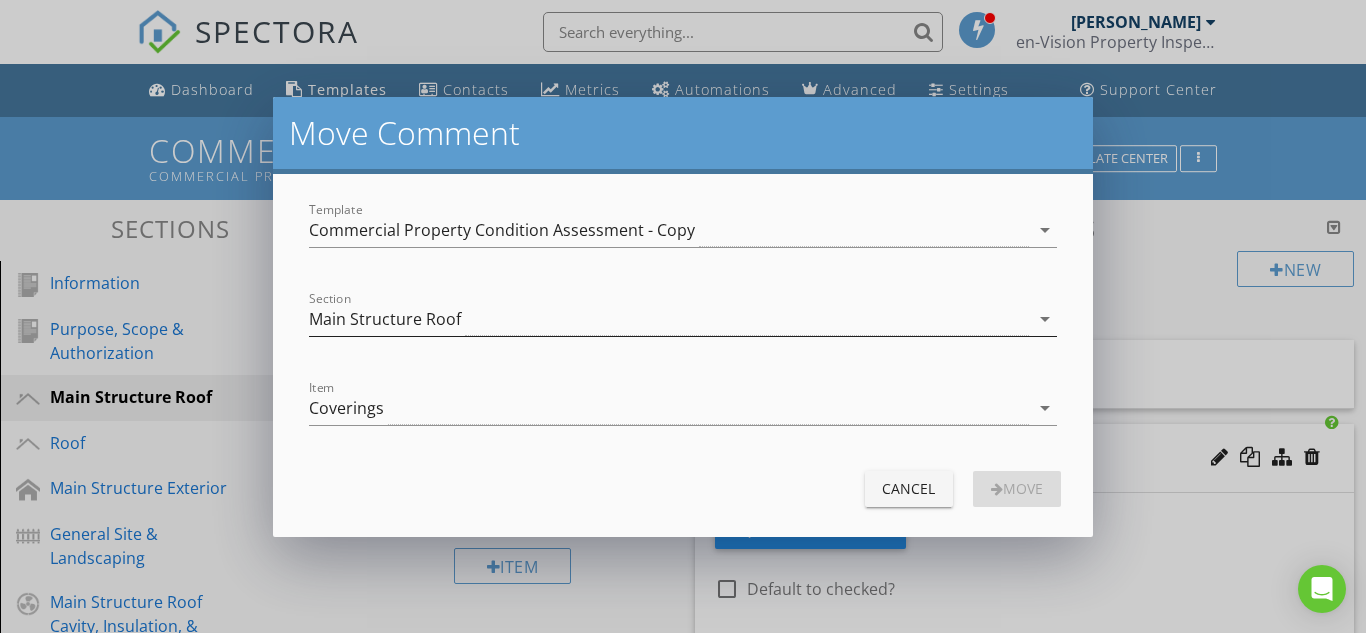 click on "Main Structure Roof" at bounding box center (385, 319) 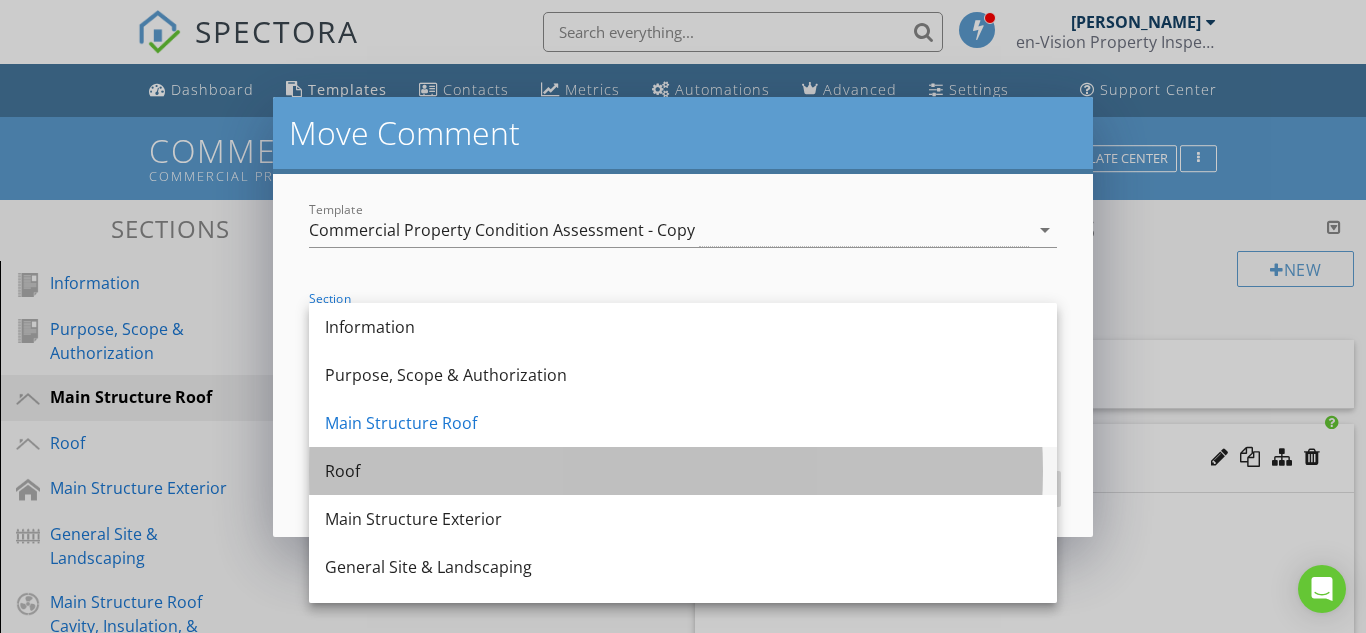 click on "Roof" at bounding box center [683, 471] 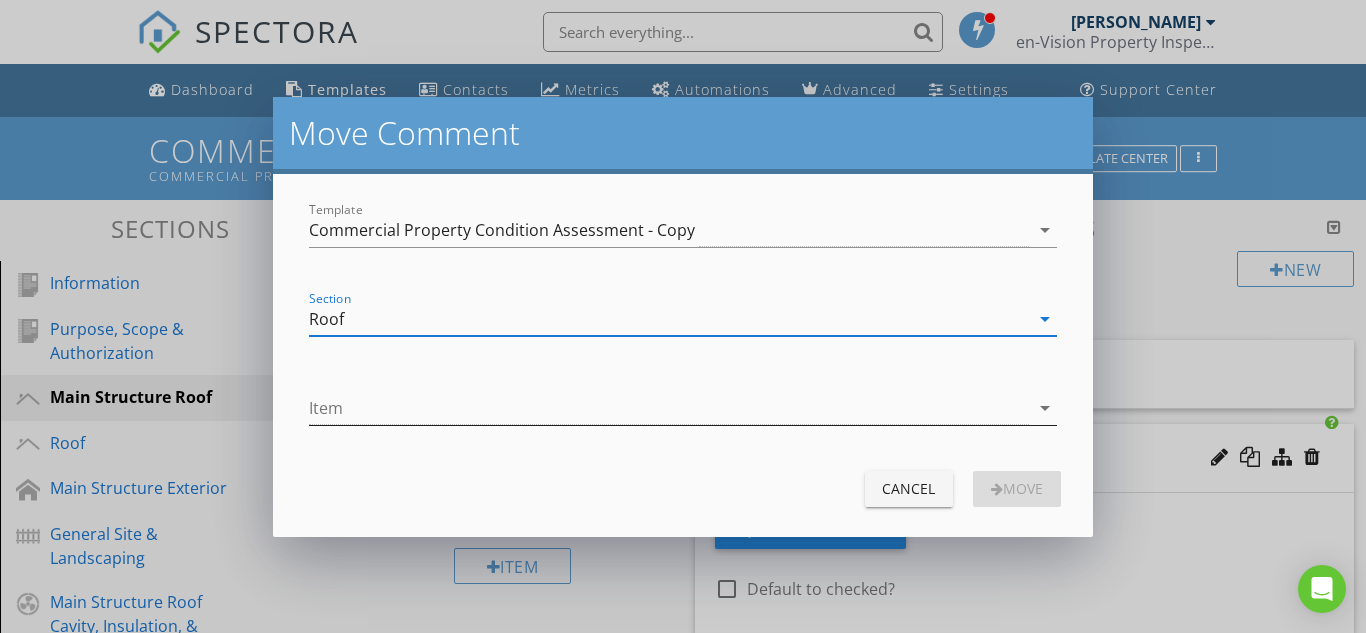 click at bounding box center (669, 408) 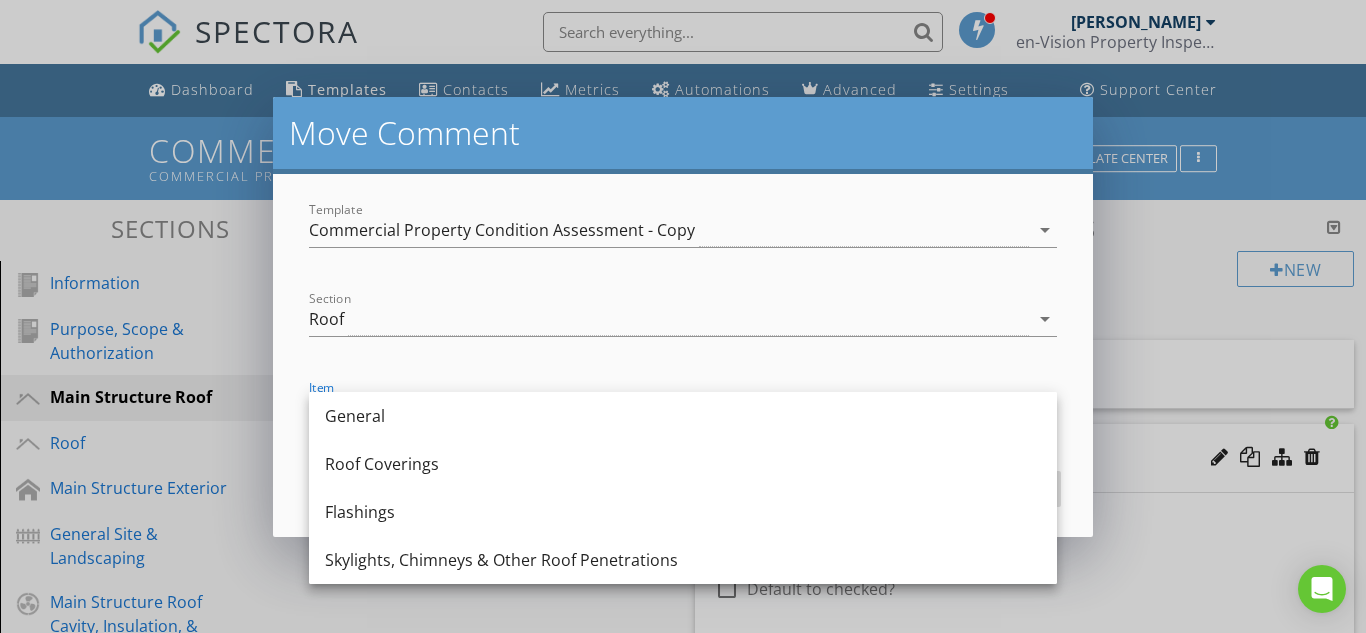 click on "General" at bounding box center [683, 416] 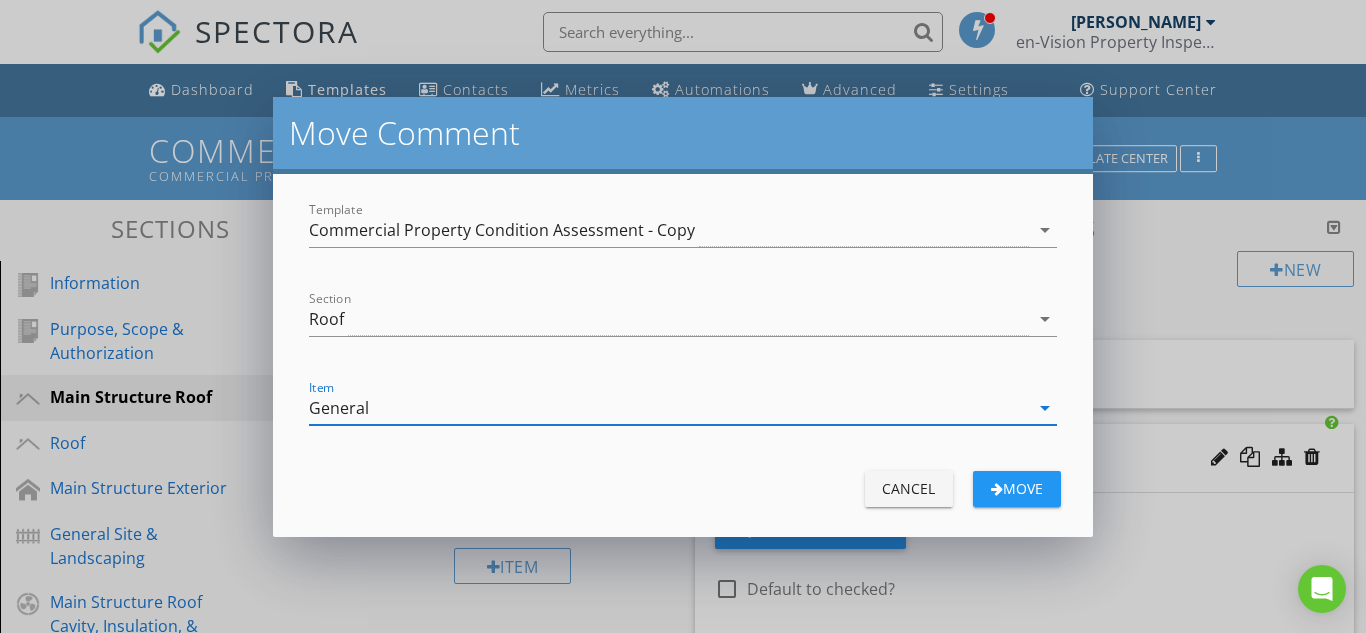 click on "General" at bounding box center [669, 408] 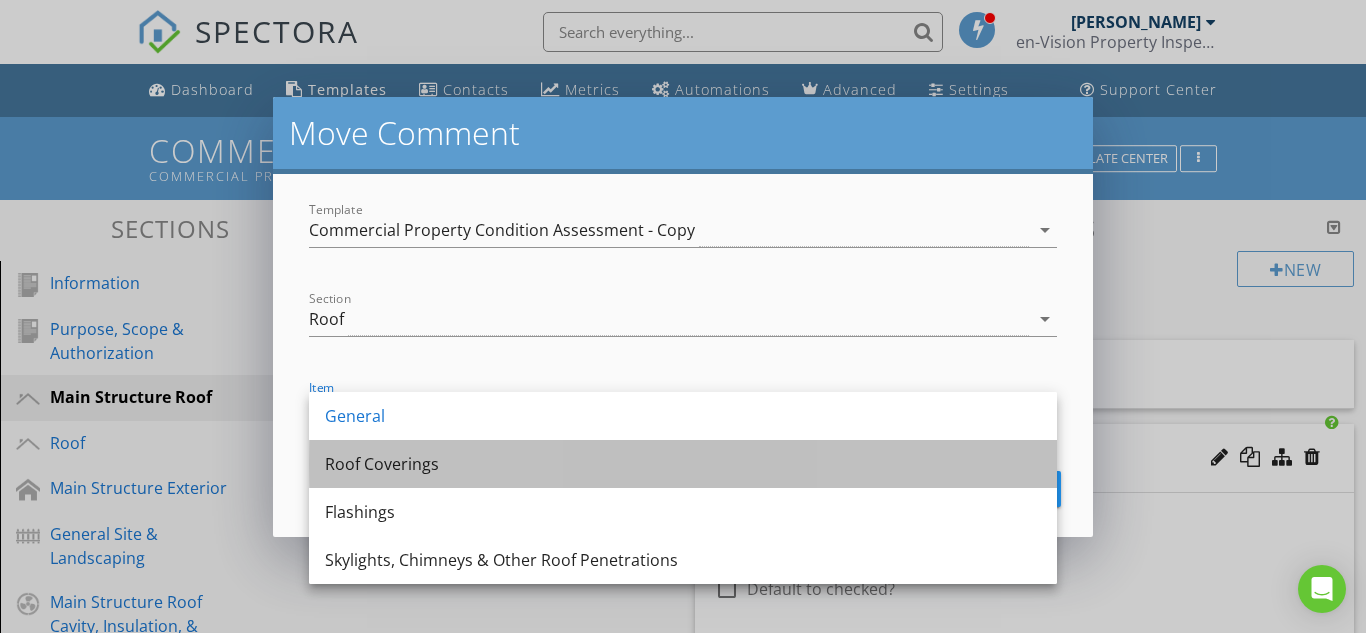 drag, startPoint x: 370, startPoint y: 463, endPoint x: 502, endPoint y: 472, distance: 132.30646 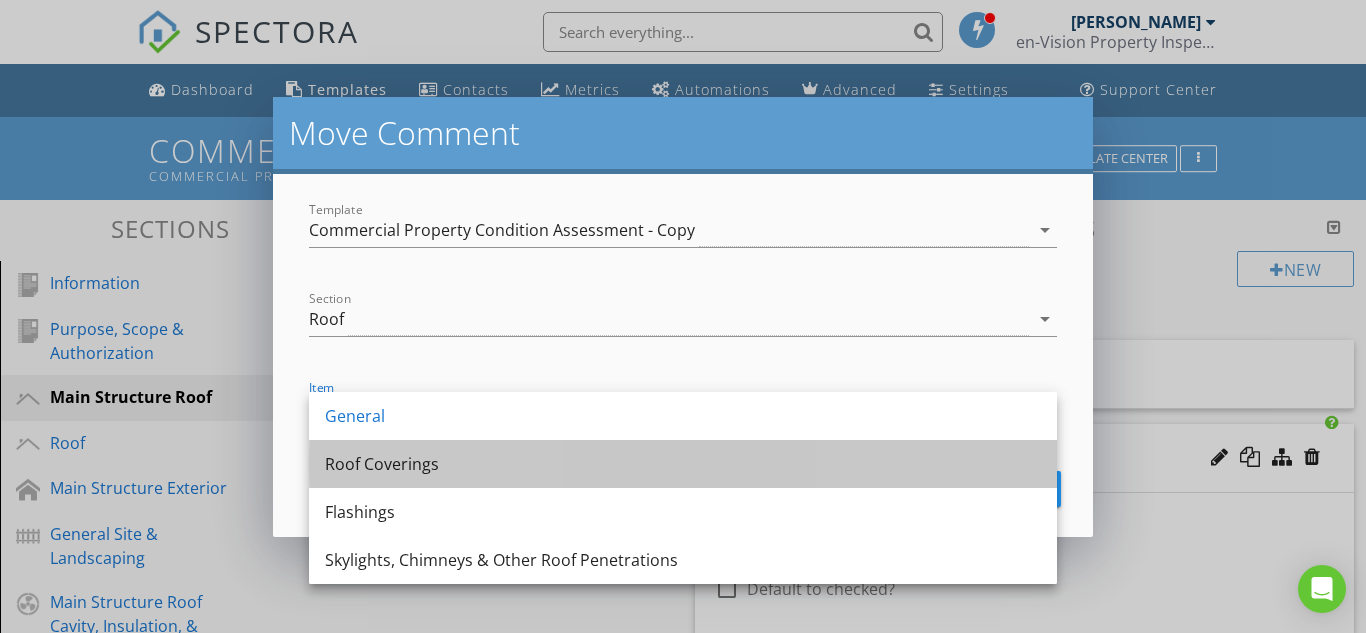 click on "Roof Coverings" at bounding box center [683, 464] 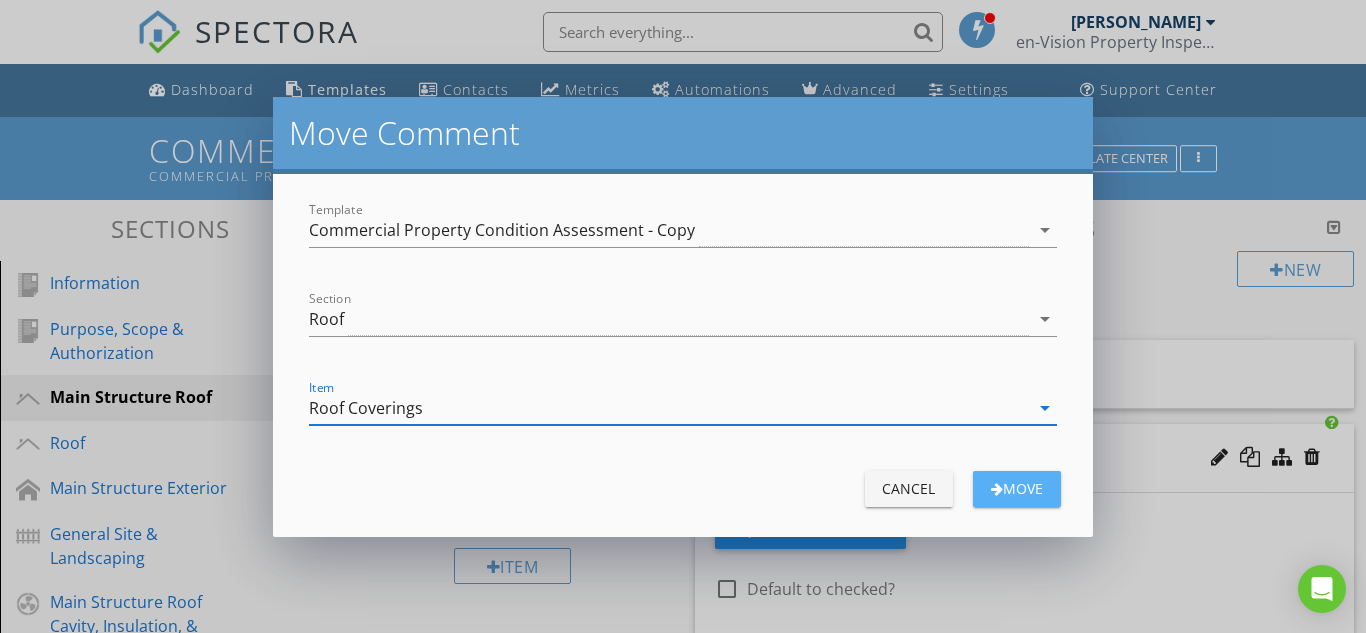 click on "Move" at bounding box center (1017, 488) 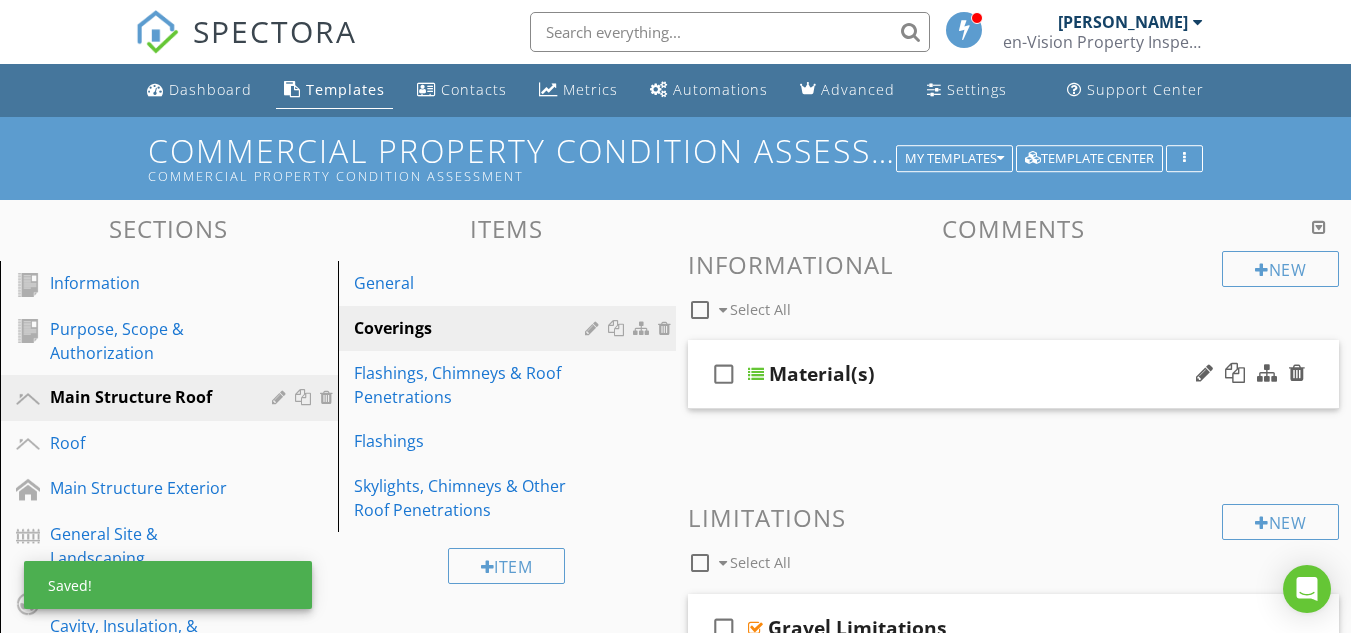 click at bounding box center [756, 374] 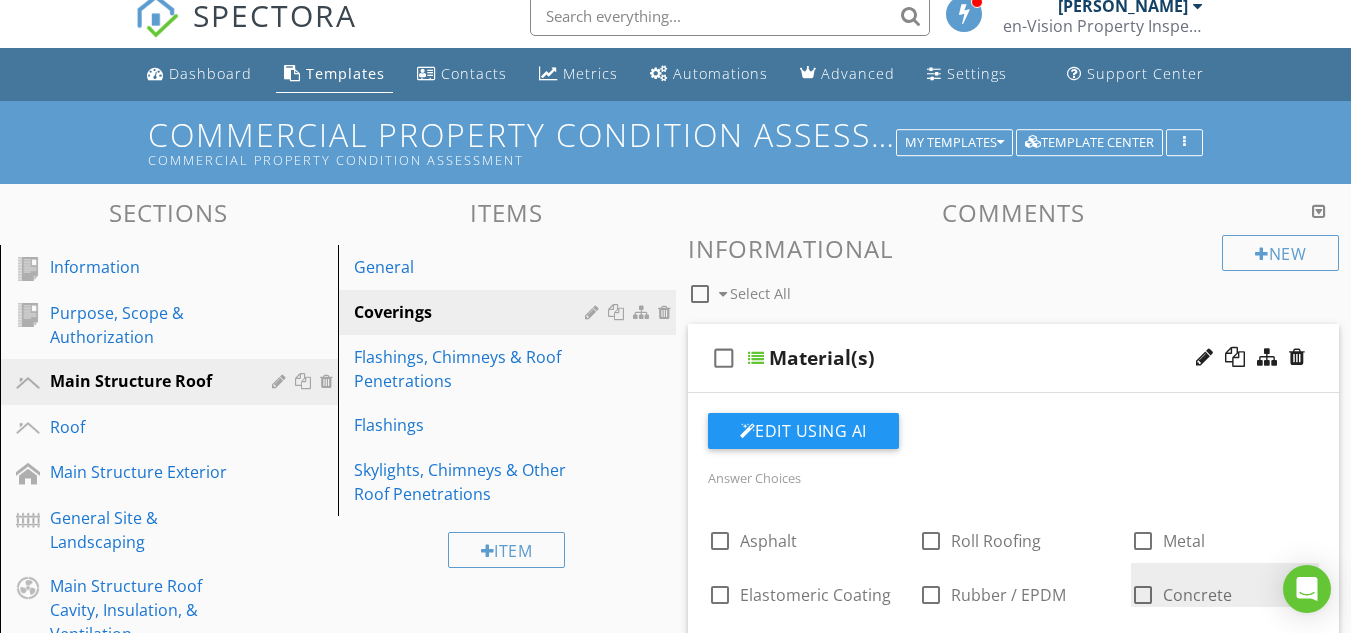 scroll, scrollTop: 0, scrollLeft: 0, axis: both 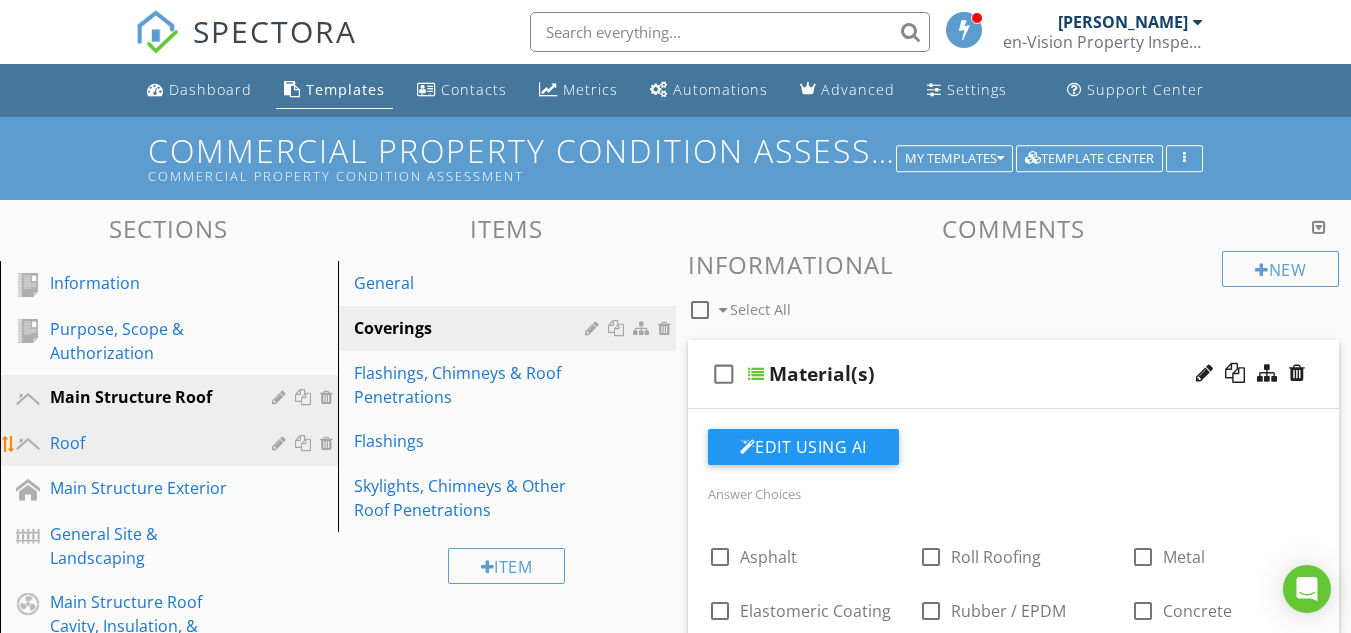 click on "Roof" at bounding box center (146, 443) 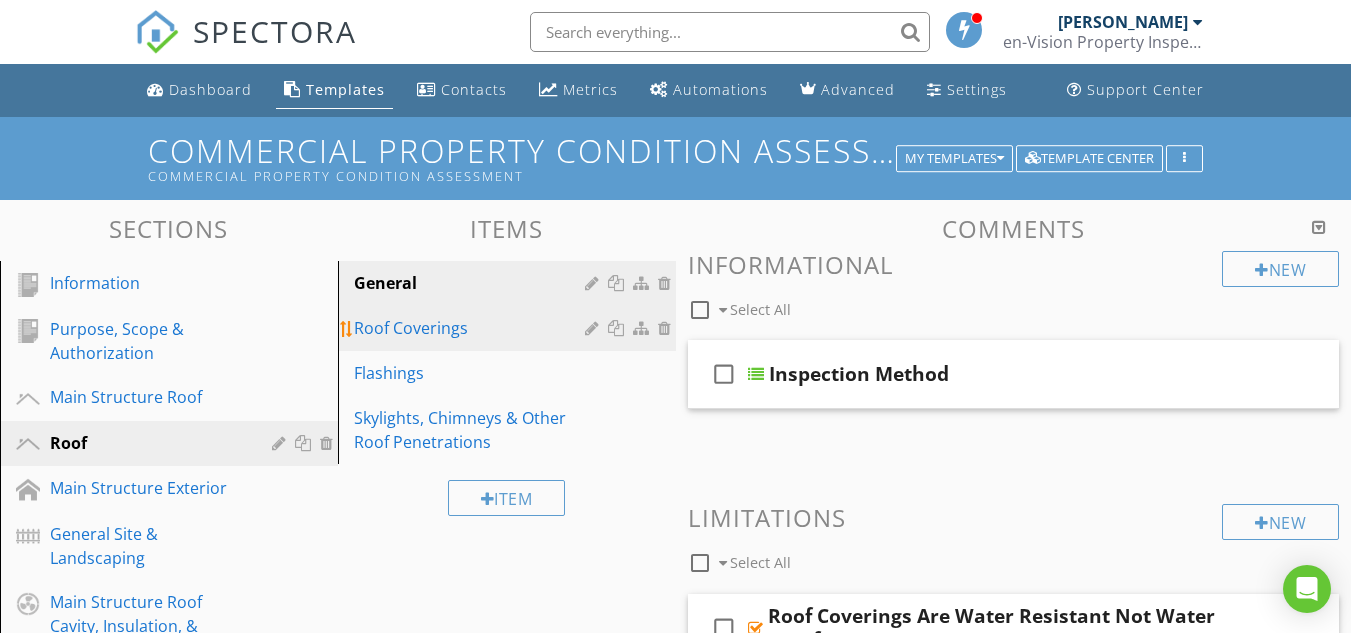 click on "Roof Coverings" at bounding box center [472, 328] 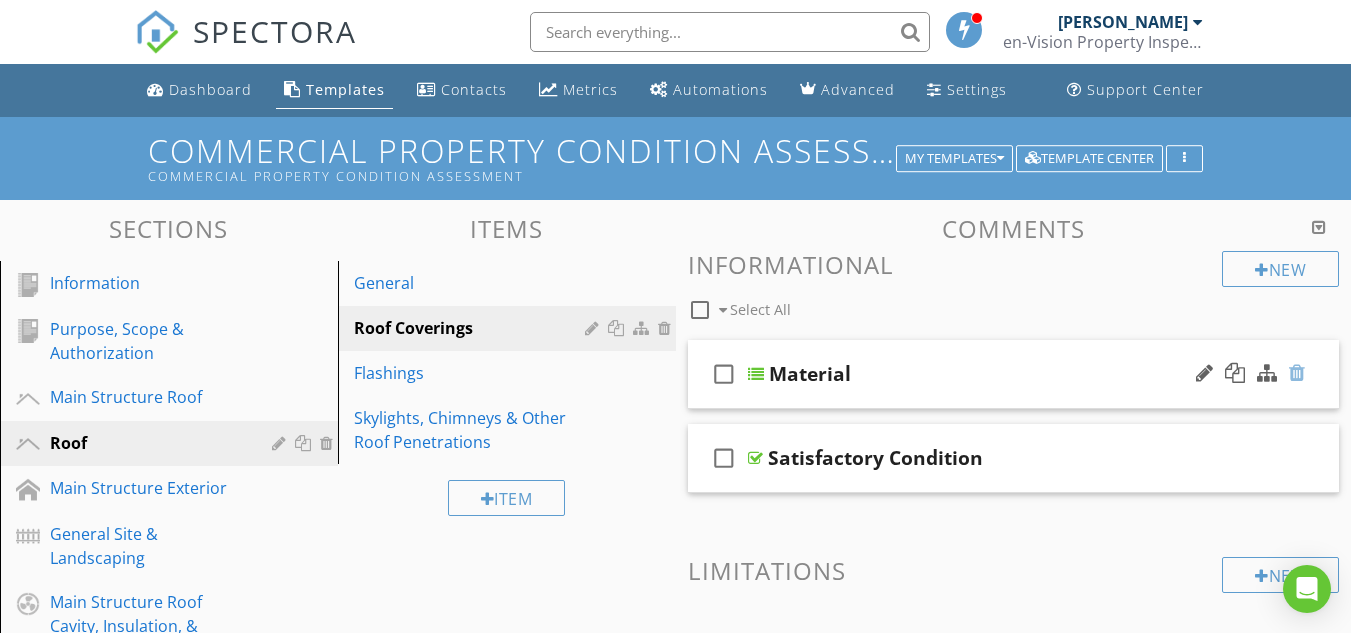 click at bounding box center (1297, 373) 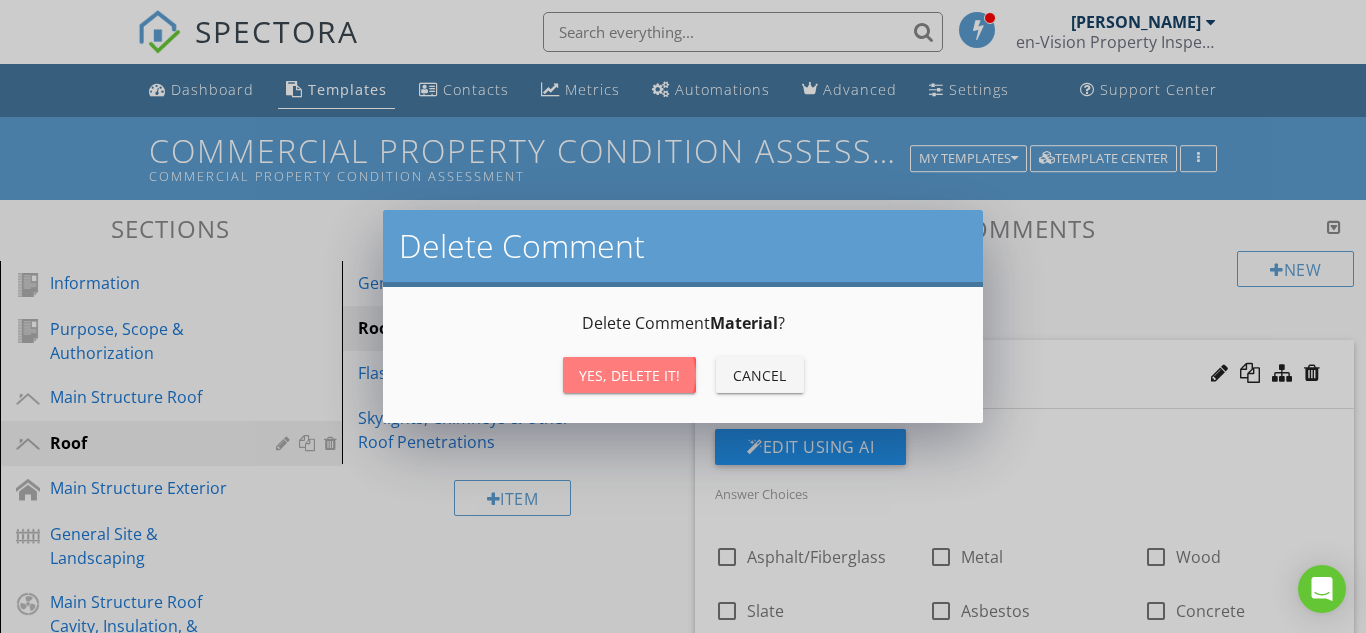 click on "Yes, Delete it!" at bounding box center (629, 375) 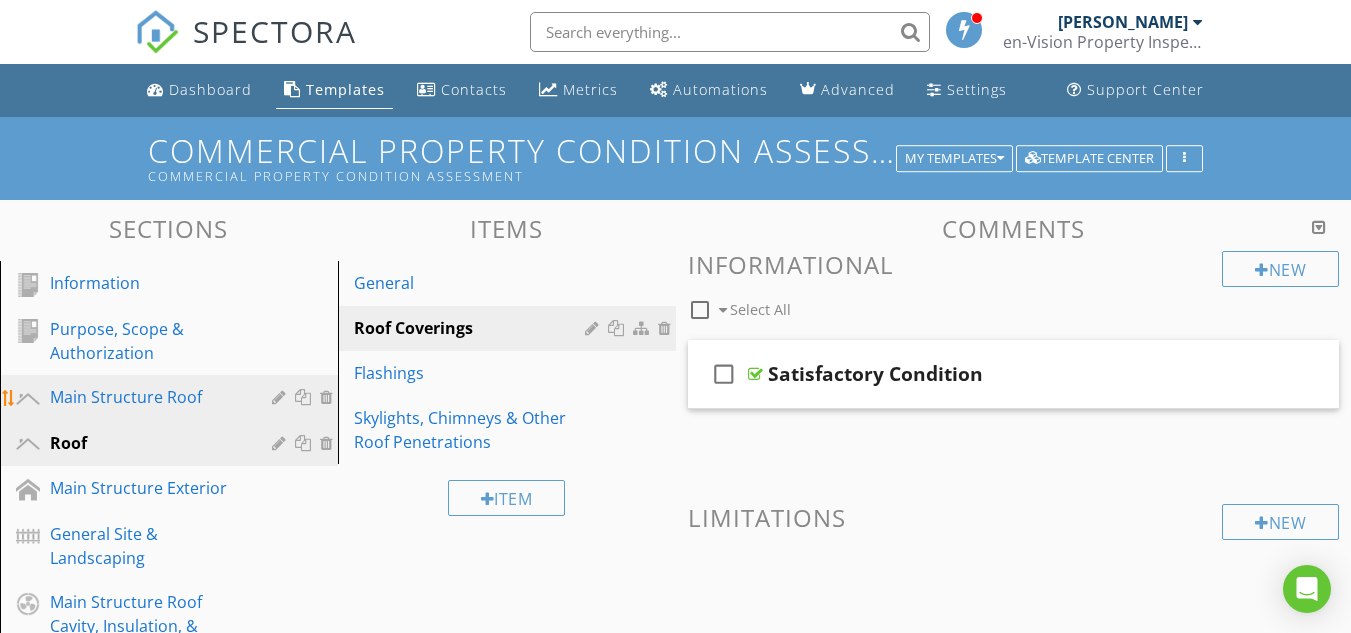 click on "Main Structure Roof" at bounding box center [146, 397] 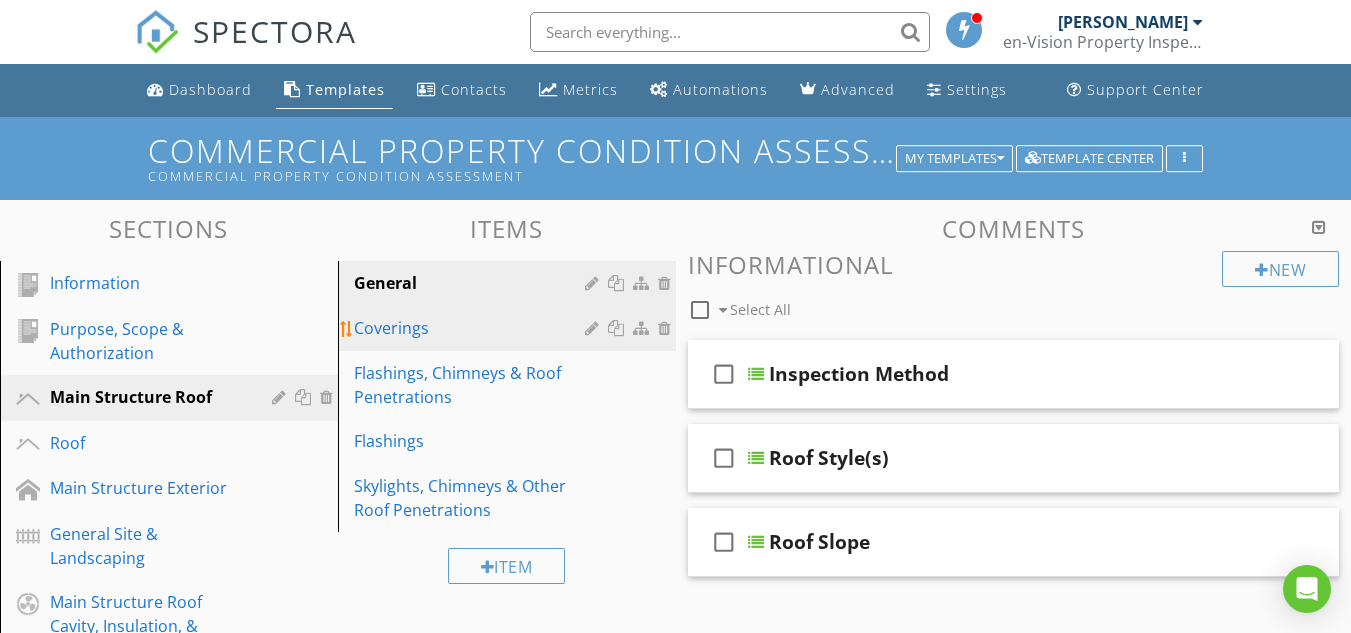 click on "Coverings" at bounding box center (472, 328) 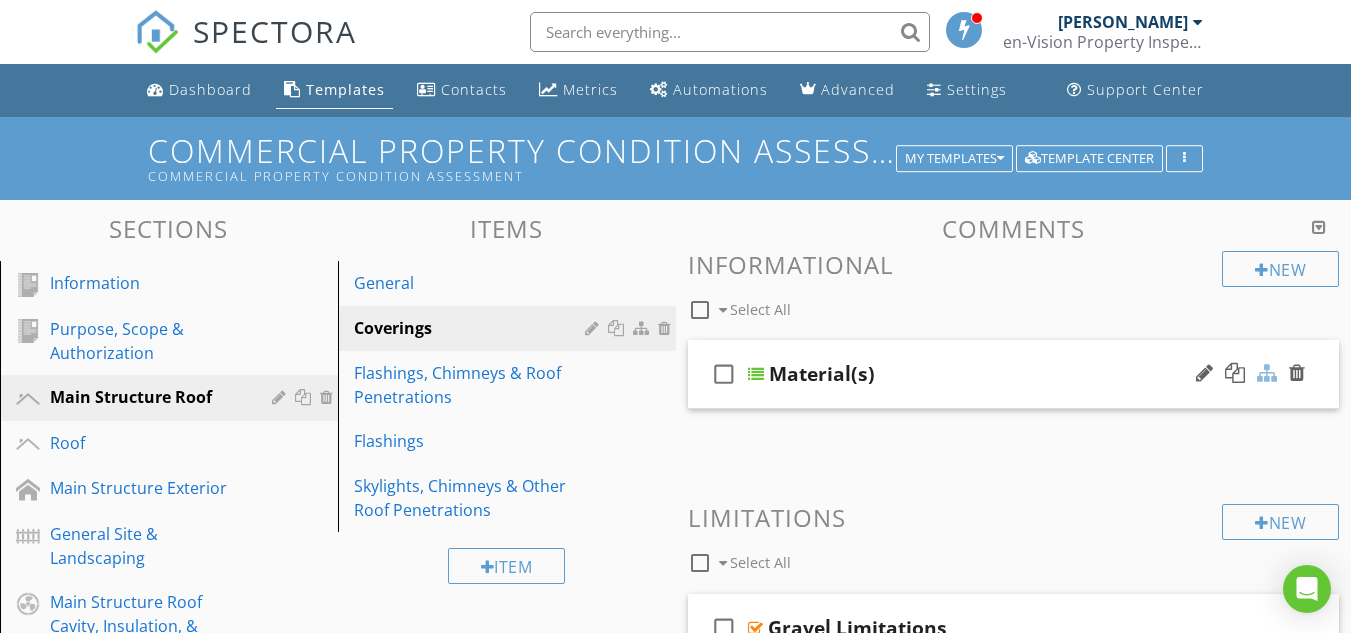 click at bounding box center (1267, 373) 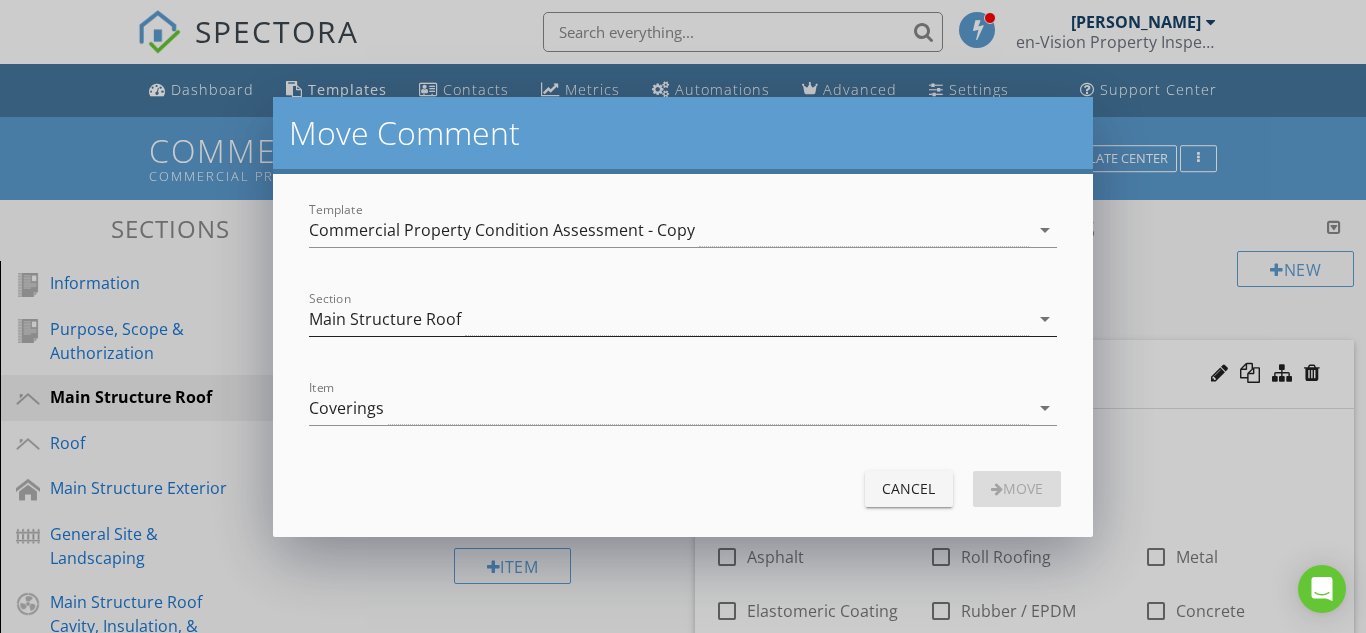 click on "Main Structure Roof" at bounding box center (385, 319) 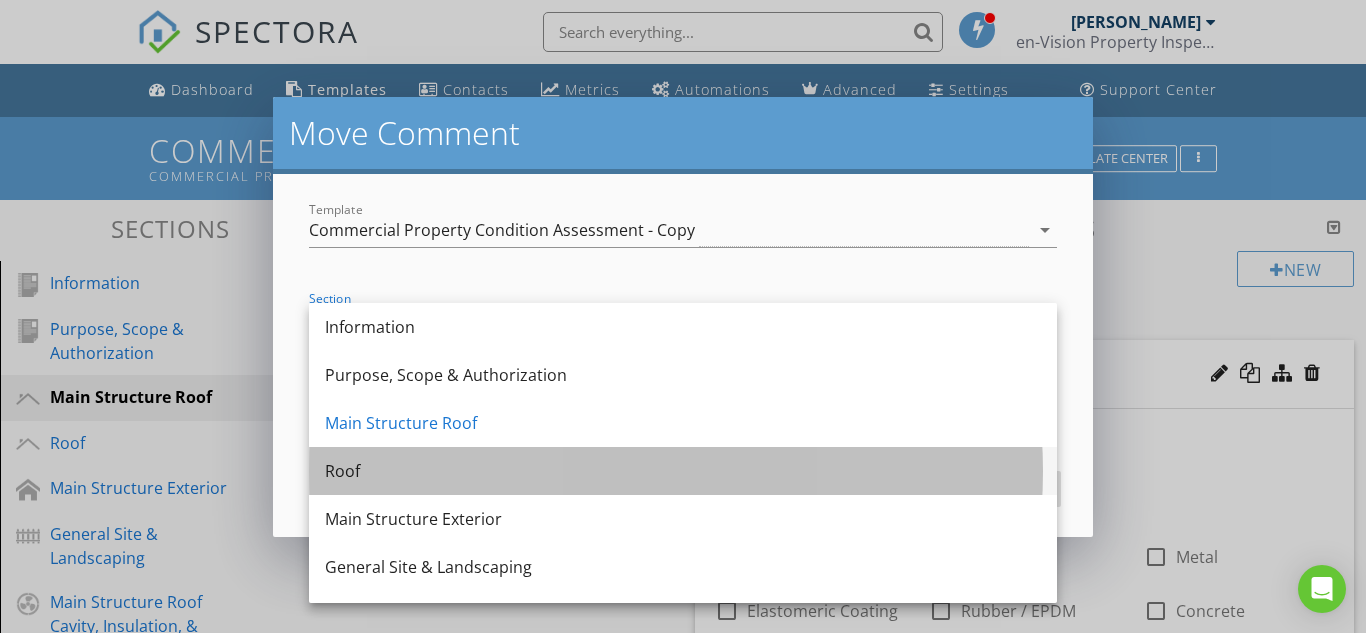 click on "Roof" at bounding box center (683, 471) 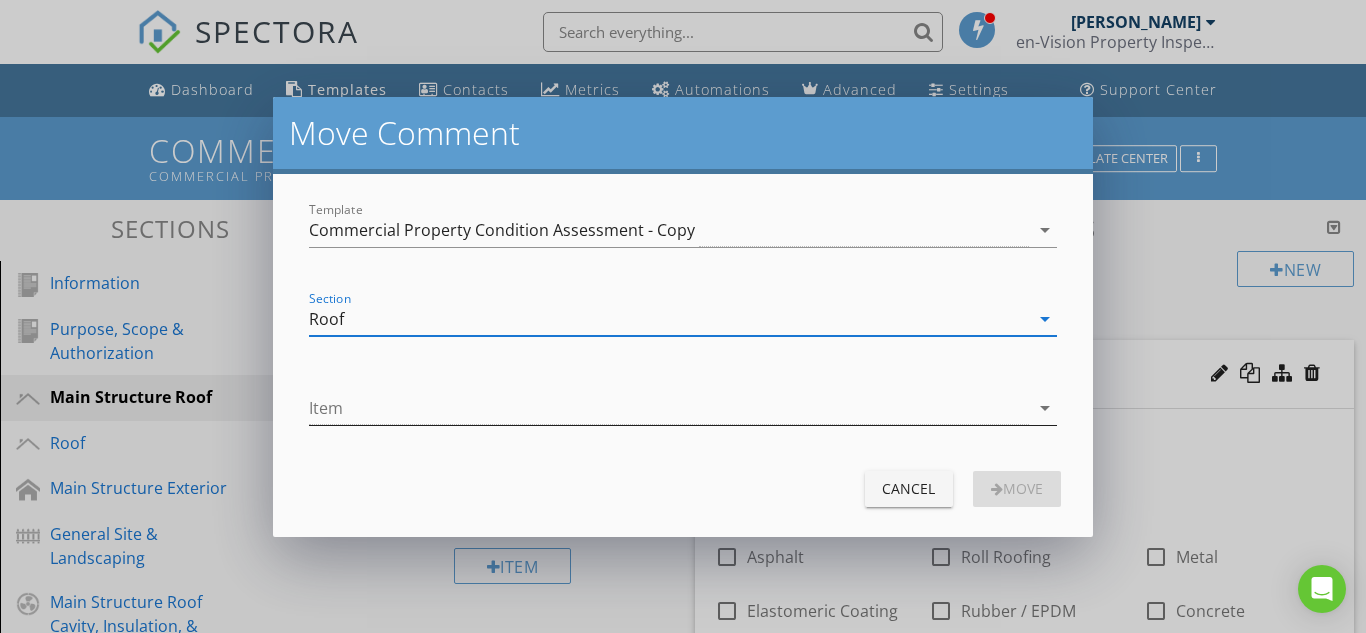 click at bounding box center (669, 408) 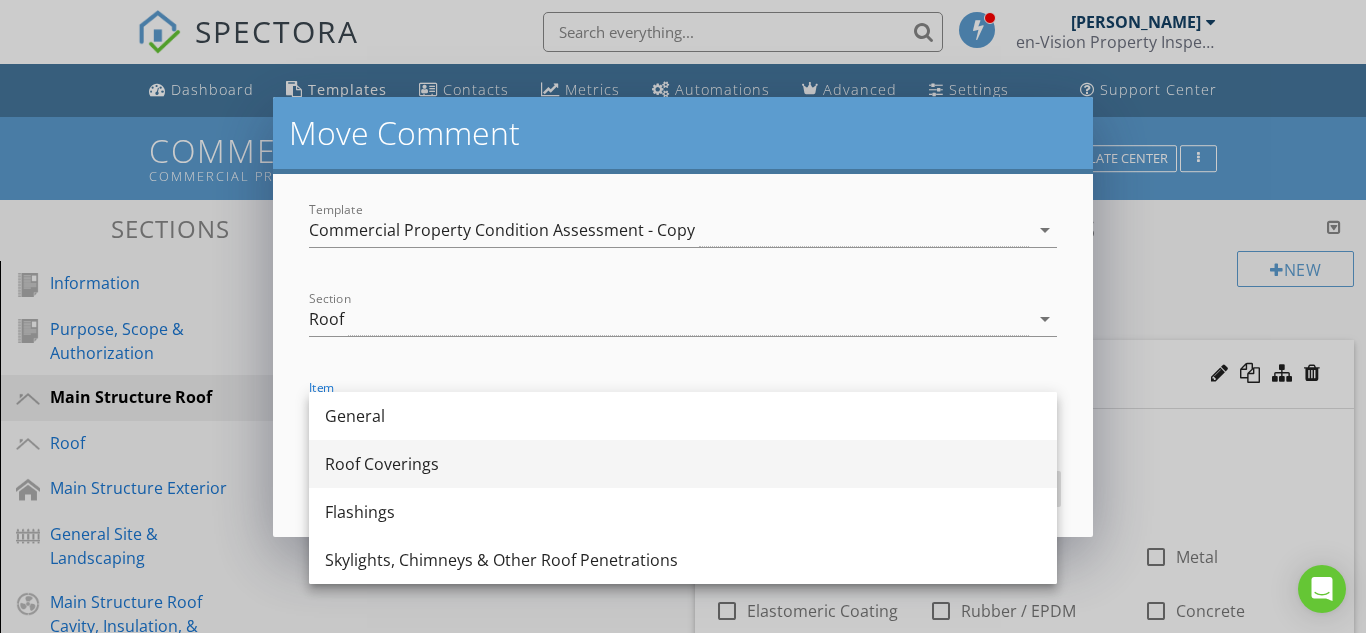 click on "Roof Coverings" at bounding box center (683, 464) 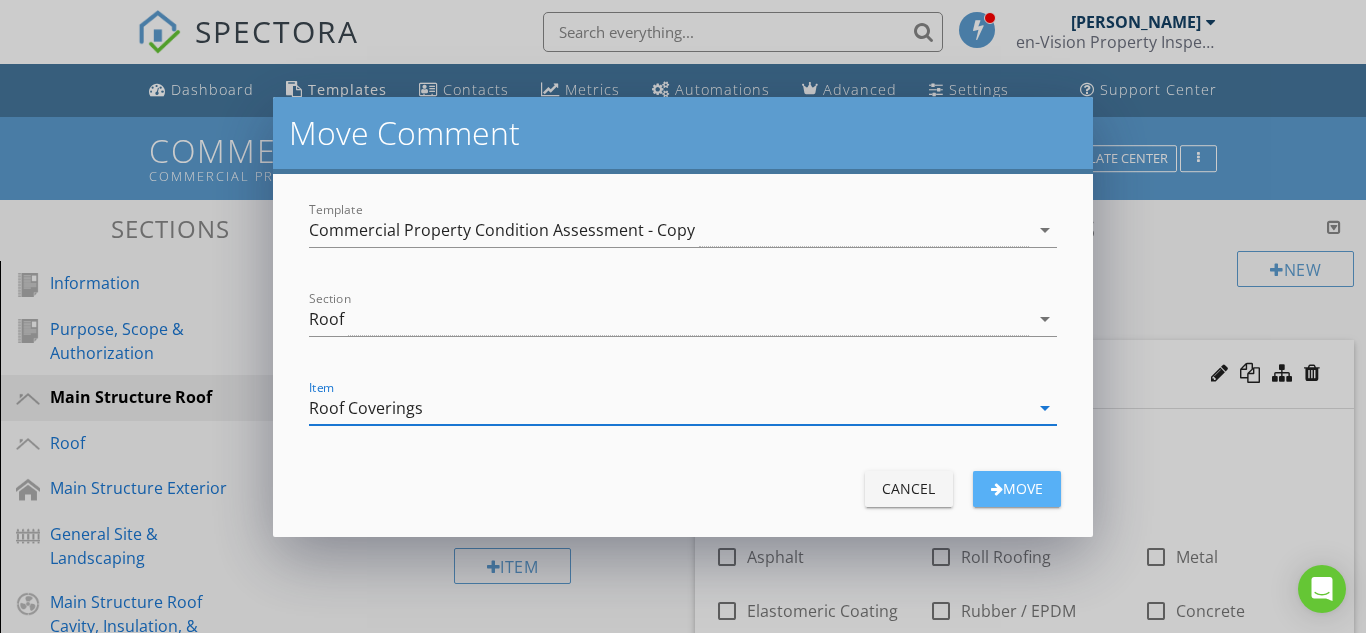 click on "Move" at bounding box center [1017, 488] 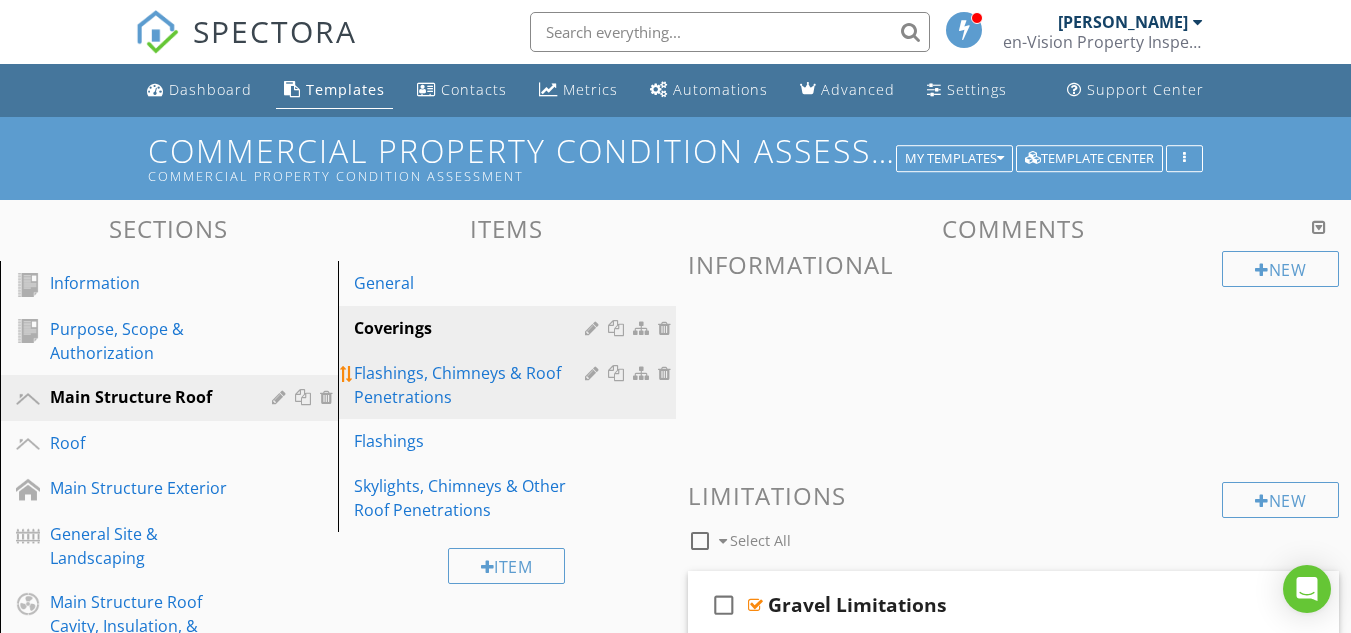click on "Flashings, Chimneys & Roof Penetrations" at bounding box center (472, 385) 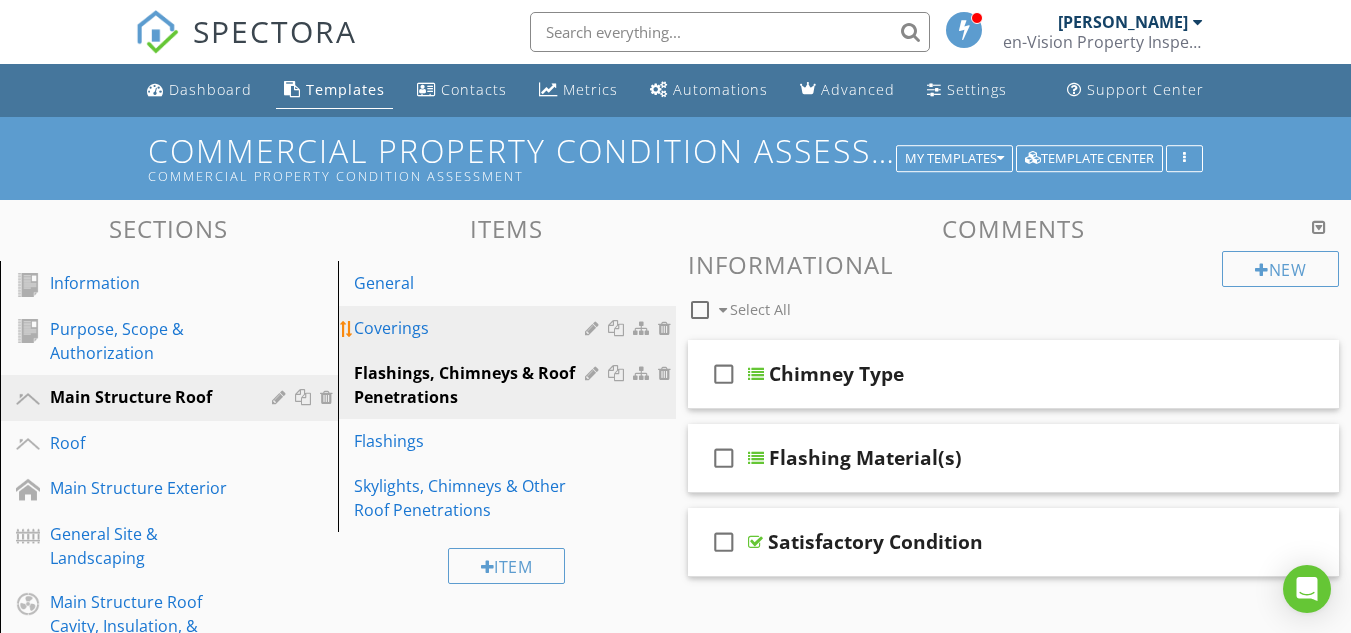 click on "Coverings" at bounding box center (472, 328) 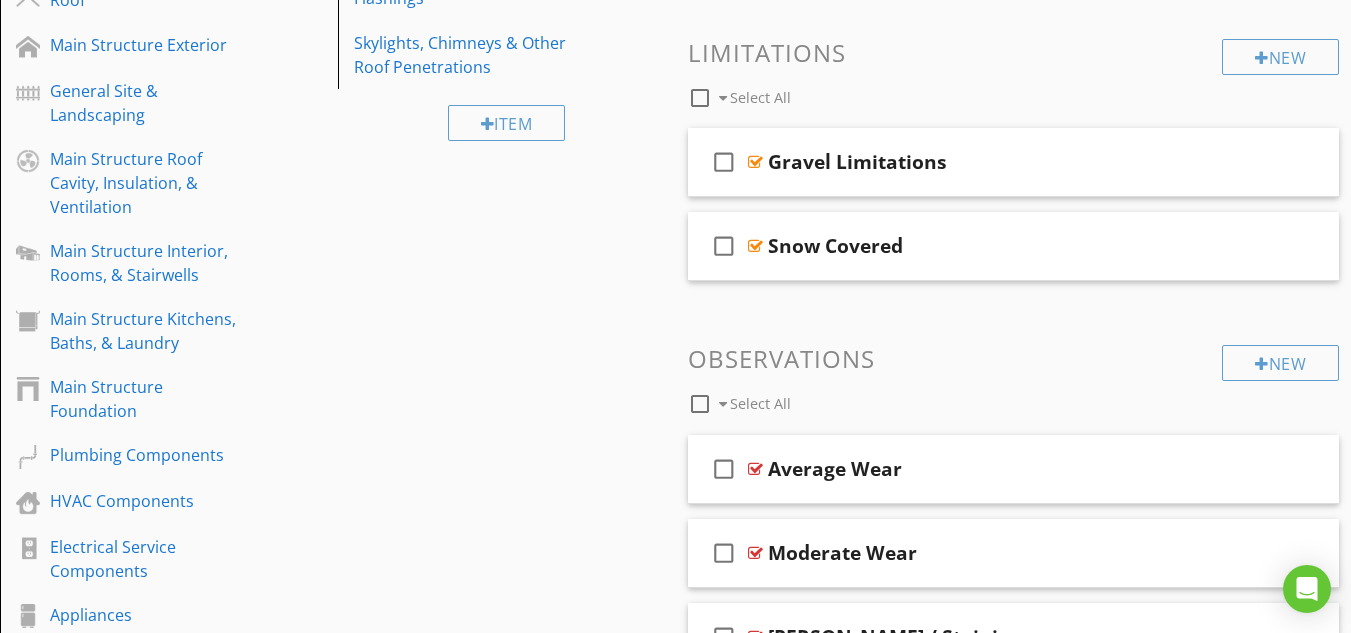 scroll, scrollTop: 500, scrollLeft: 0, axis: vertical 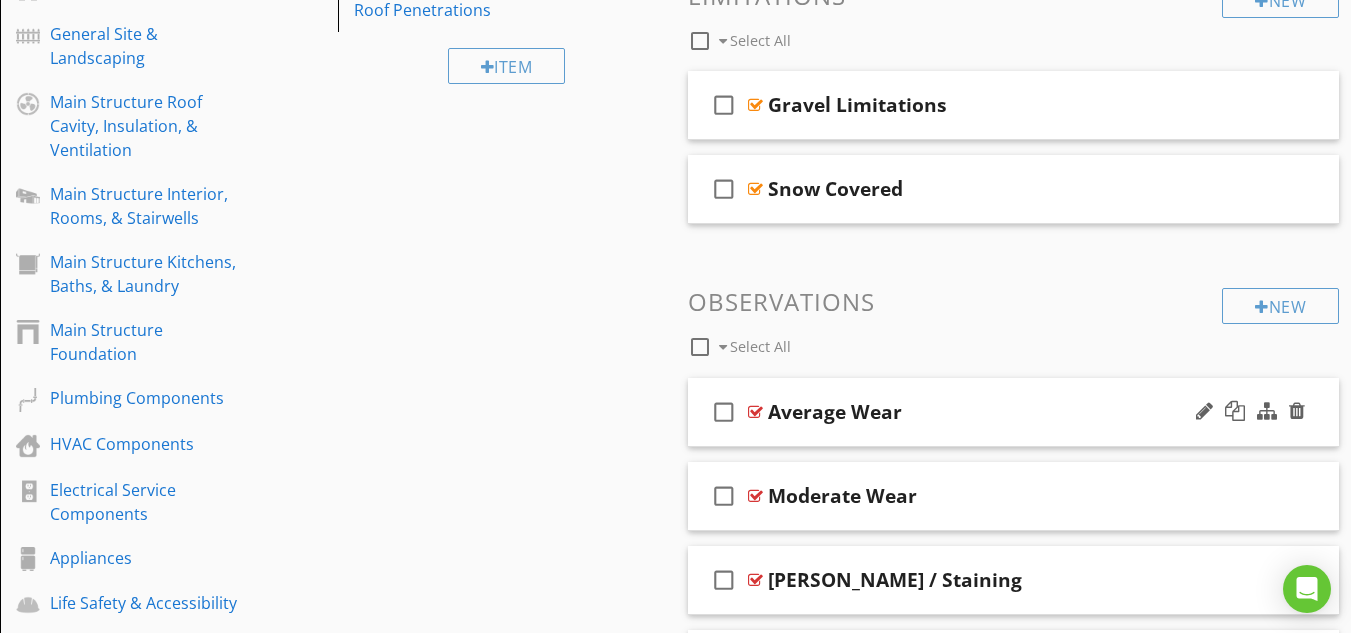 click at bounding box center [755, 412] 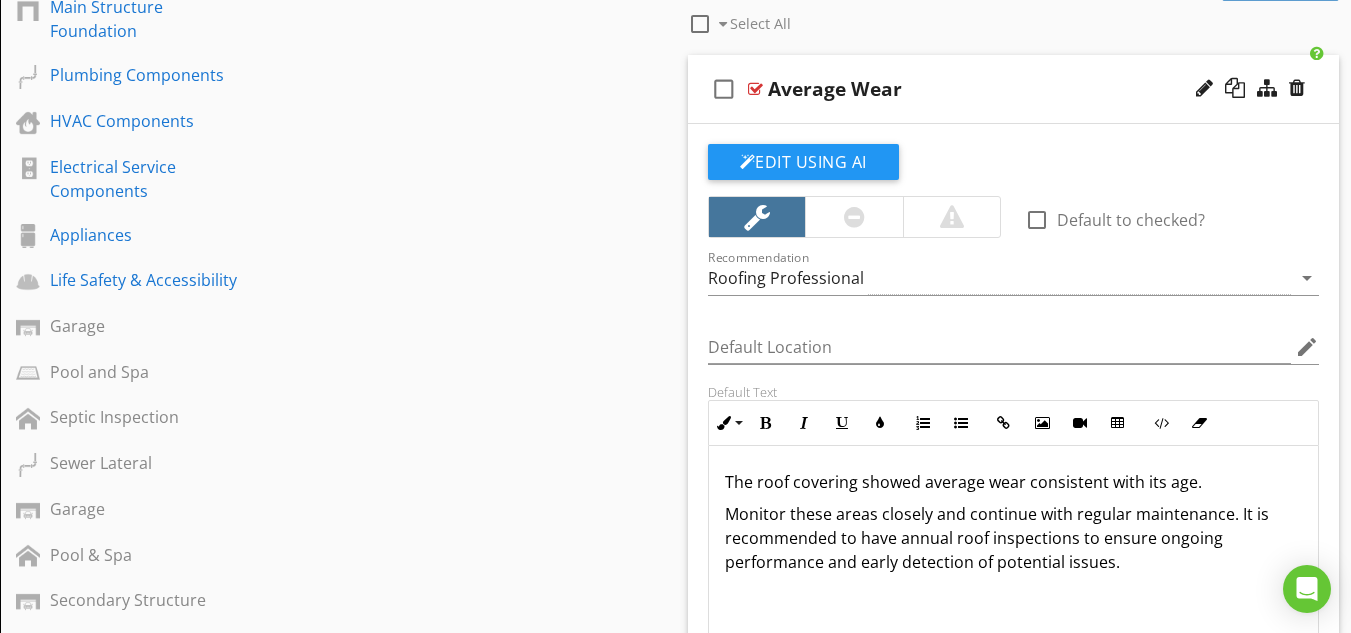 scroll, scrollTop: 833, scrollLeft: 0, axis: vertical 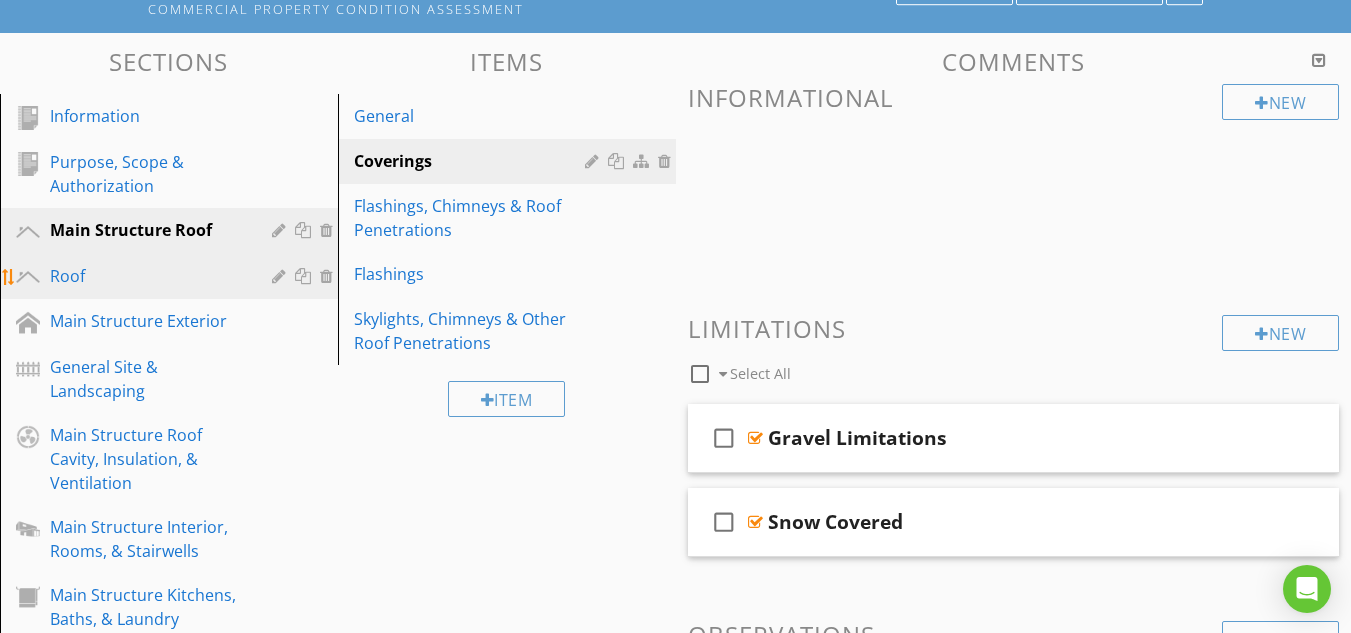 click on "Roof" at bounding box center [146, 276] 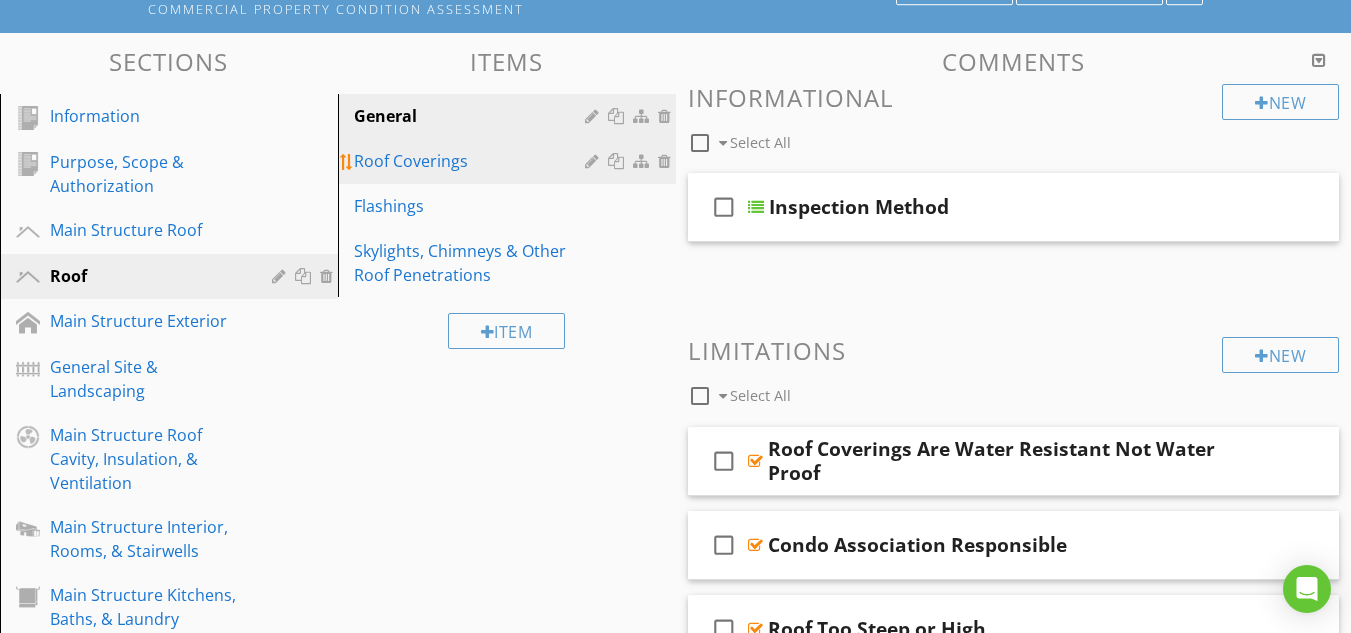 click on "Roof Coverings" at bounding box center [472, 161] 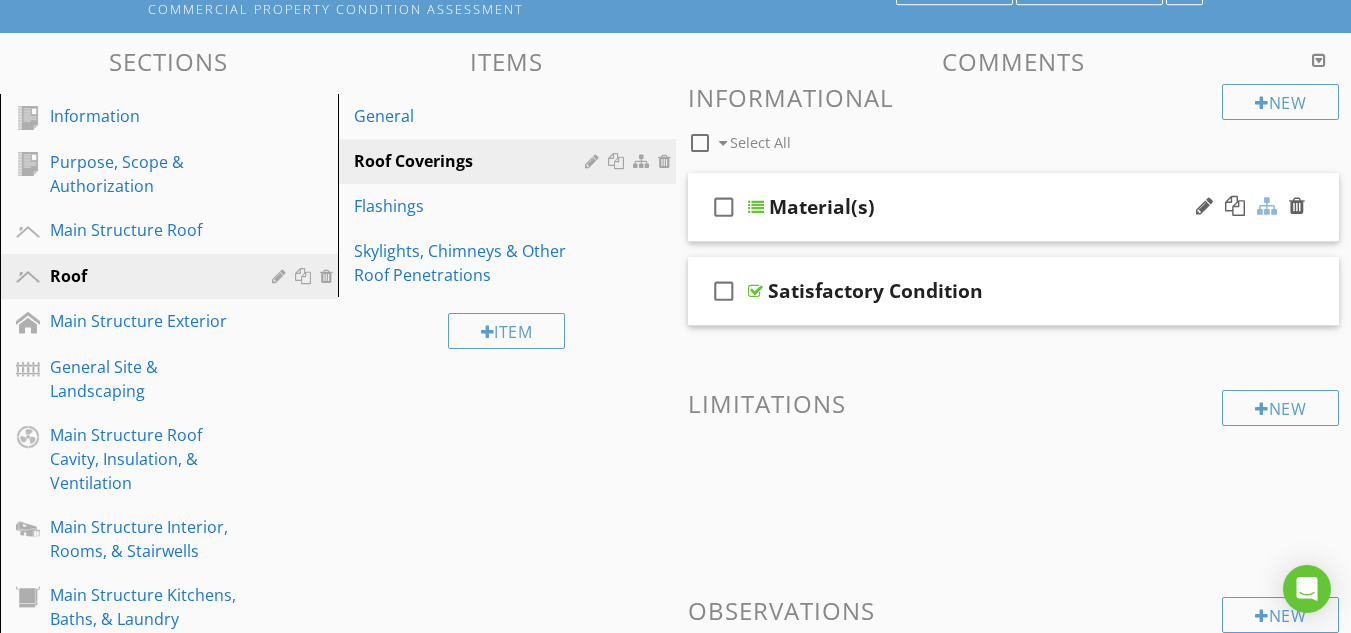 click at bounding box center [1267, 206] 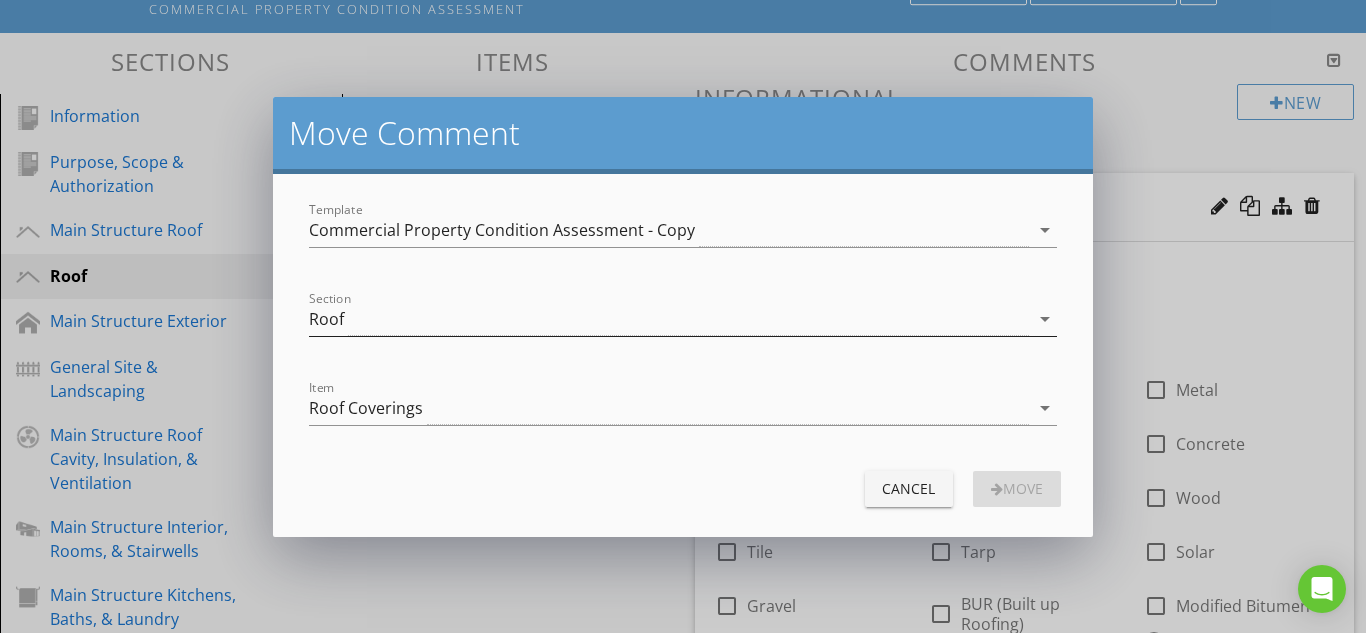 click on "Roof" at bounding box center (669, 319) 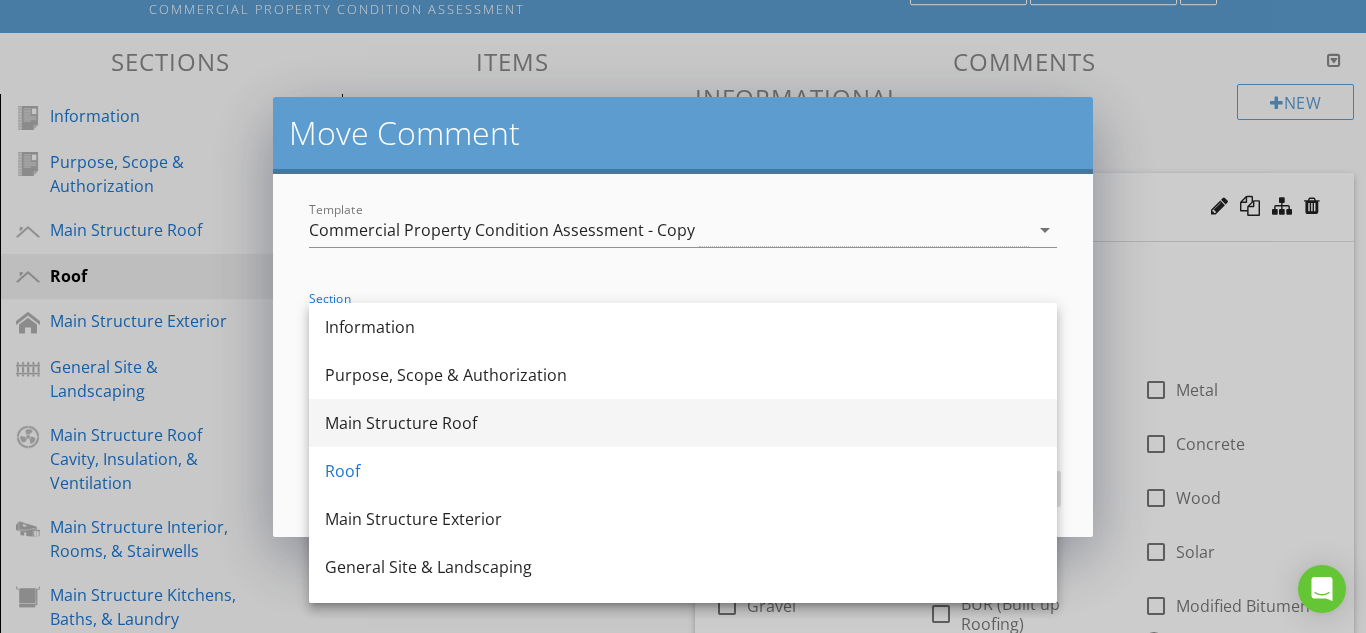 click on "Main Structure Roof" at bounding box center (683, 423) 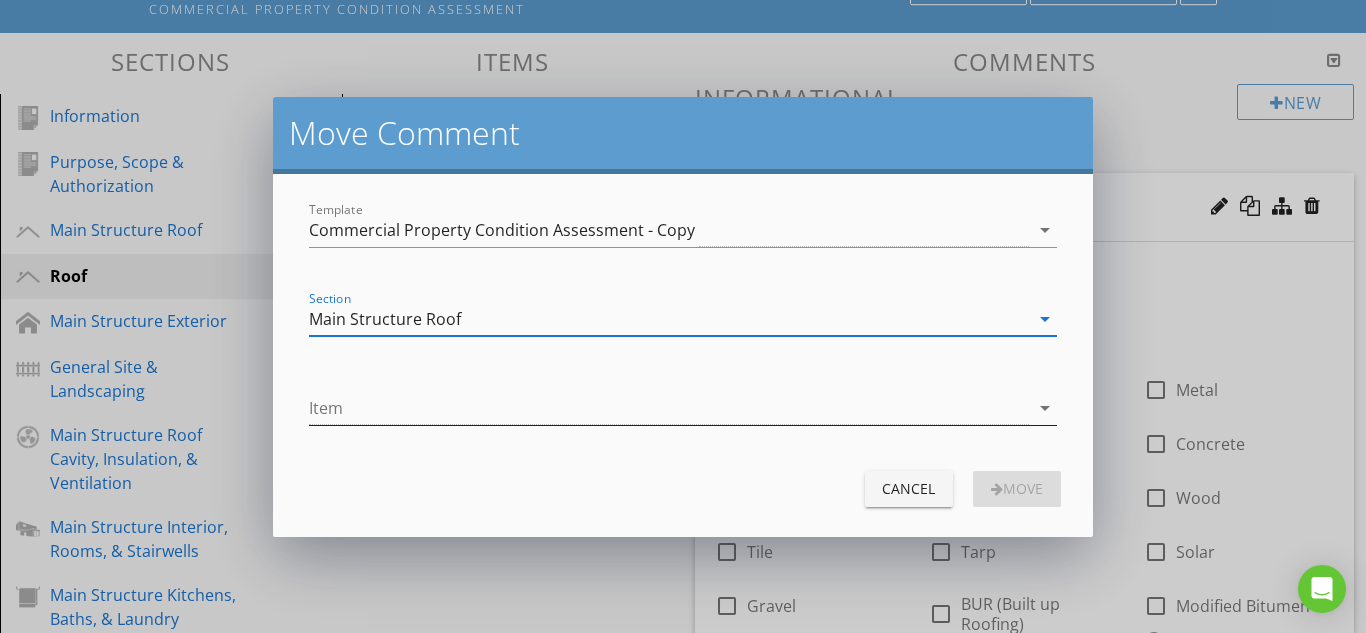 click at bounding box center (669, 408) 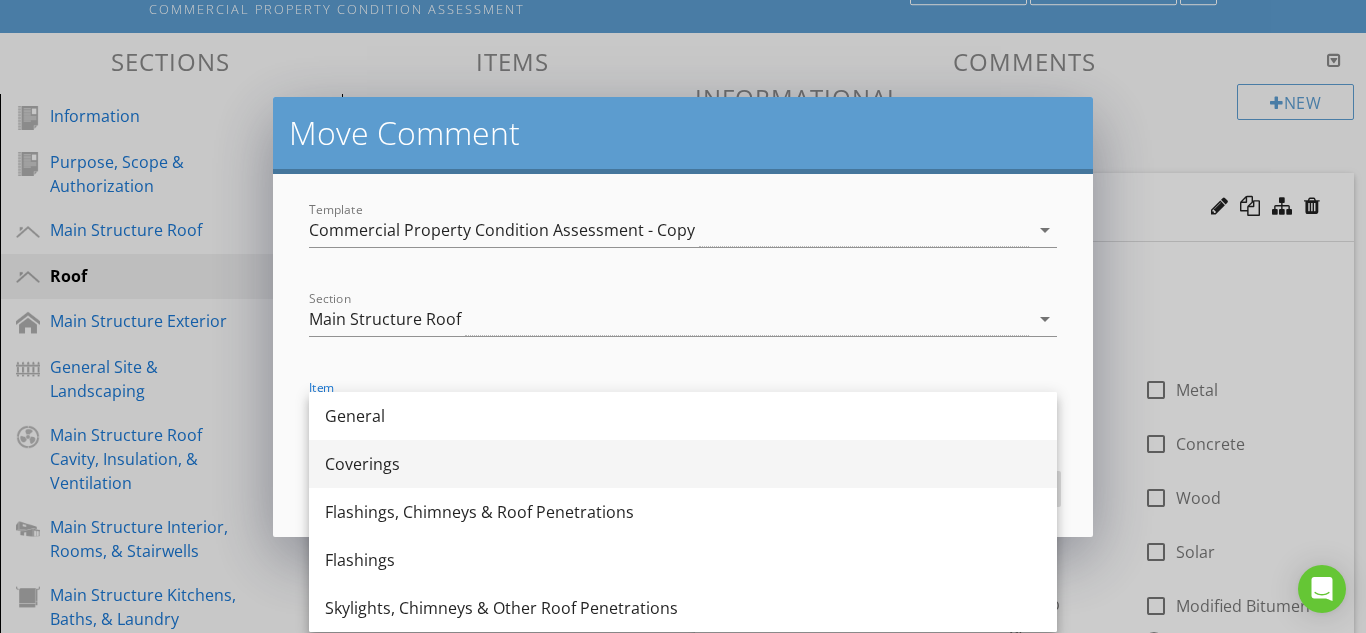 click on "Coverings" at bounding box center (683, 464) 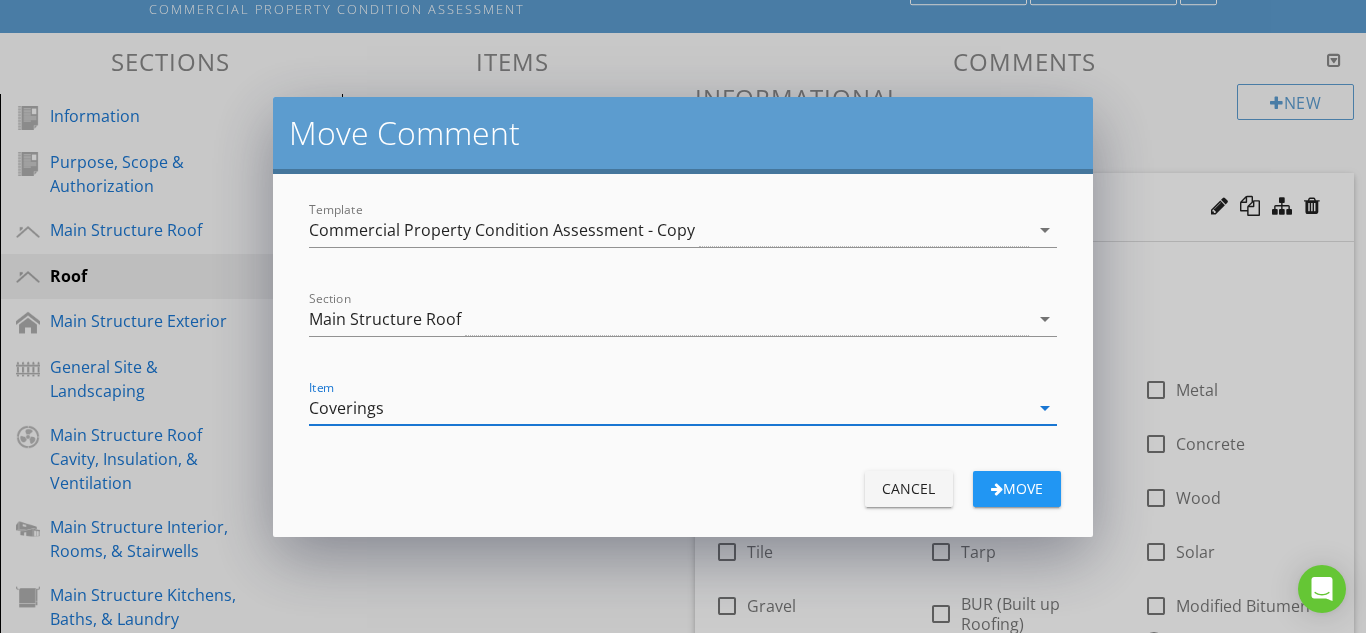 click on "Move" at bounding box center (1017, 488) 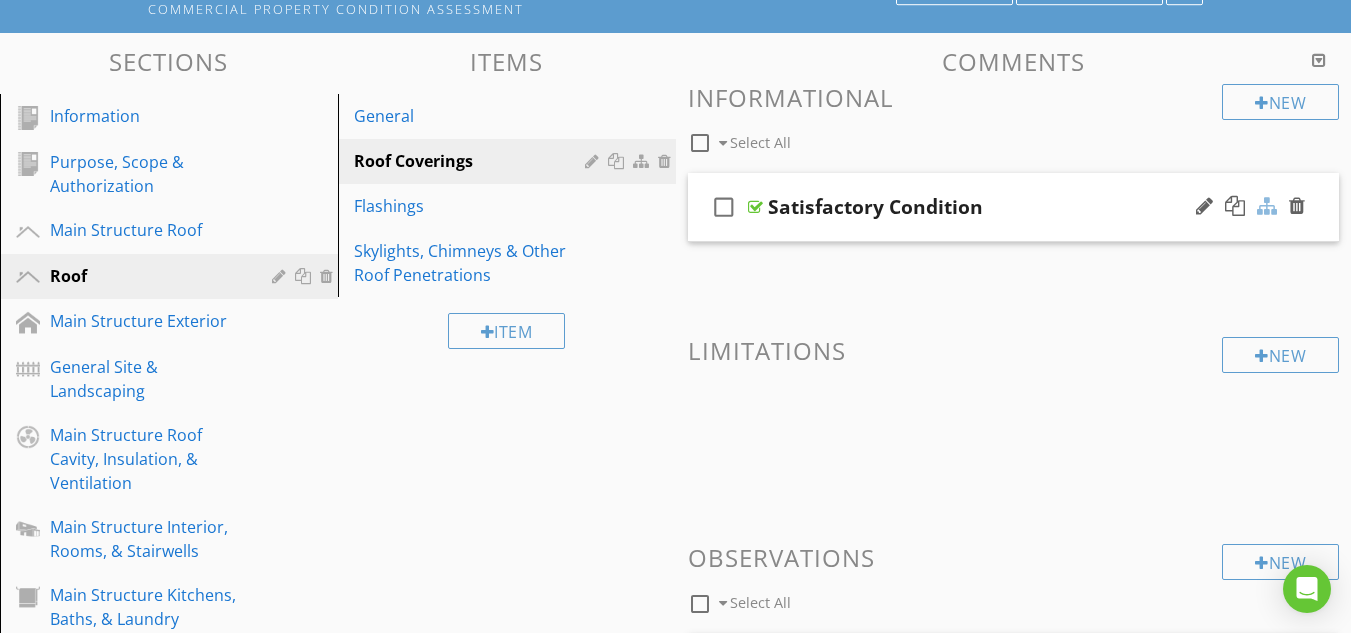 click at bounding box center [1267, 206] 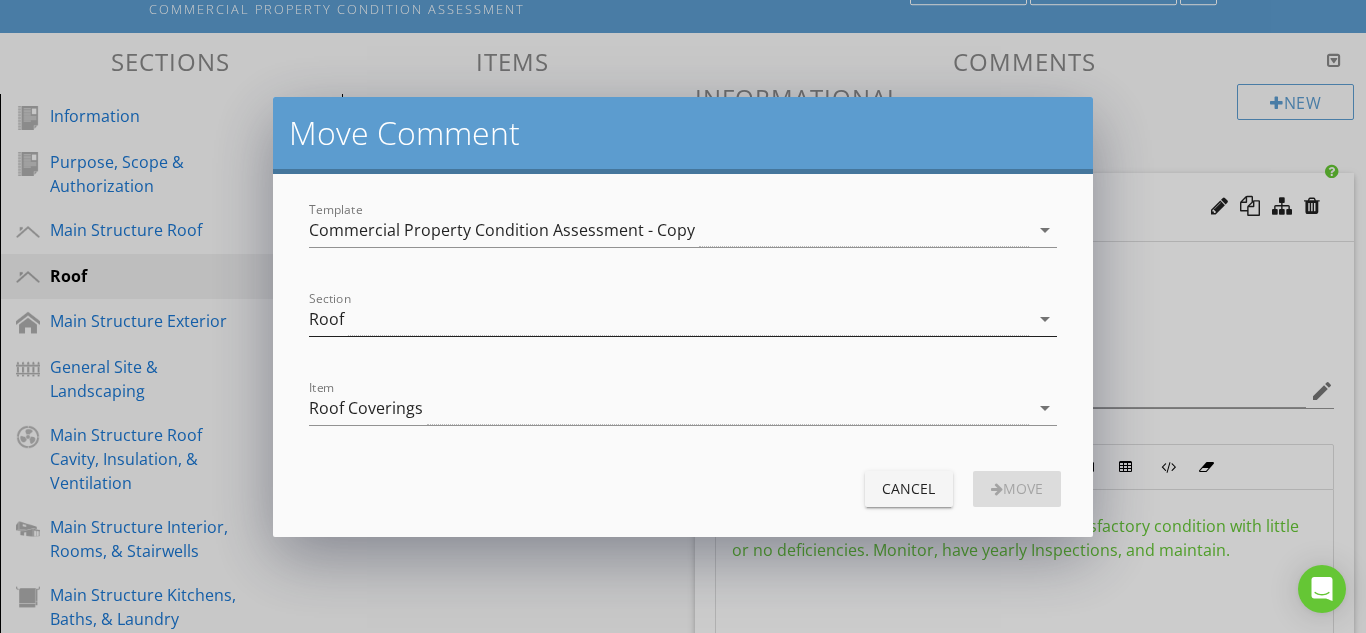 click on "Roof" at bounding box center (669, 319) 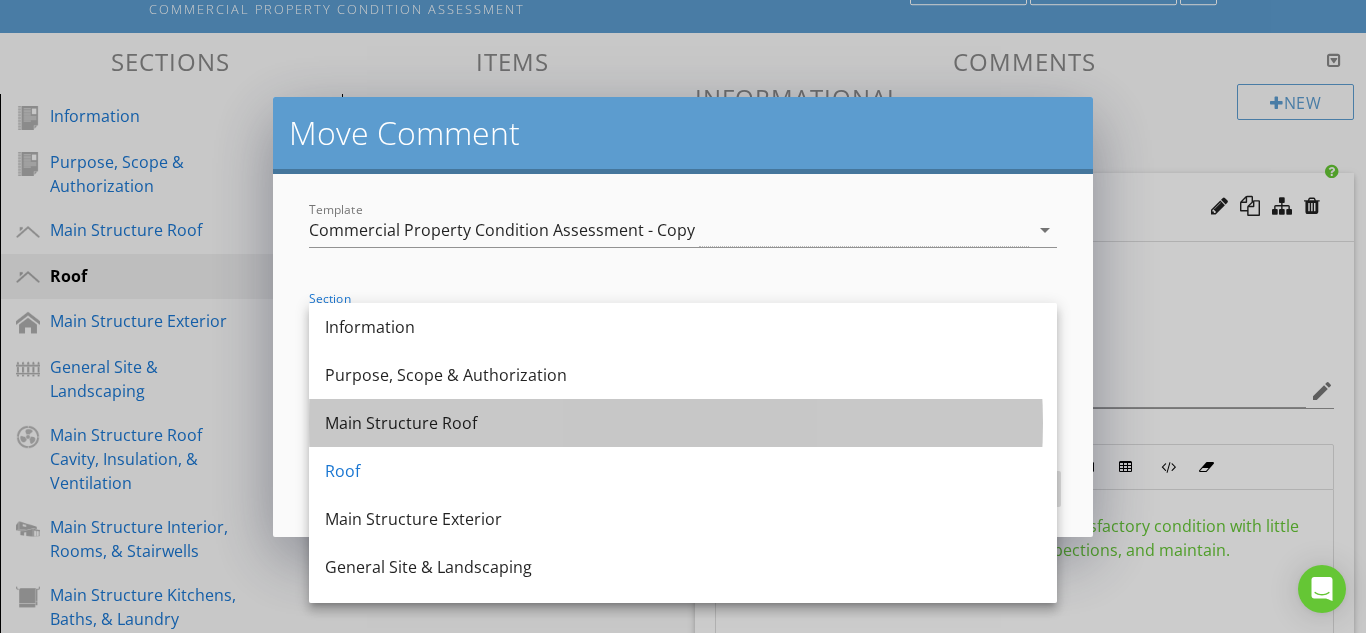 click on "Main Structure Roof" at bounding box center (683, 423) 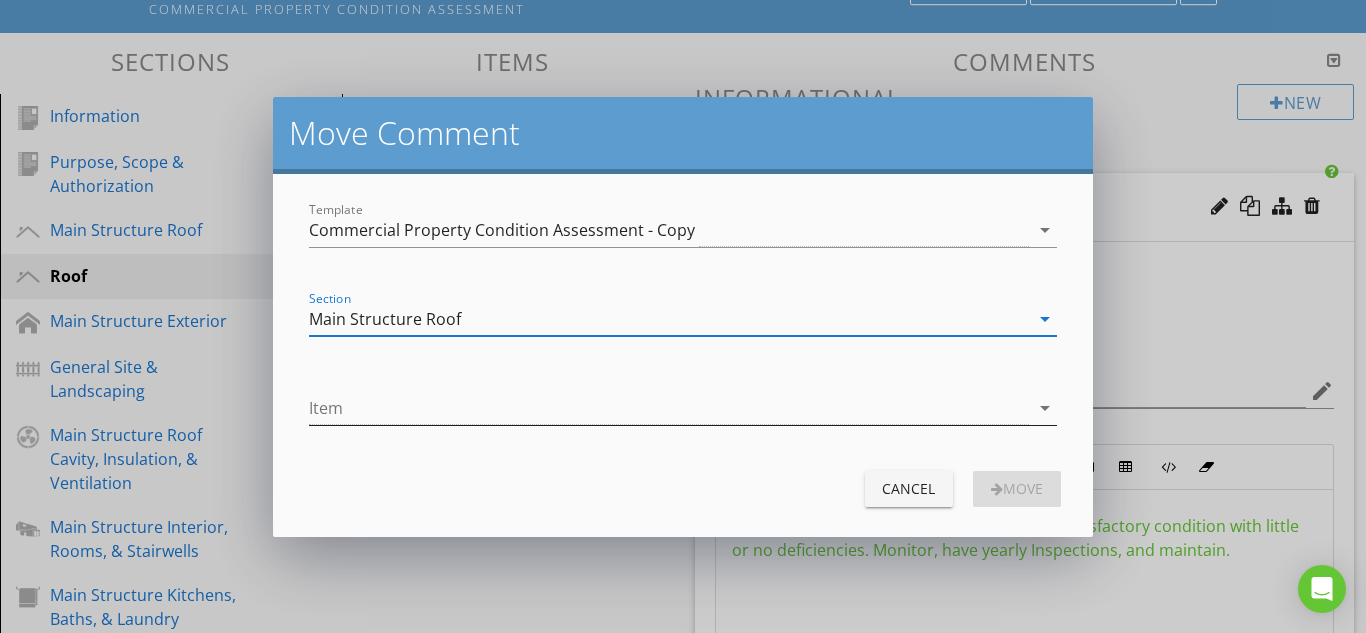 click at bounding box center [669, 408] 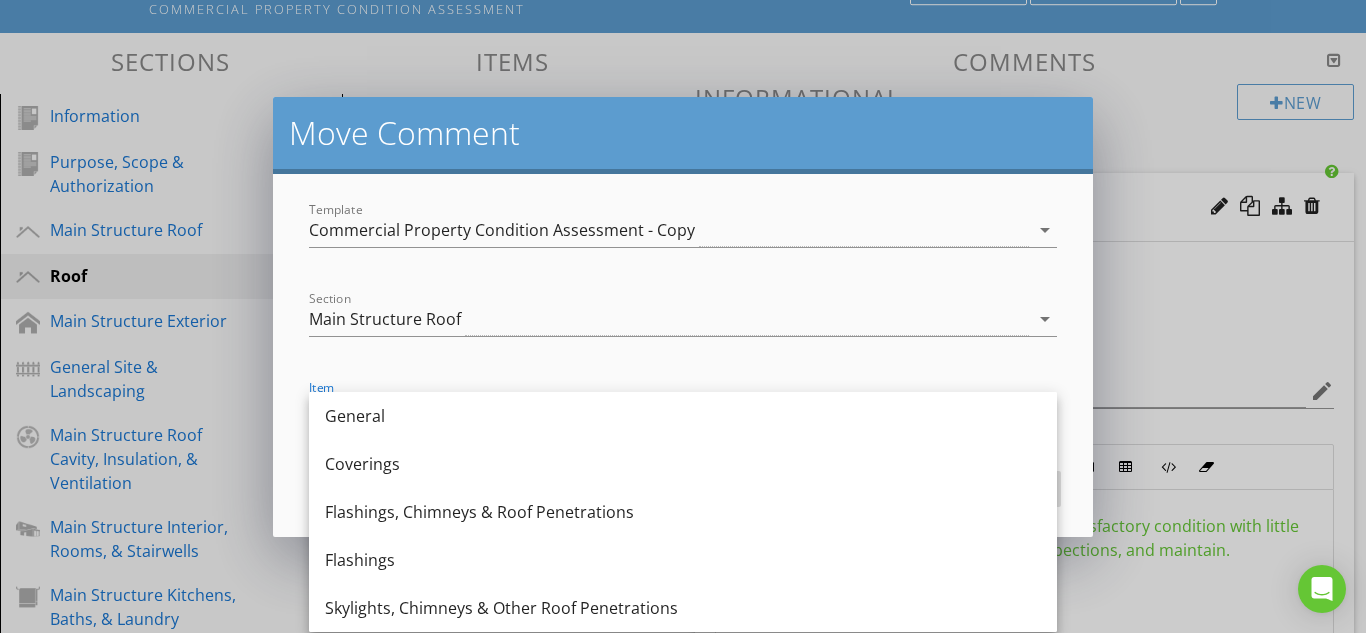 click on "Coverings" at bounding box center (683, 464) 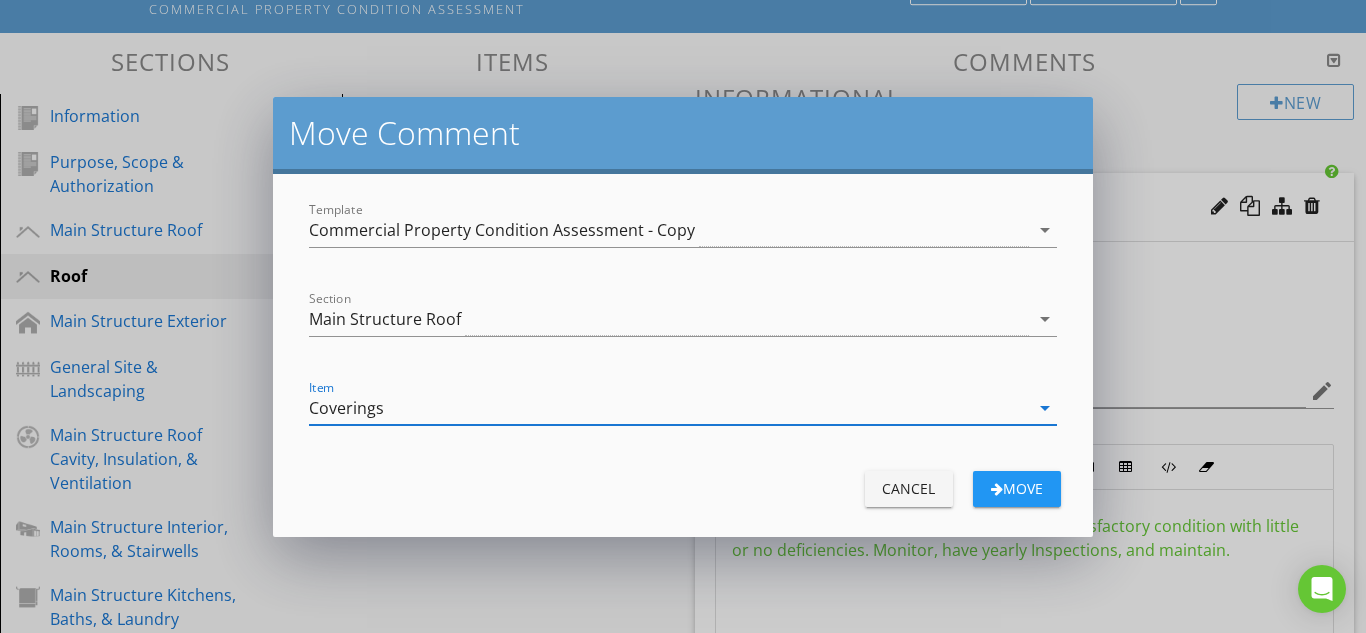 click on "Move" at bounding box center [1017, 488] 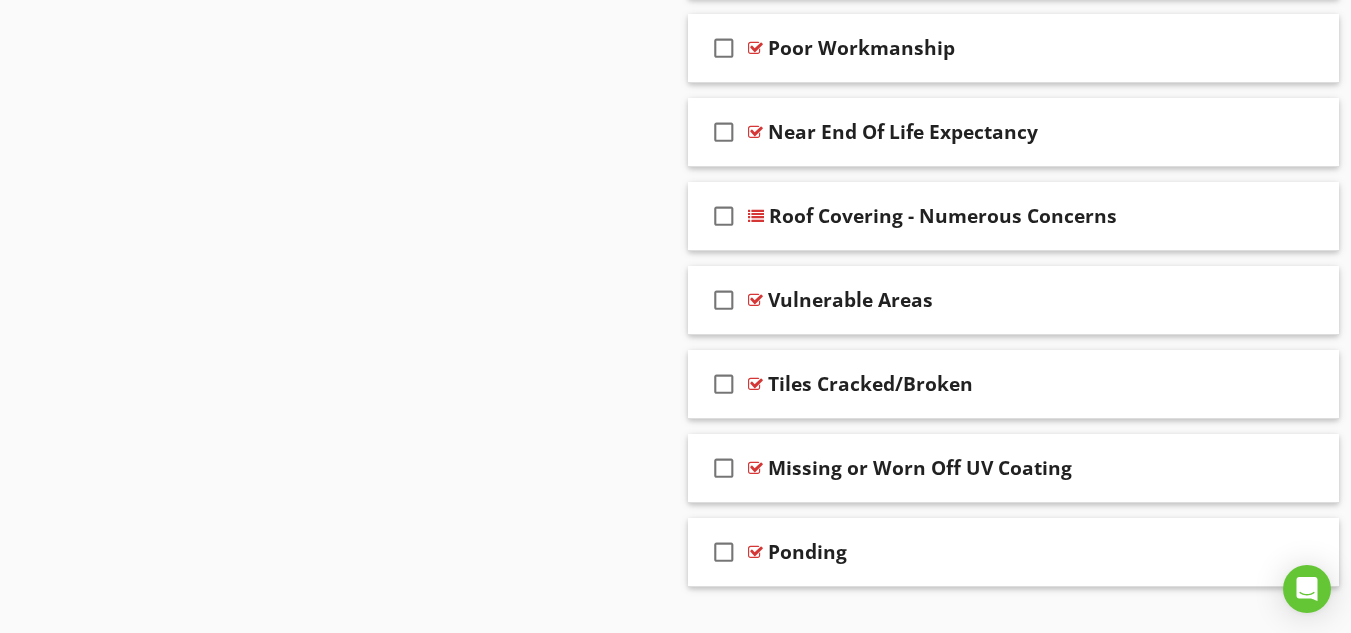 scroll, scrollTop: 2314, scrollLeft: 0, axis: vertical 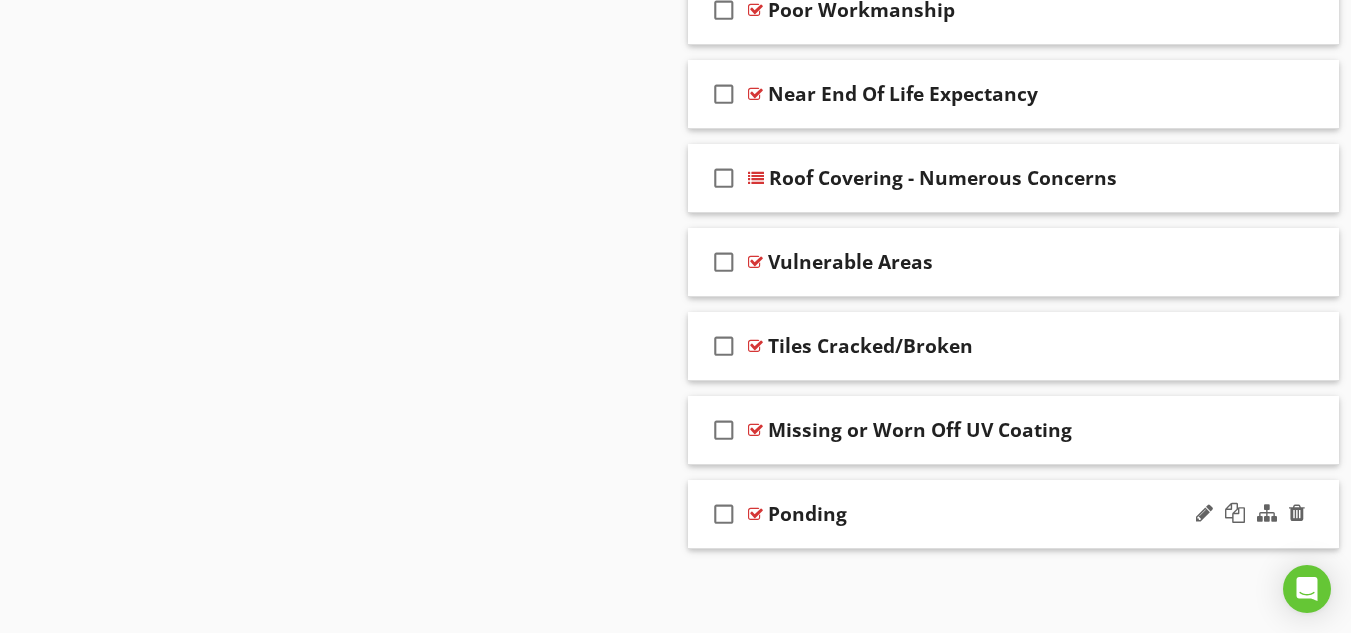click at bounding box center [755, 514] 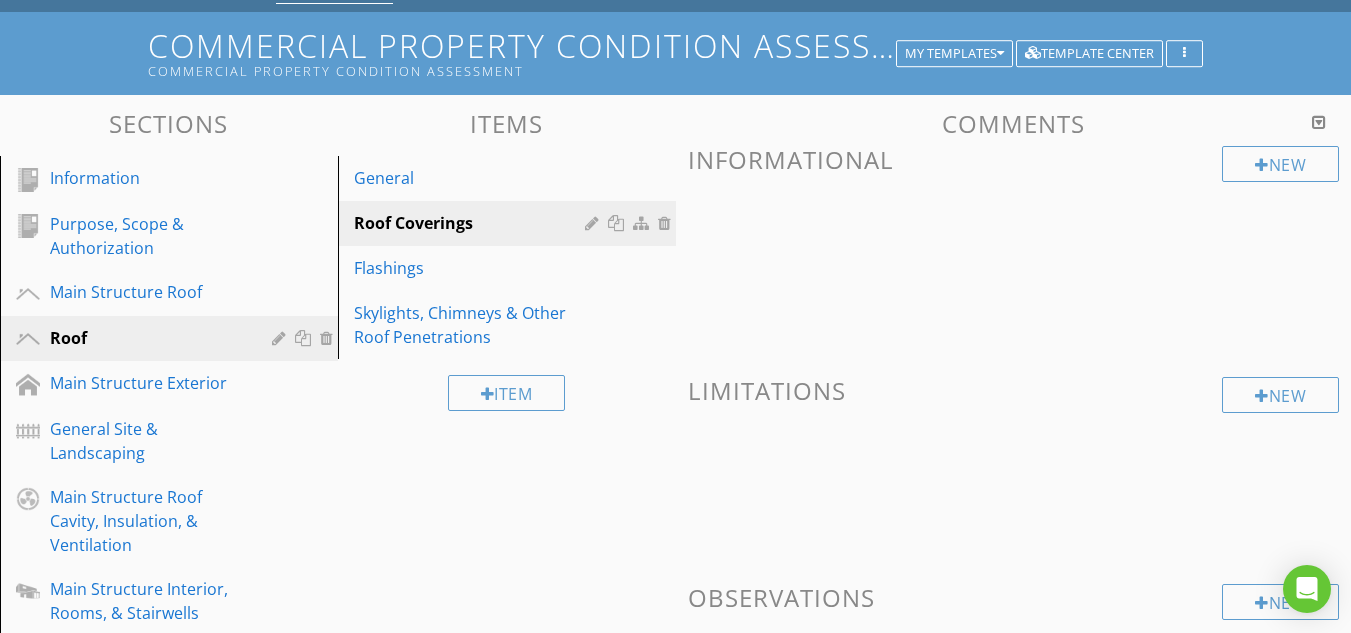 scroll, scrollTop: 0, scrollLeft: 0, axis: both 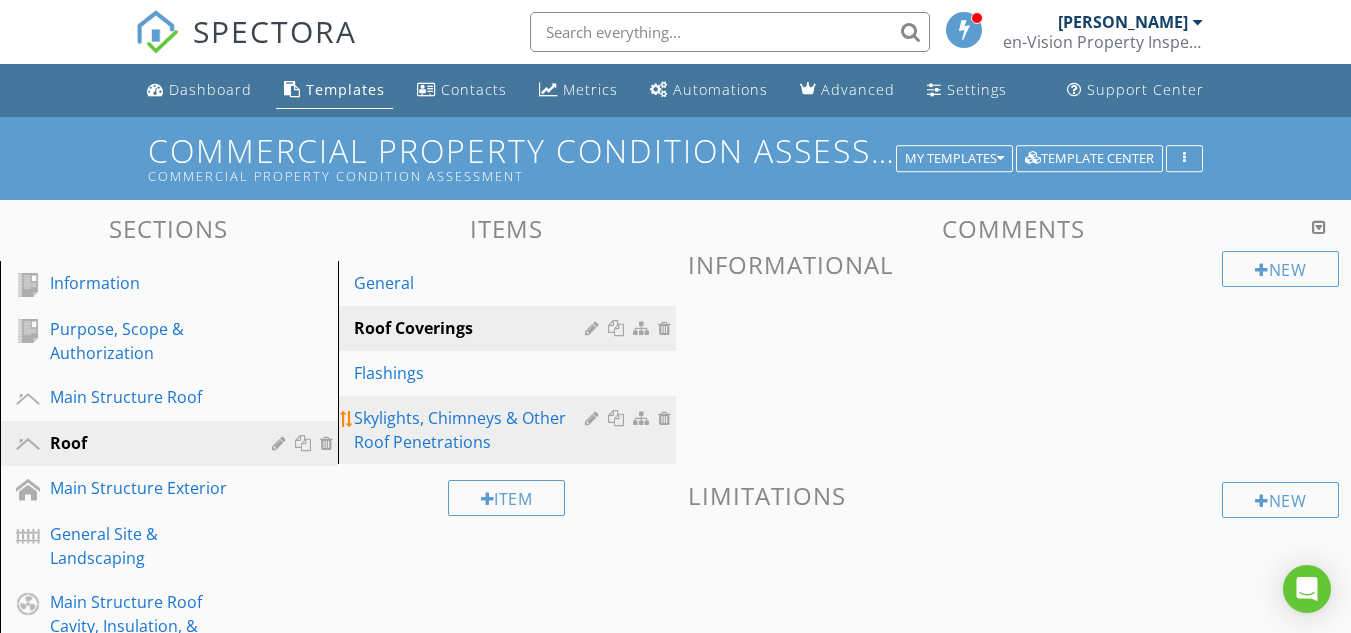 click on "Skylights, Chimneys & Other Roof Penetrations" at bounding box center [472, 430] 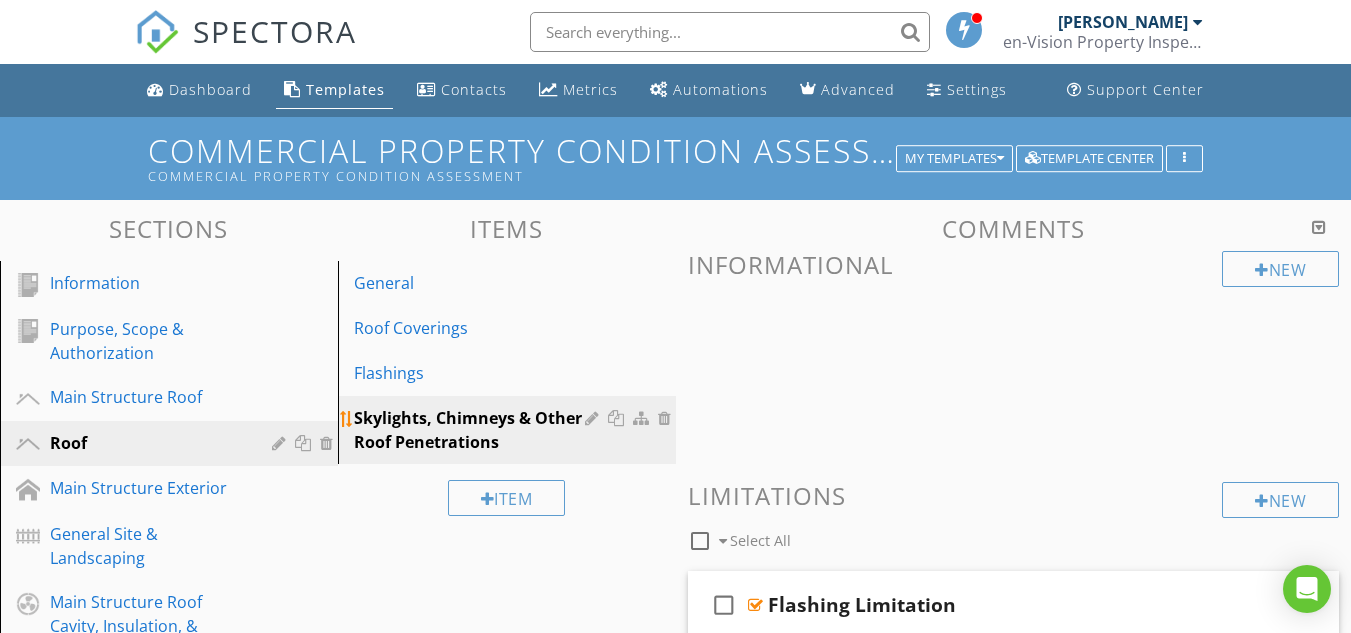 click at bounding box center [643, 418] 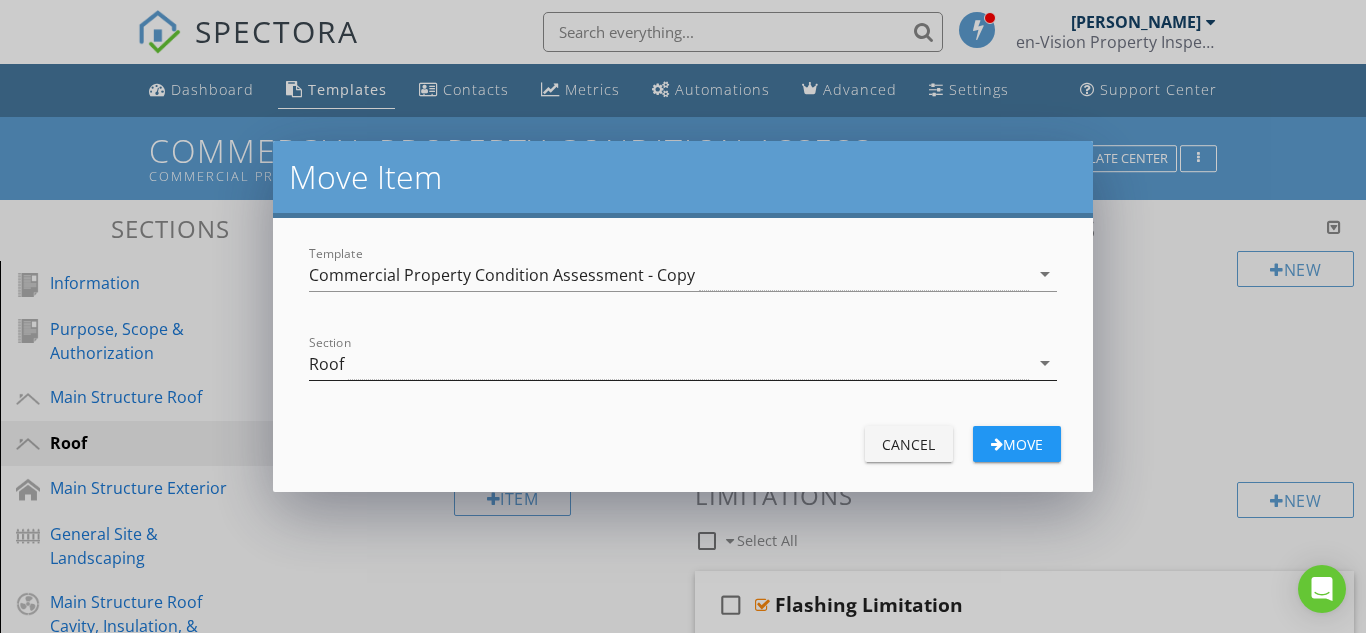 click on "Roof" at bounding box center (669, 363) 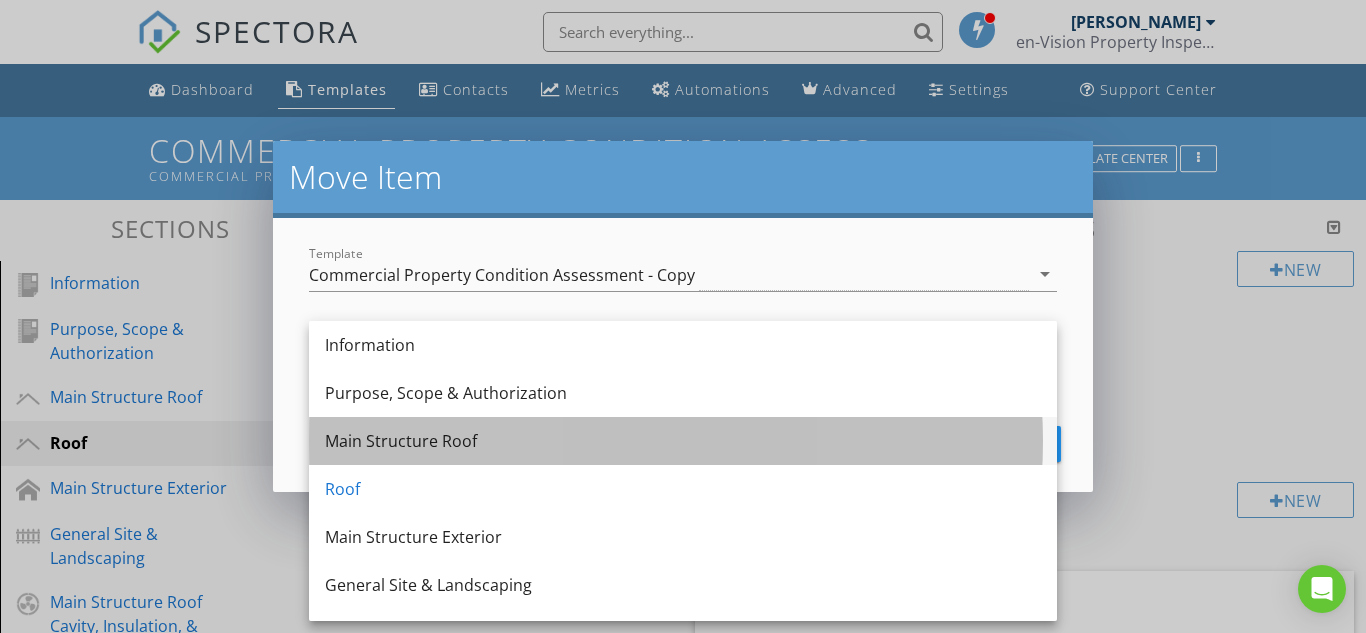 click on "Main Structure Roof" at bounding box center [683, 441] 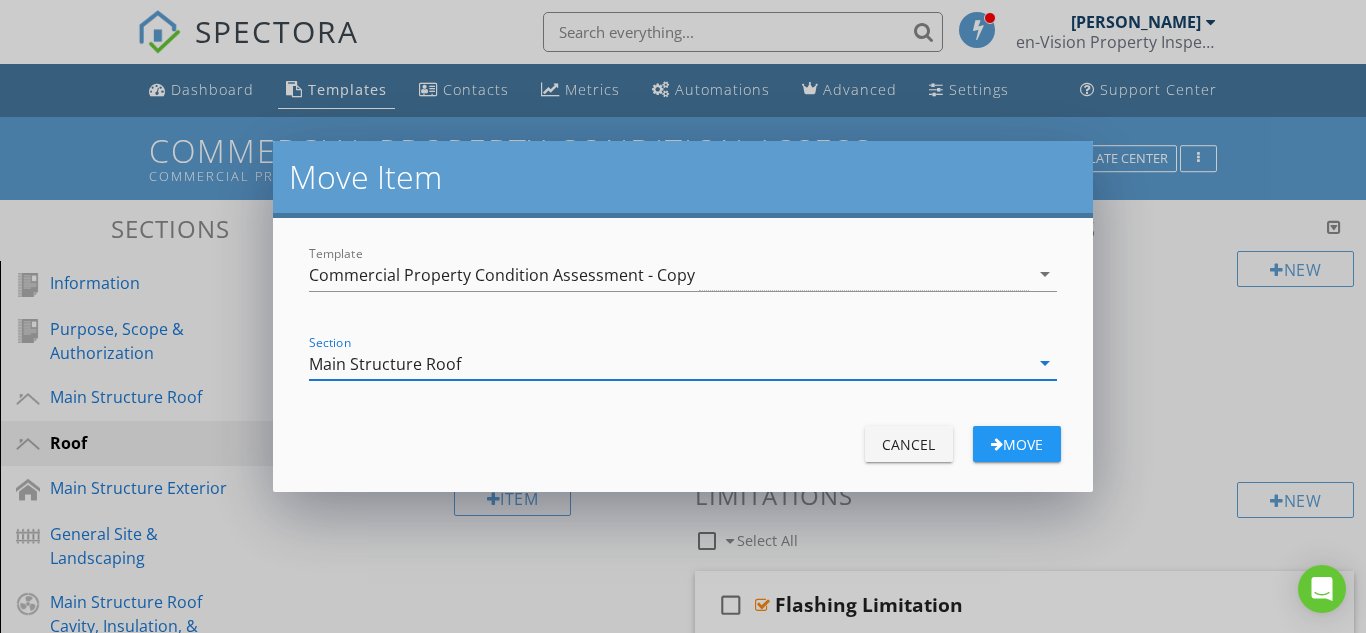 click on "Move" at bounding box center [1017, 444] 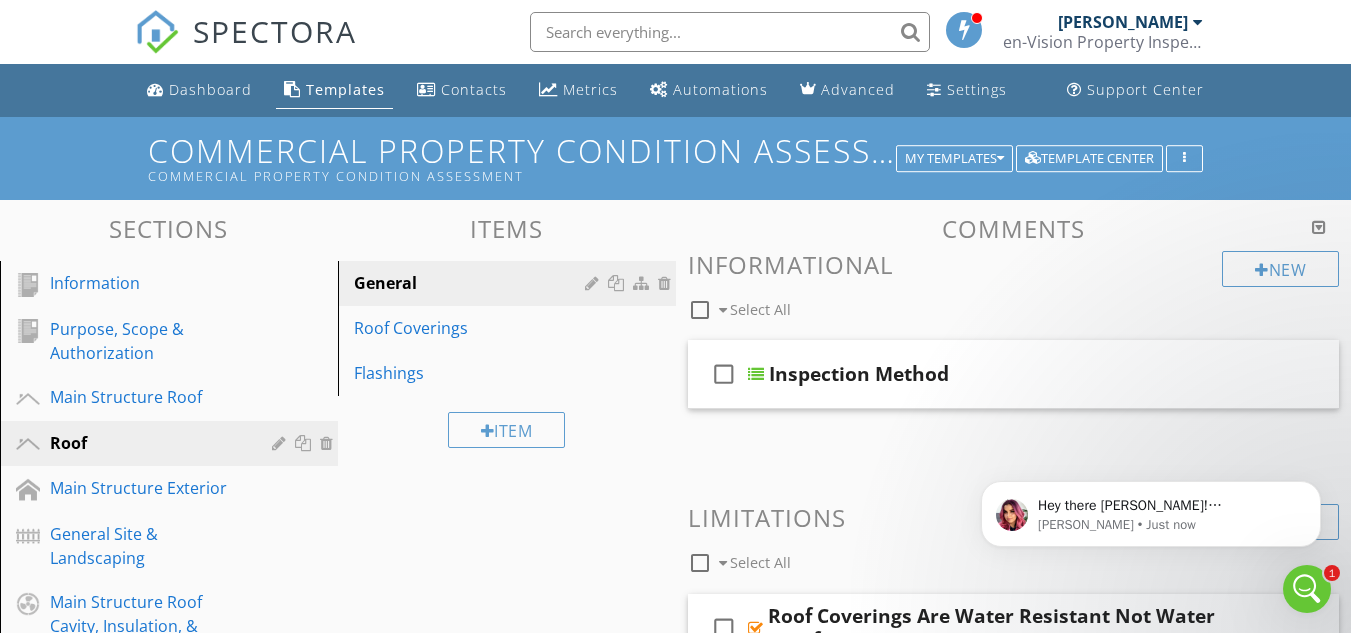 scroll, scrollTop: 0, scrollLeft: 0, axis: both 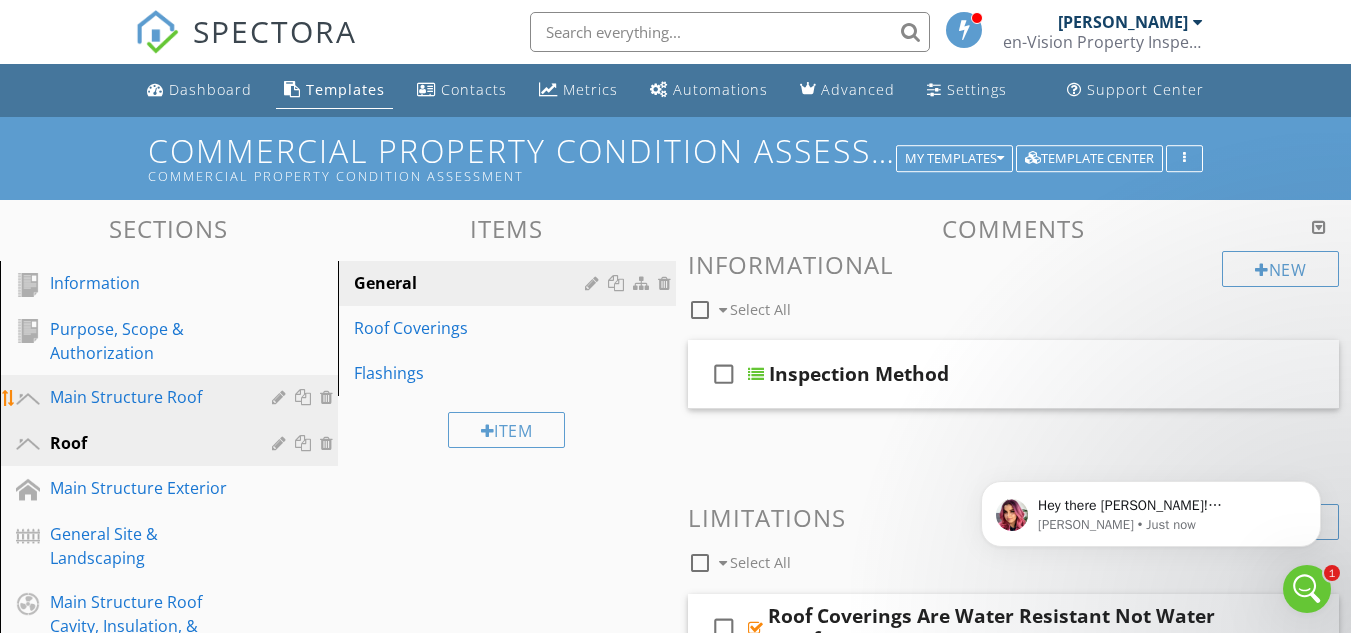 click on "Main Structure Roof" at bounding box center (146, 397) 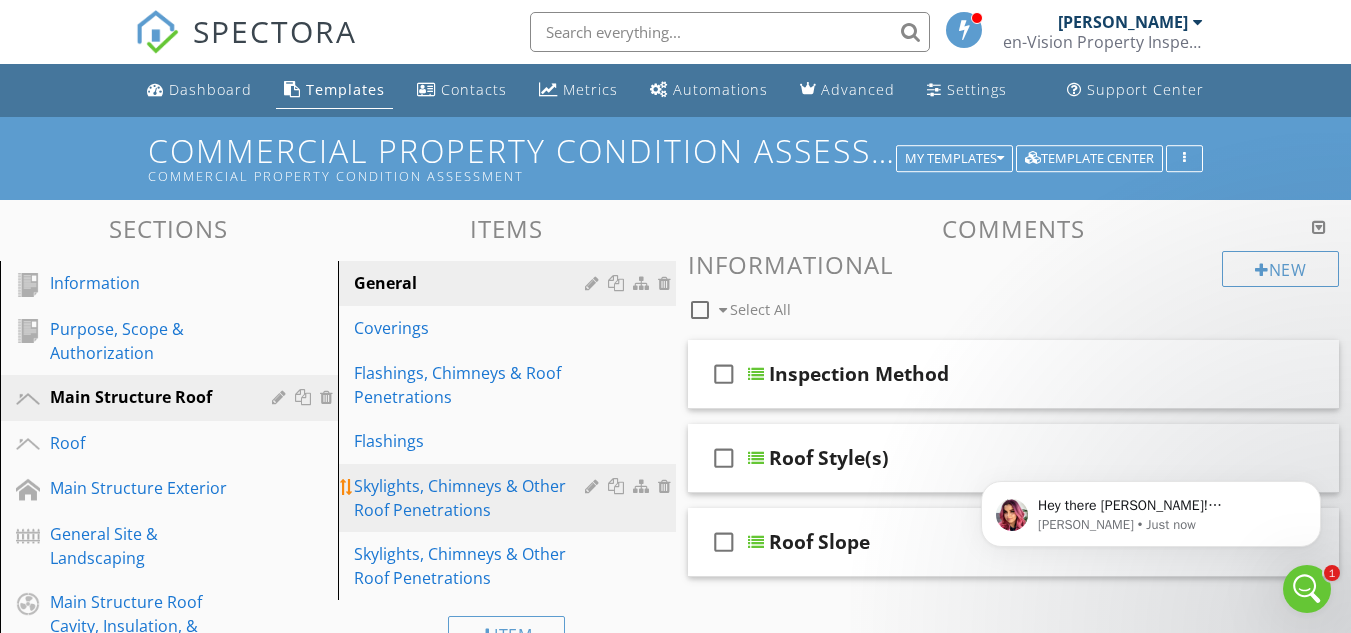 click on "Skylights, Chimneys & Other Roof Penetrations" at bounding box center [472, 498] 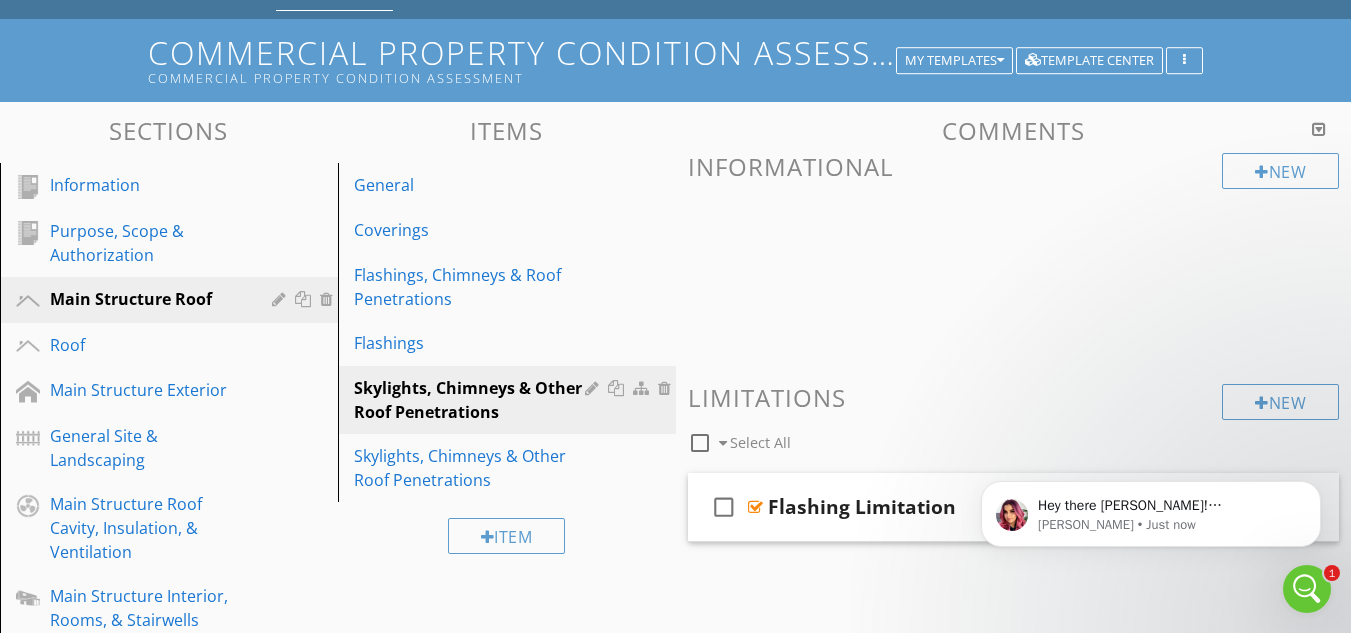 scroll, scrollTop: 167, scrollLeft: 0, axis: vertical 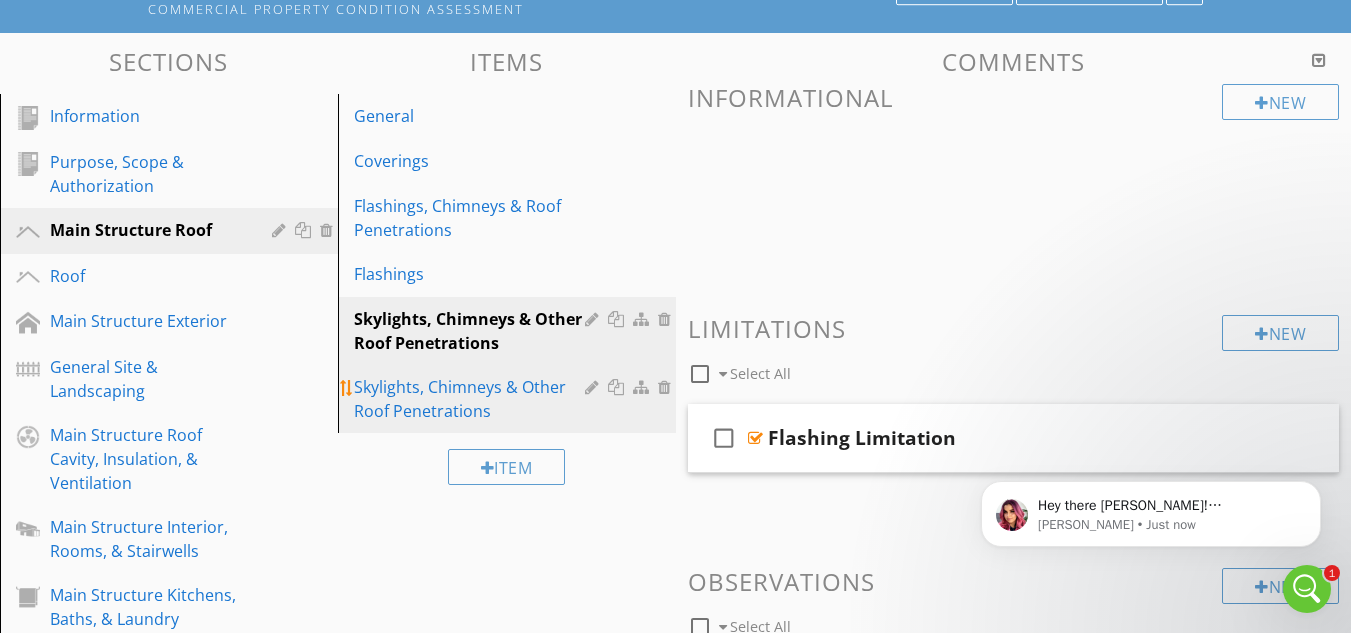 click on "Skylights, Chimneys & Other Roof Penetrations" at bounding box center (472, 399) 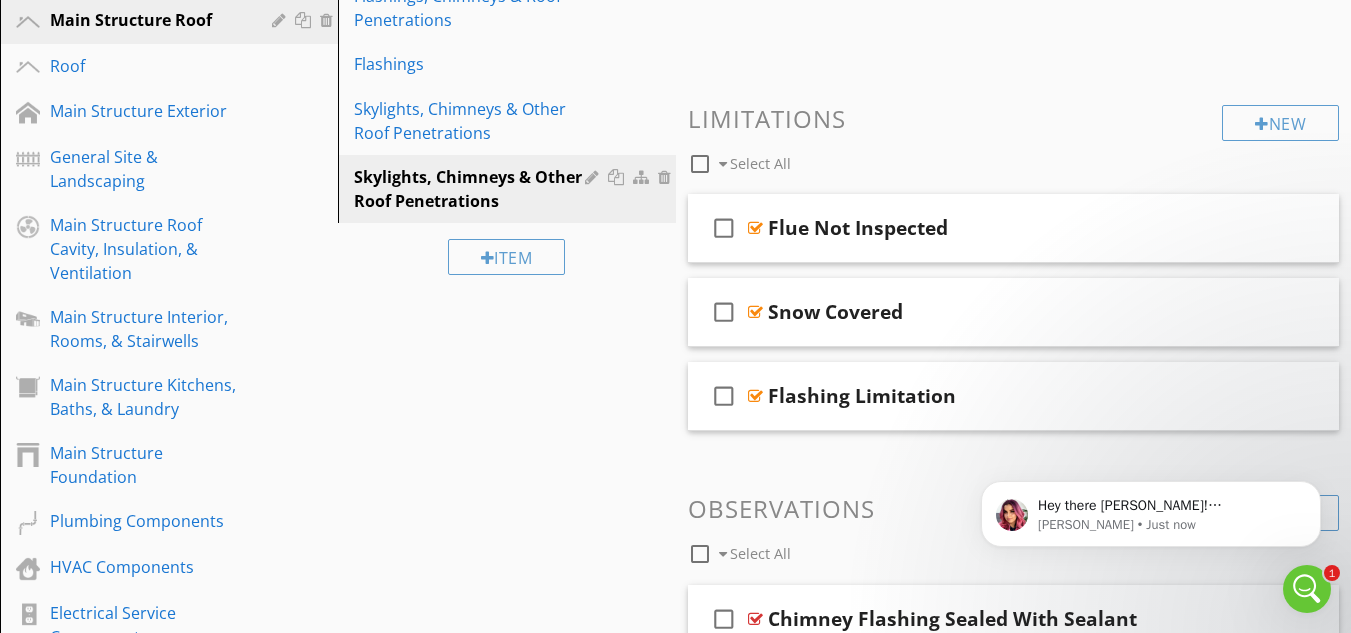 scroll, scrollTop: 167, scrollLeft: 0, axis: vertical 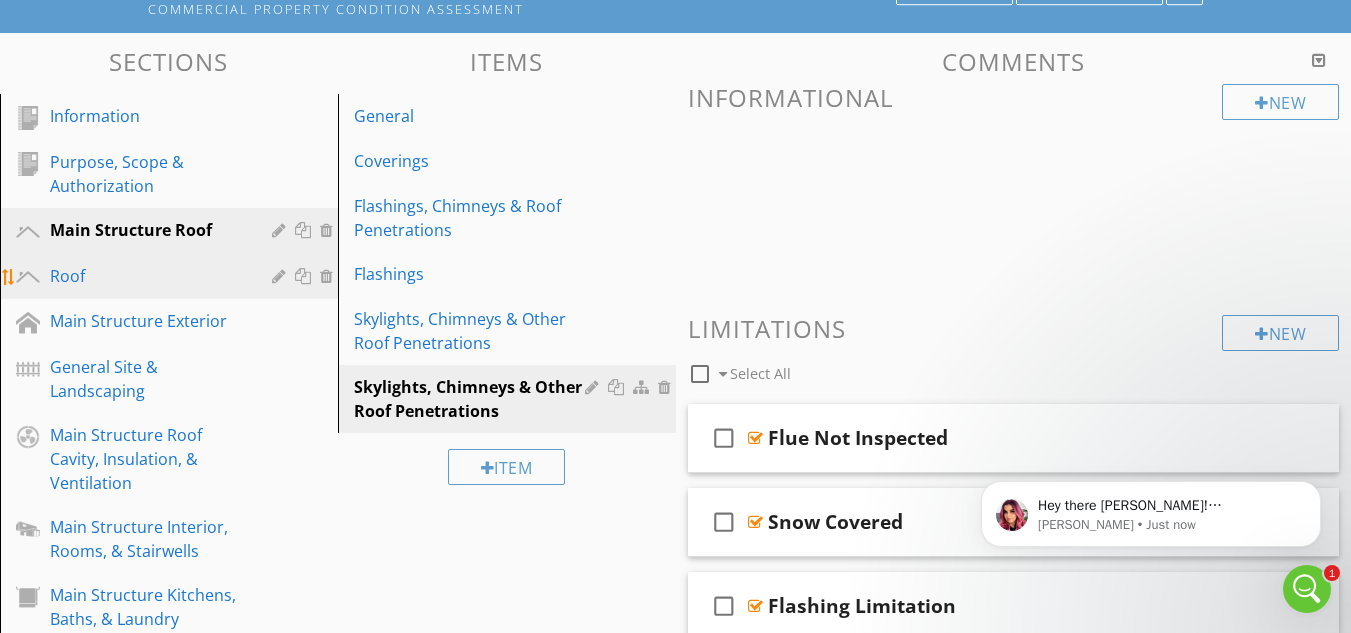click on "Roof" at bounding box center [146, 276] 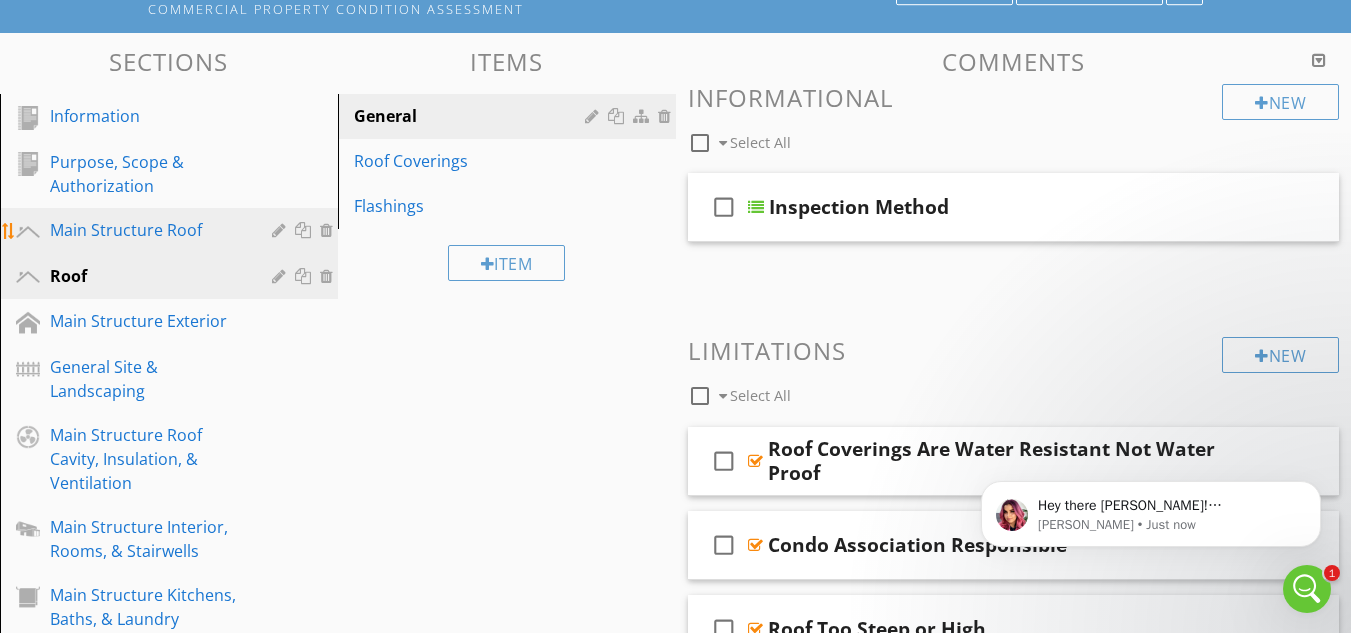 click on "Main Structure Roof" at bounding box center (146, 230) 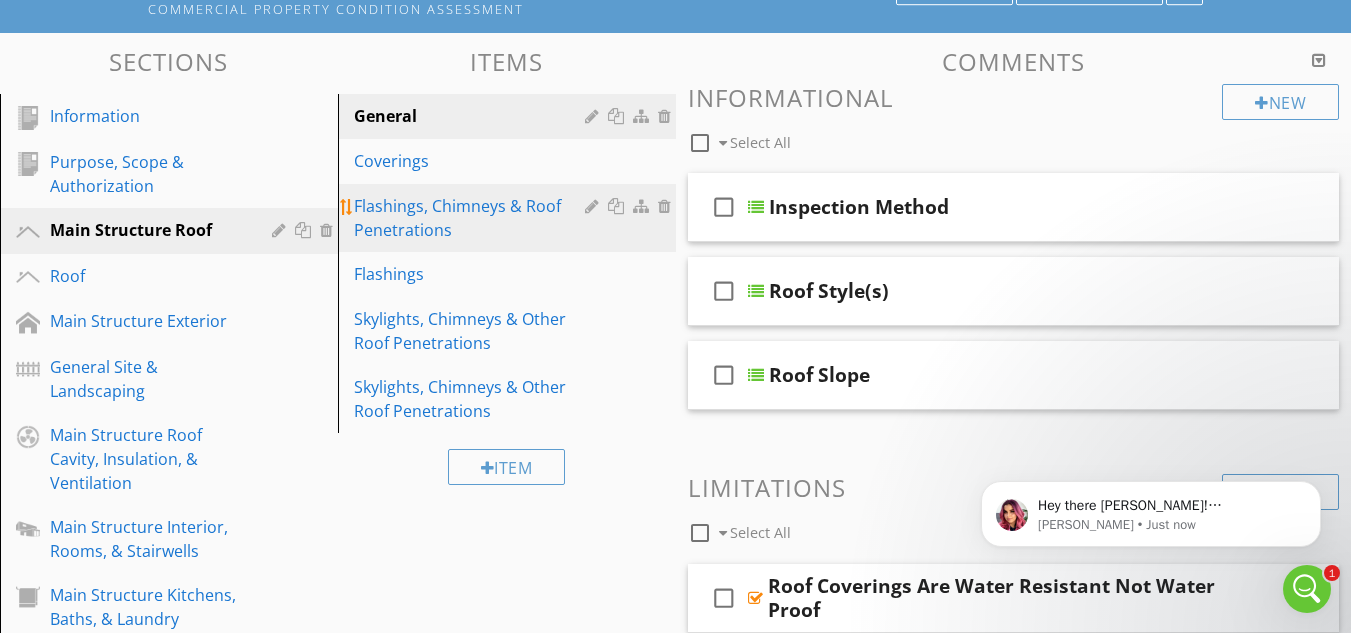 click on "Flashings, Chimneys & Roof Penetrations" at bounding box center [472, 218] 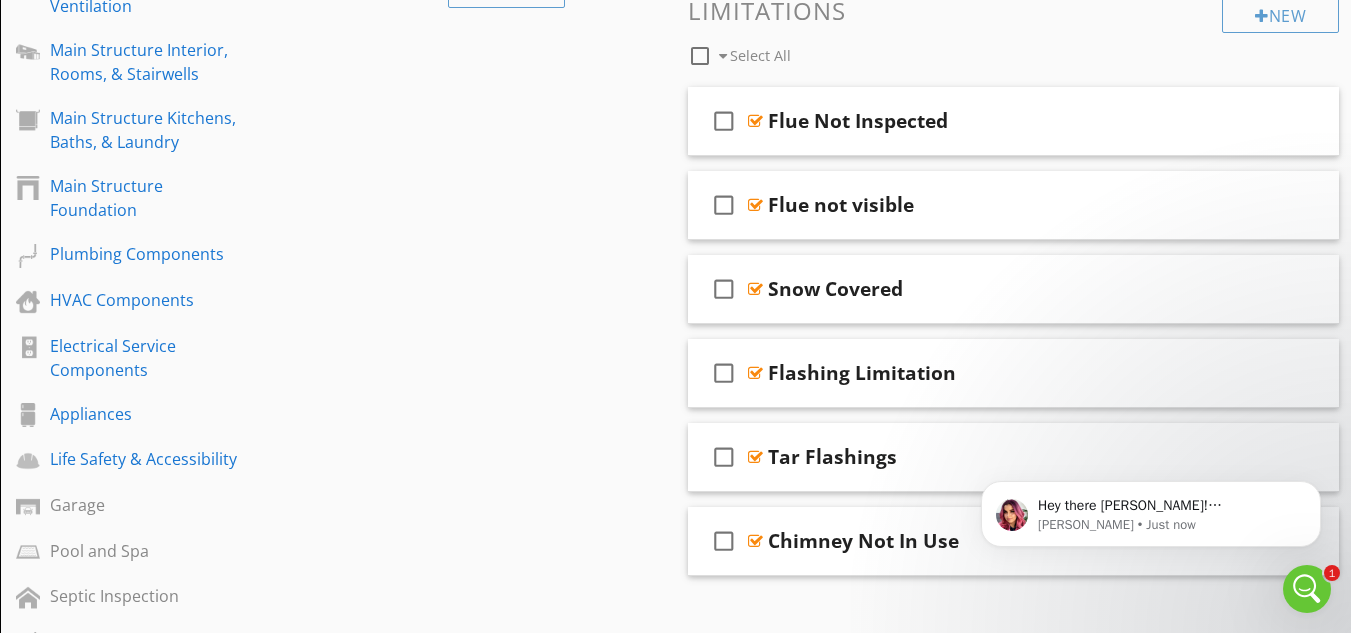 scroll, scrollTop: 667, scrollLeft: 0, axis: vertical 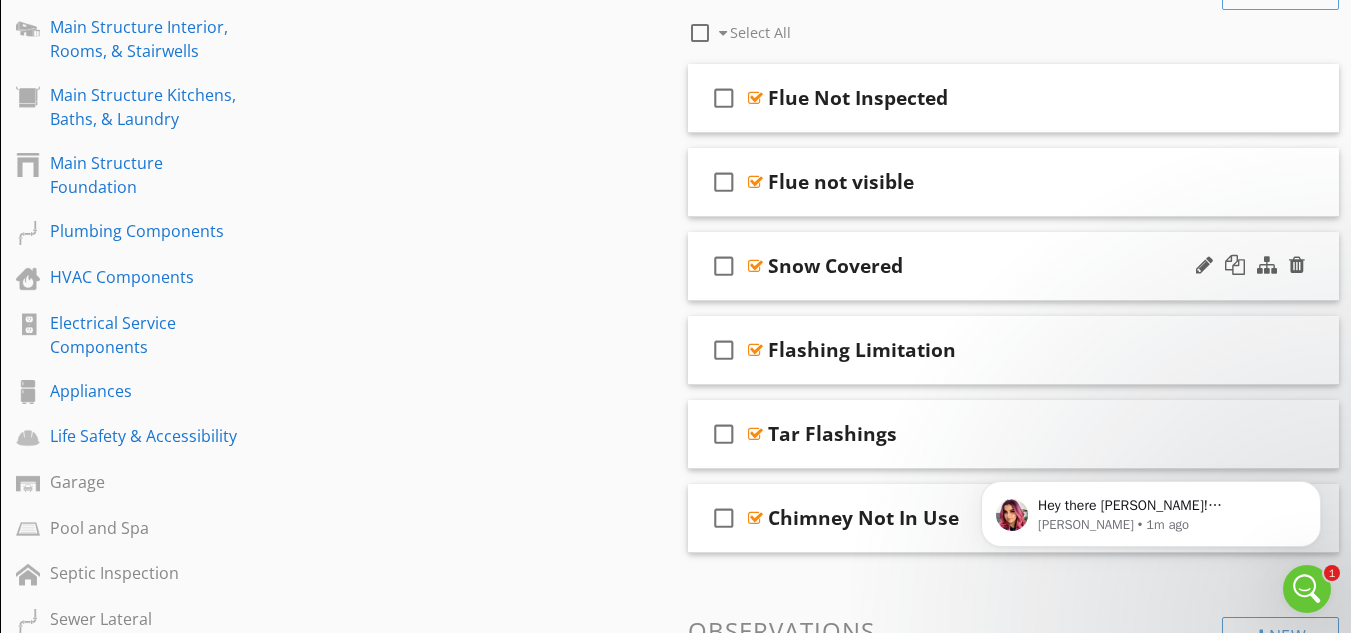 click at bounding box center (755, 266) 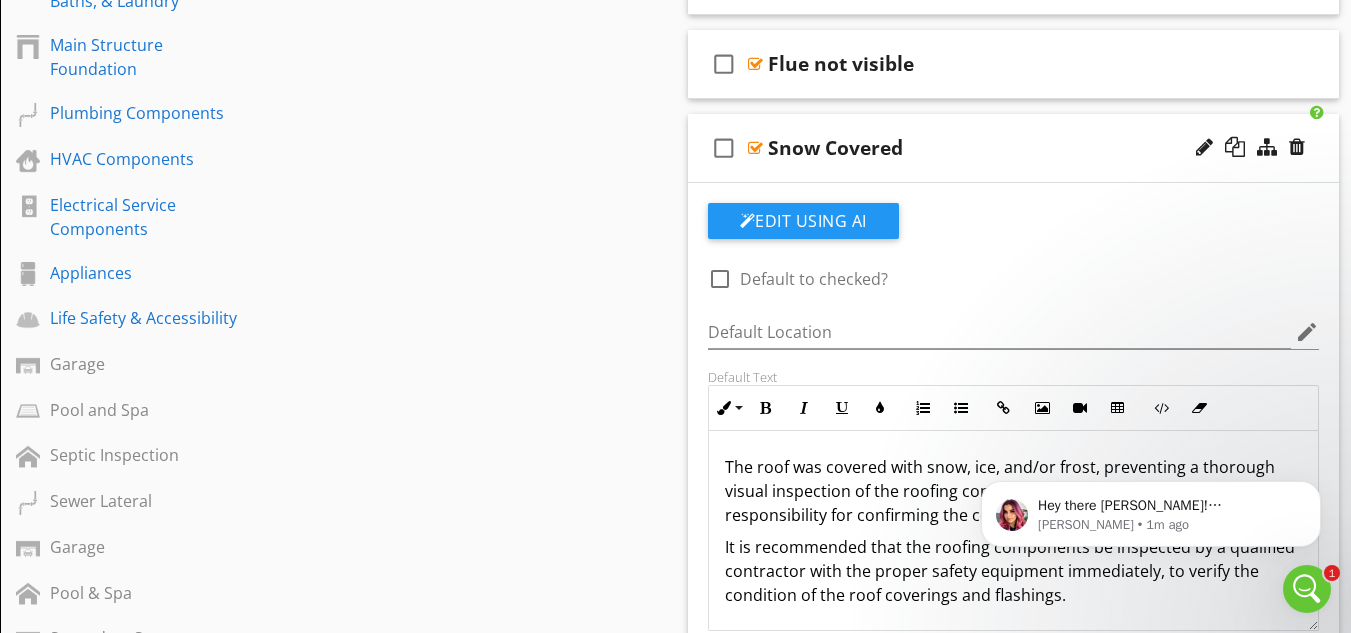 scroll, scrollTop: 833, scrollLeft: 0, axis: vertical 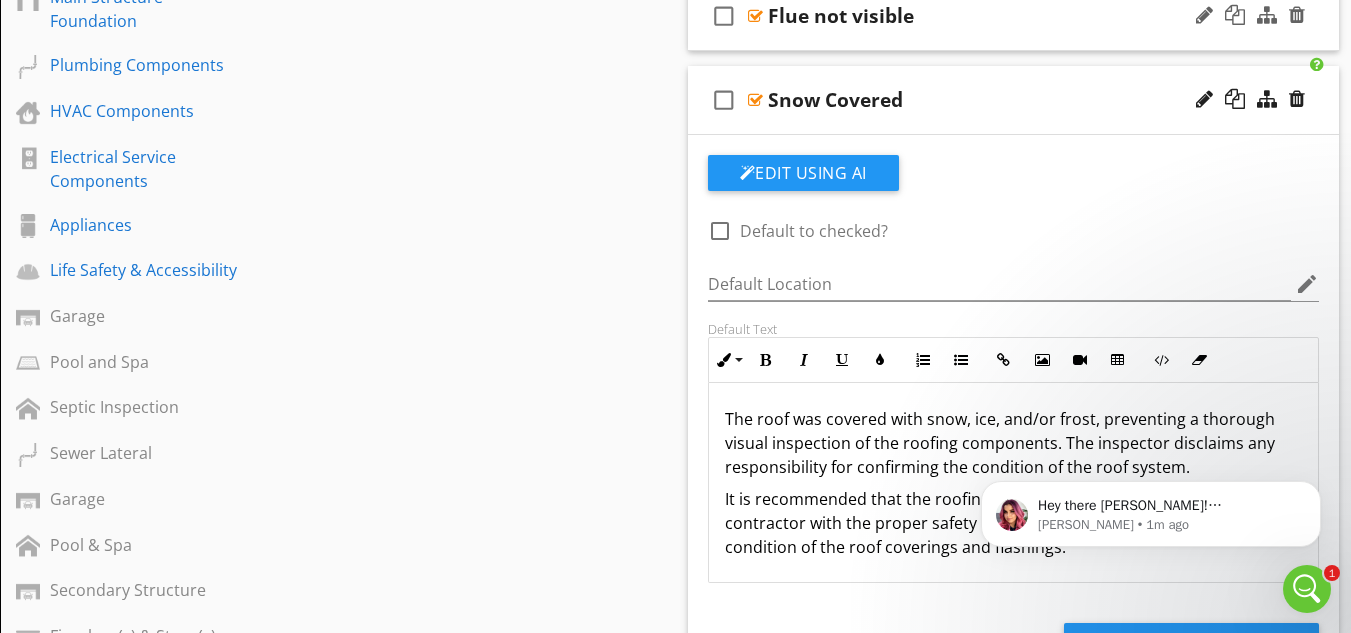 click at bounding box center [755, 16] 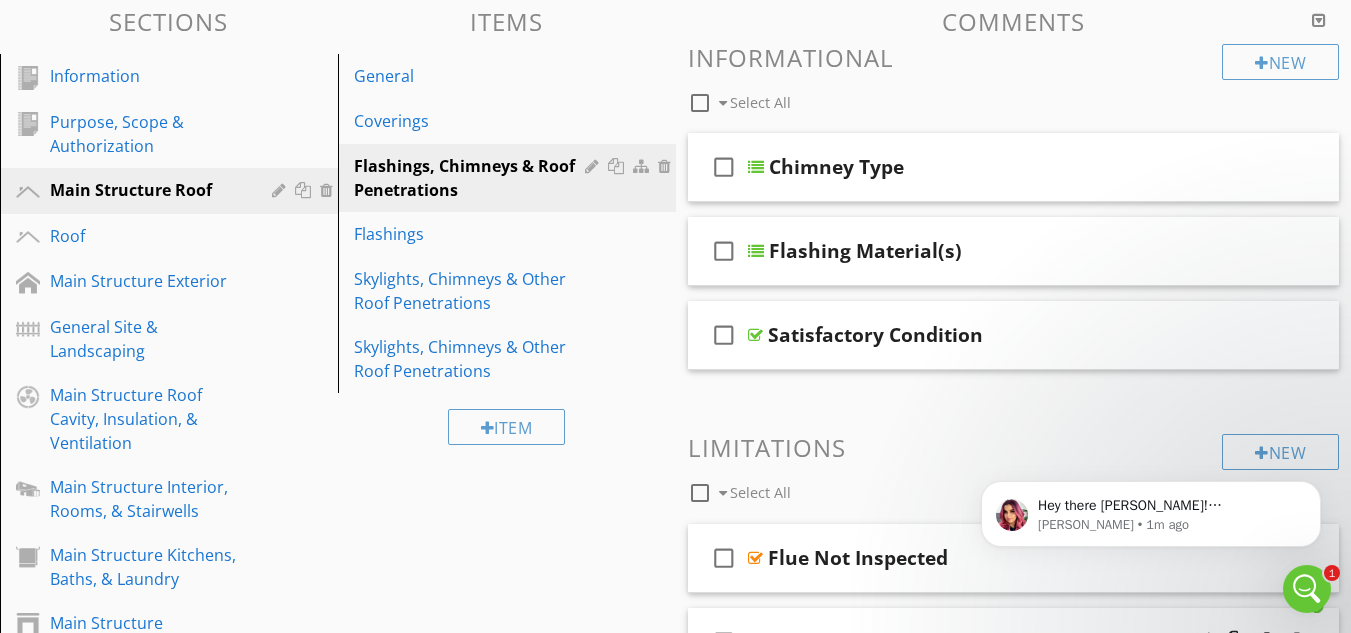 scroll, scrollTop: 167, scrollLeft: 0, axis: vertical 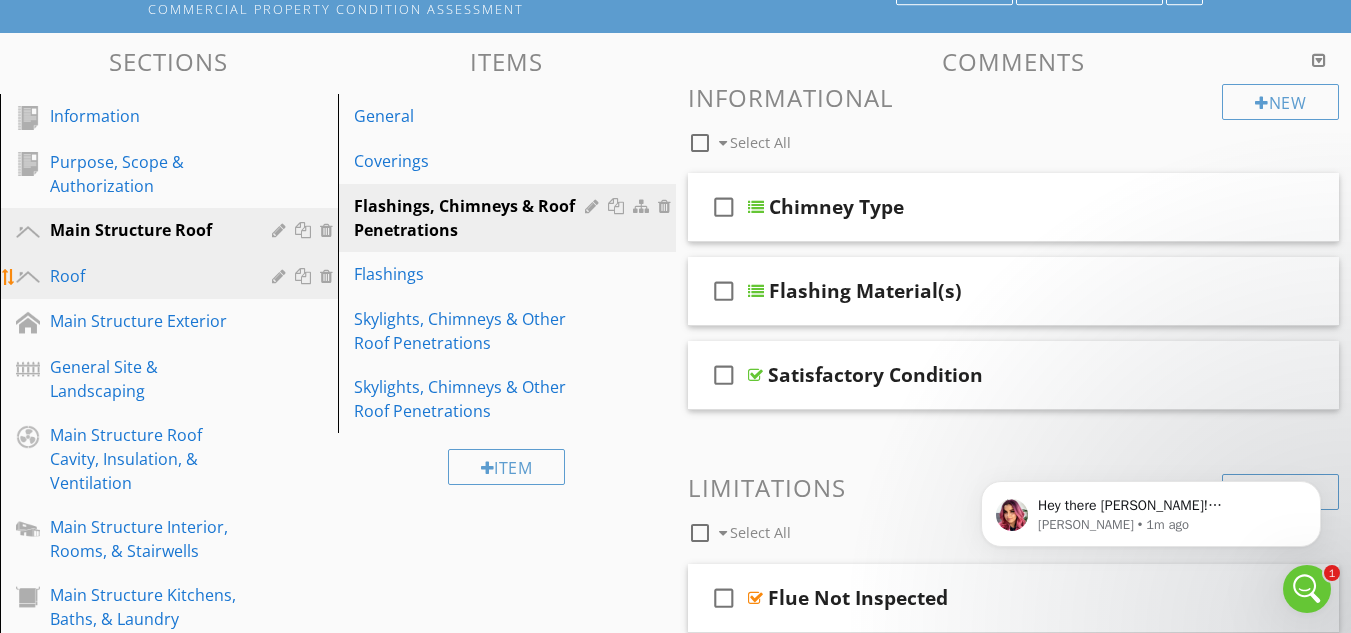 click on "Roof" at bounding box center [146, 276] 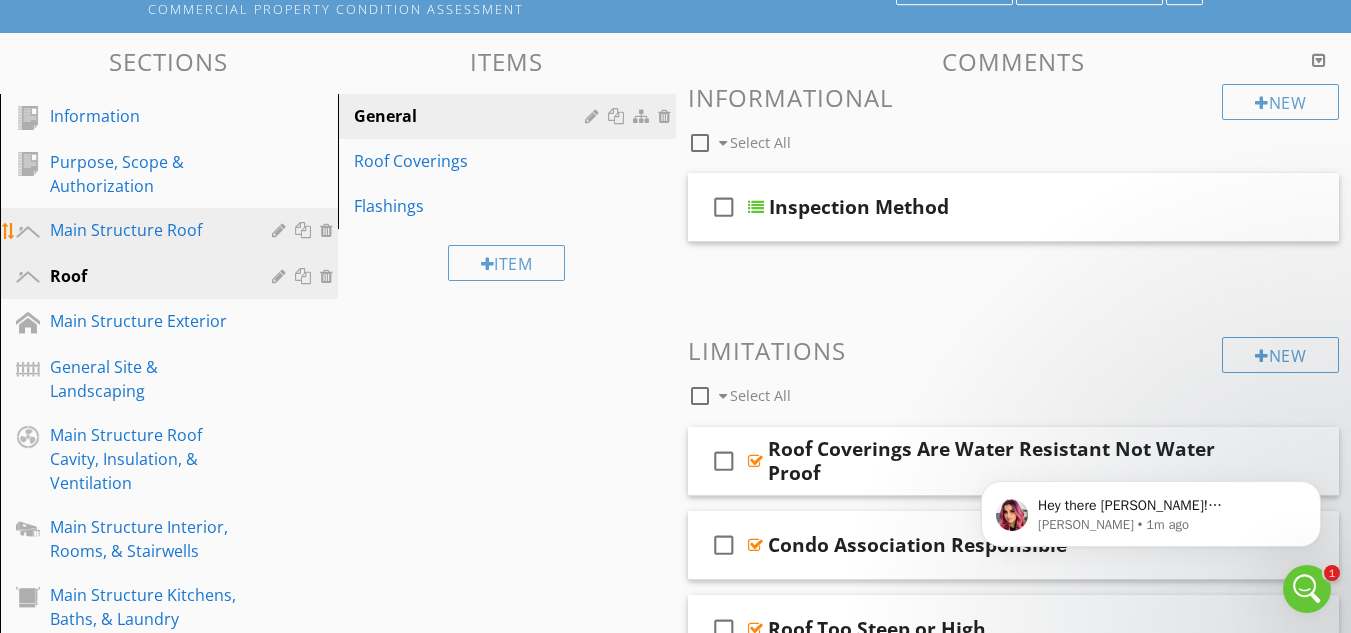 click on "Main Structure Roof" at bounding box center (146, 230) 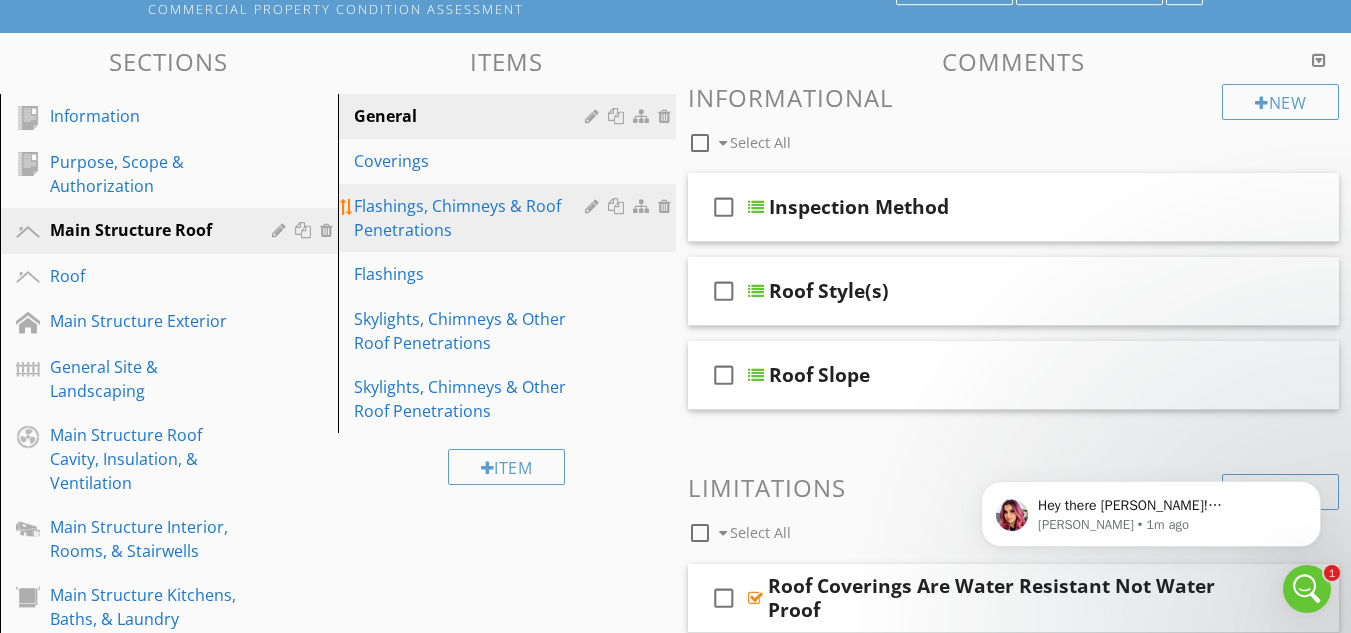 click on "Flashings, Chimneys & Roof Penetrations" at bounding box center [472, 218] 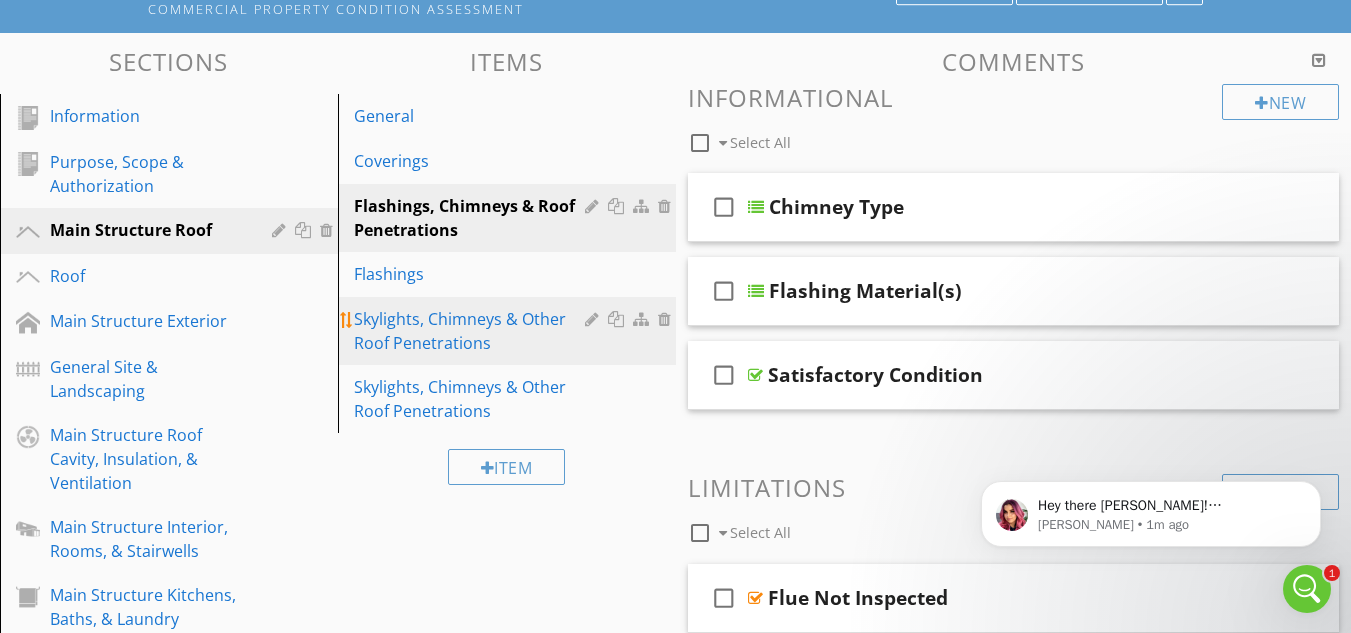 click on "Skylights, Chimneys & Other Roof Penetrations" at bounding box center [472, 331] 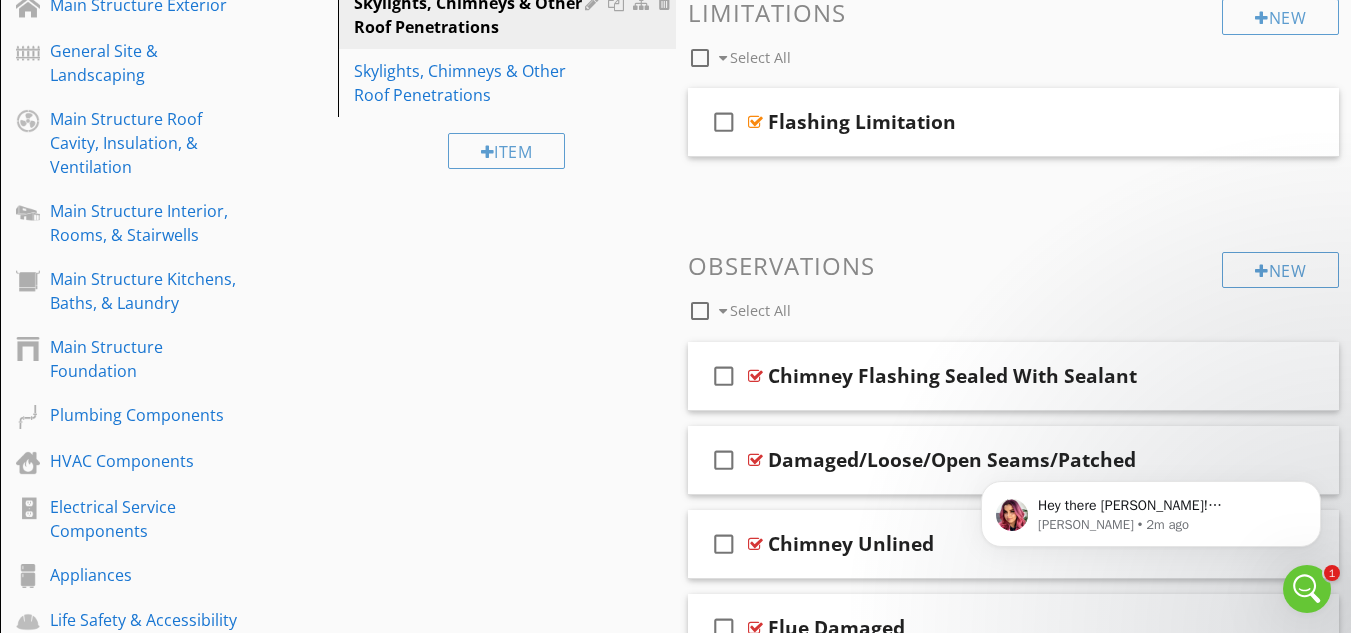 scroll, scrollTop: 667, scrollLeft: 0, axis: vertical 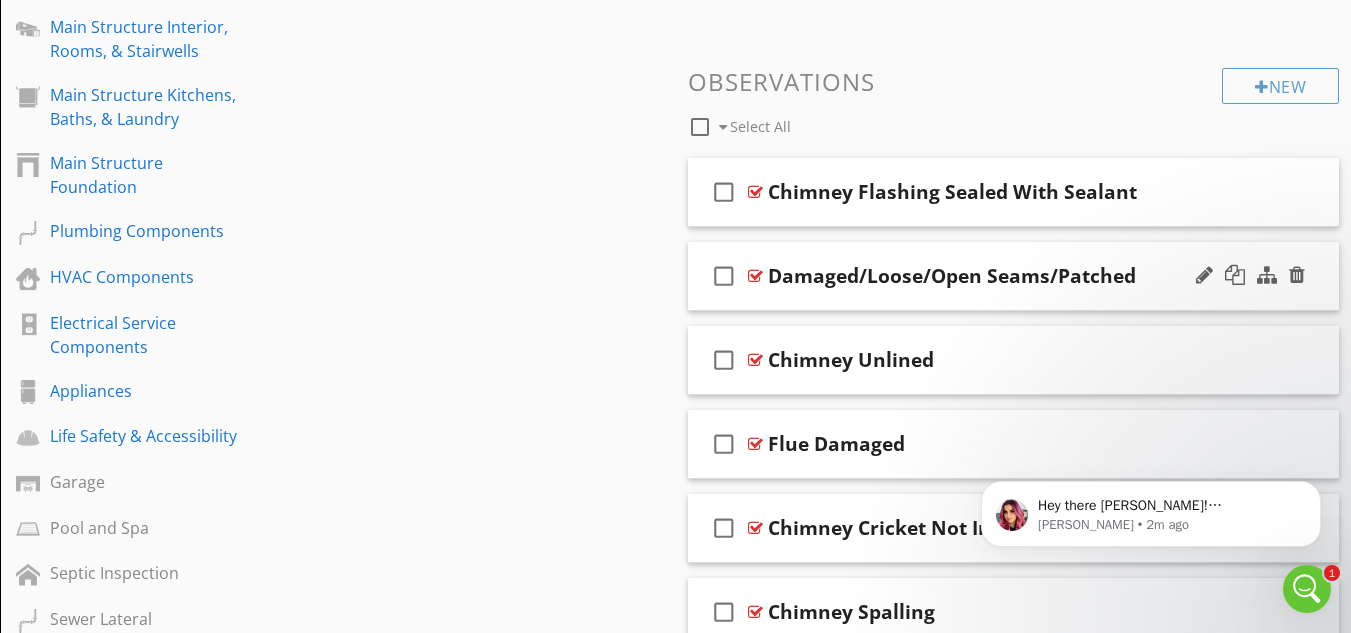 click at bounding box center (755, 276) 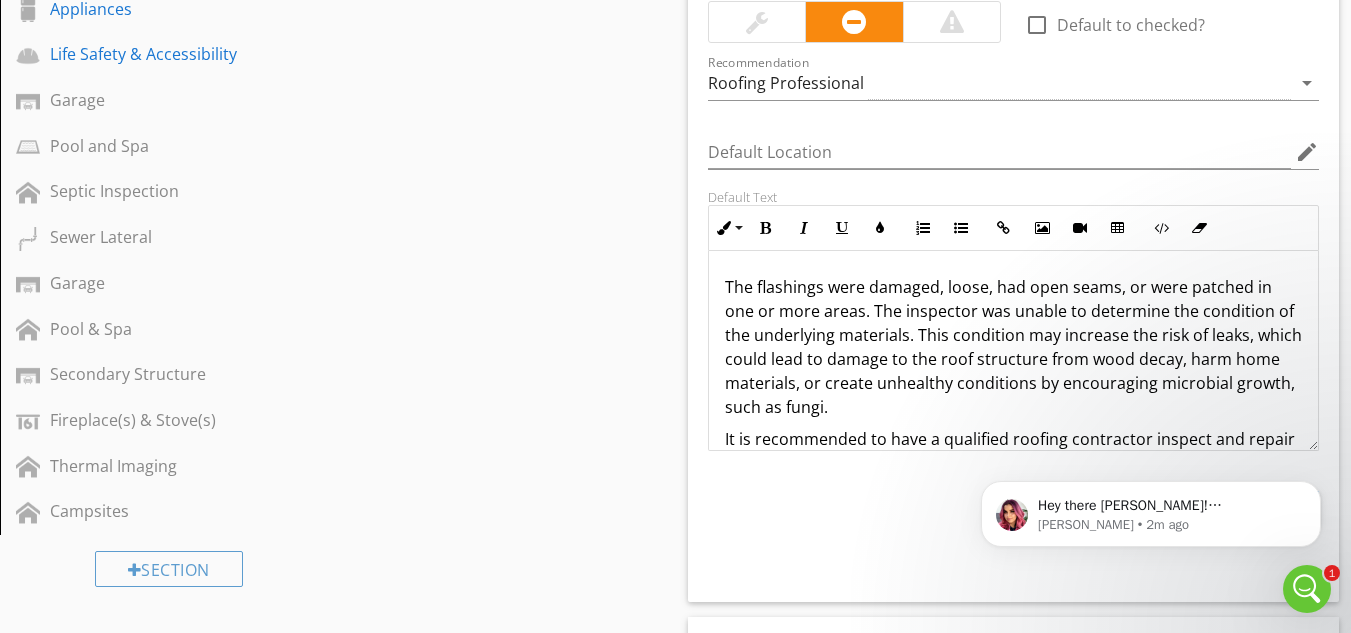 scroll, scrollTop: 1167, scrollLeft: 0, axis: vertical 